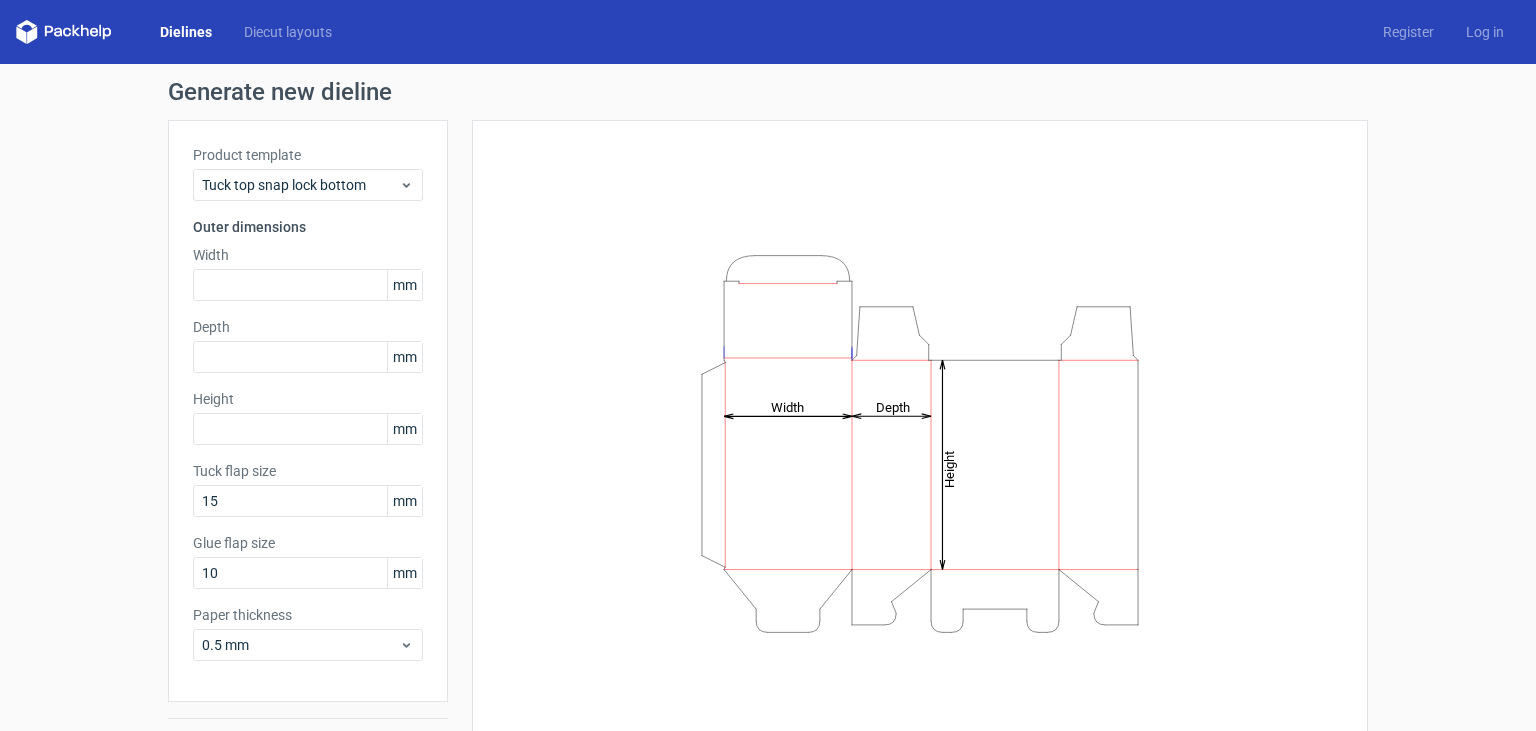 scroll, scrollTop: 0, scrollLeft: 0, axis: both 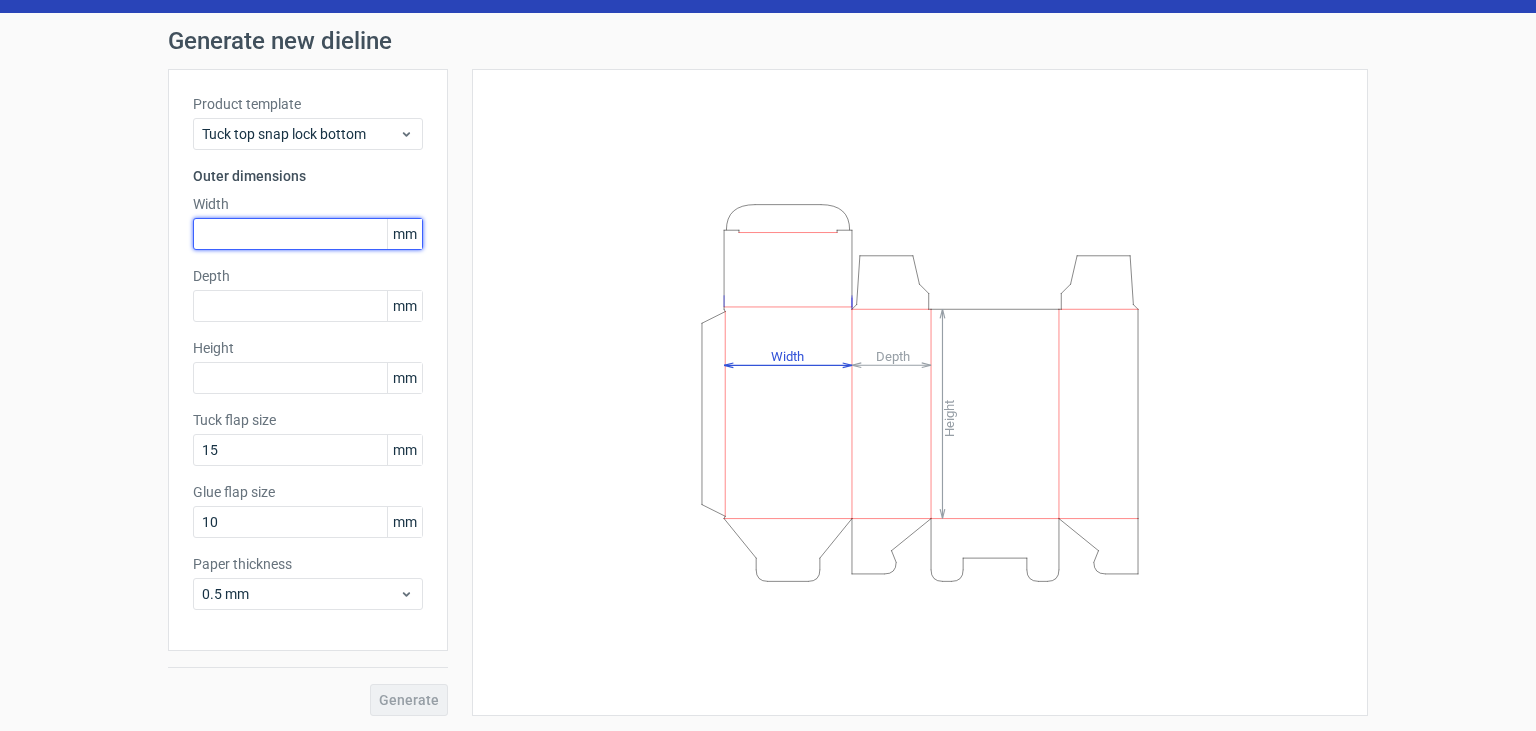 click at bounding box center (308, 234) 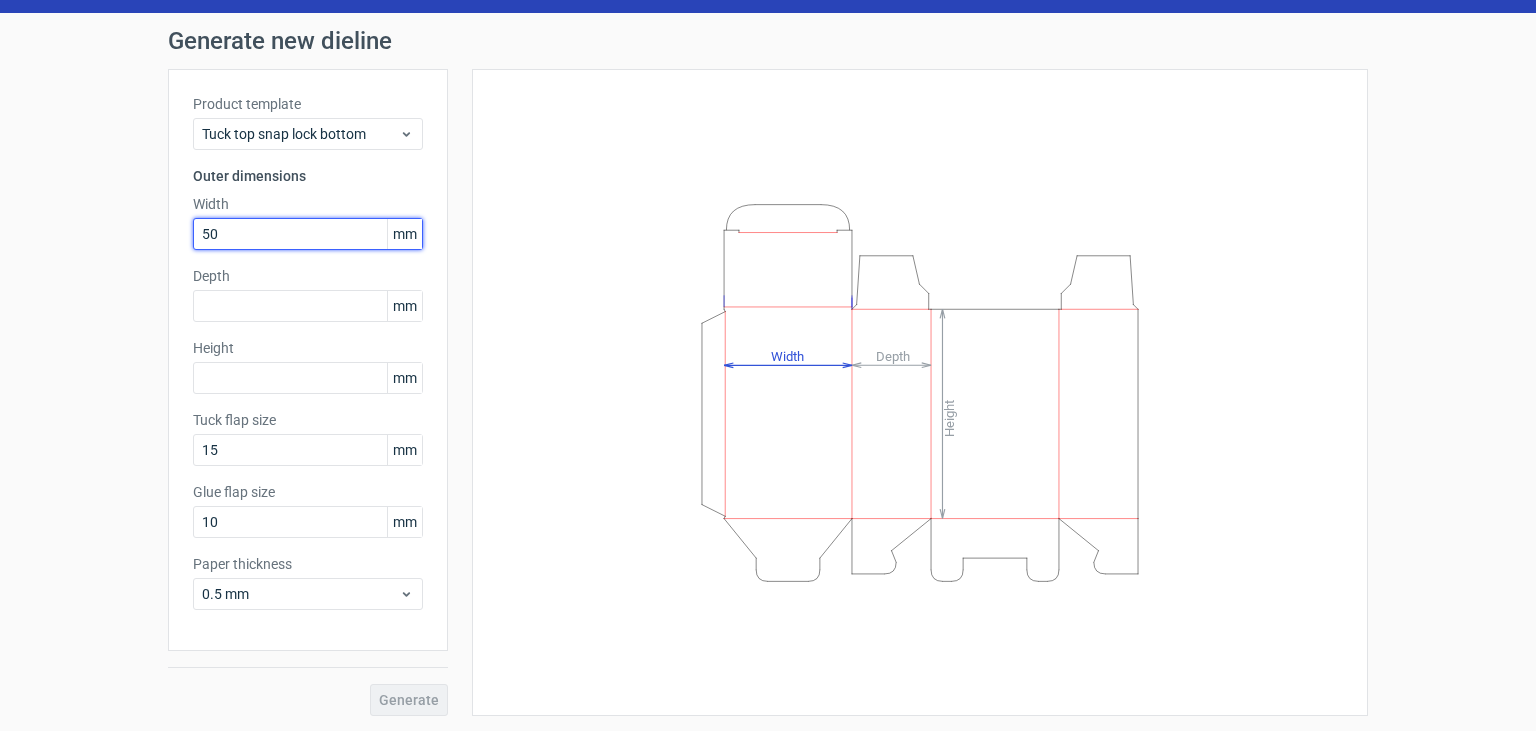 type on "500" 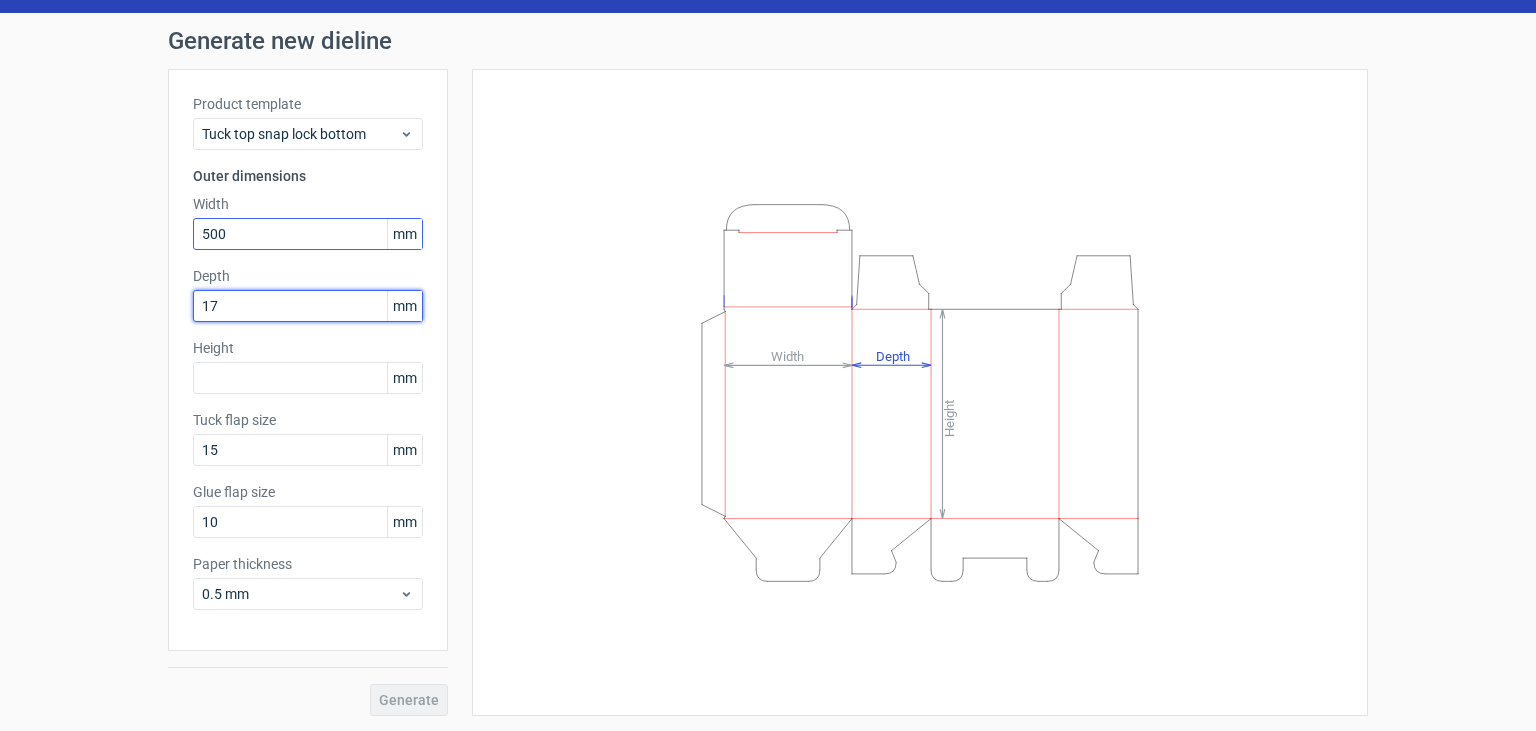 type on "170" 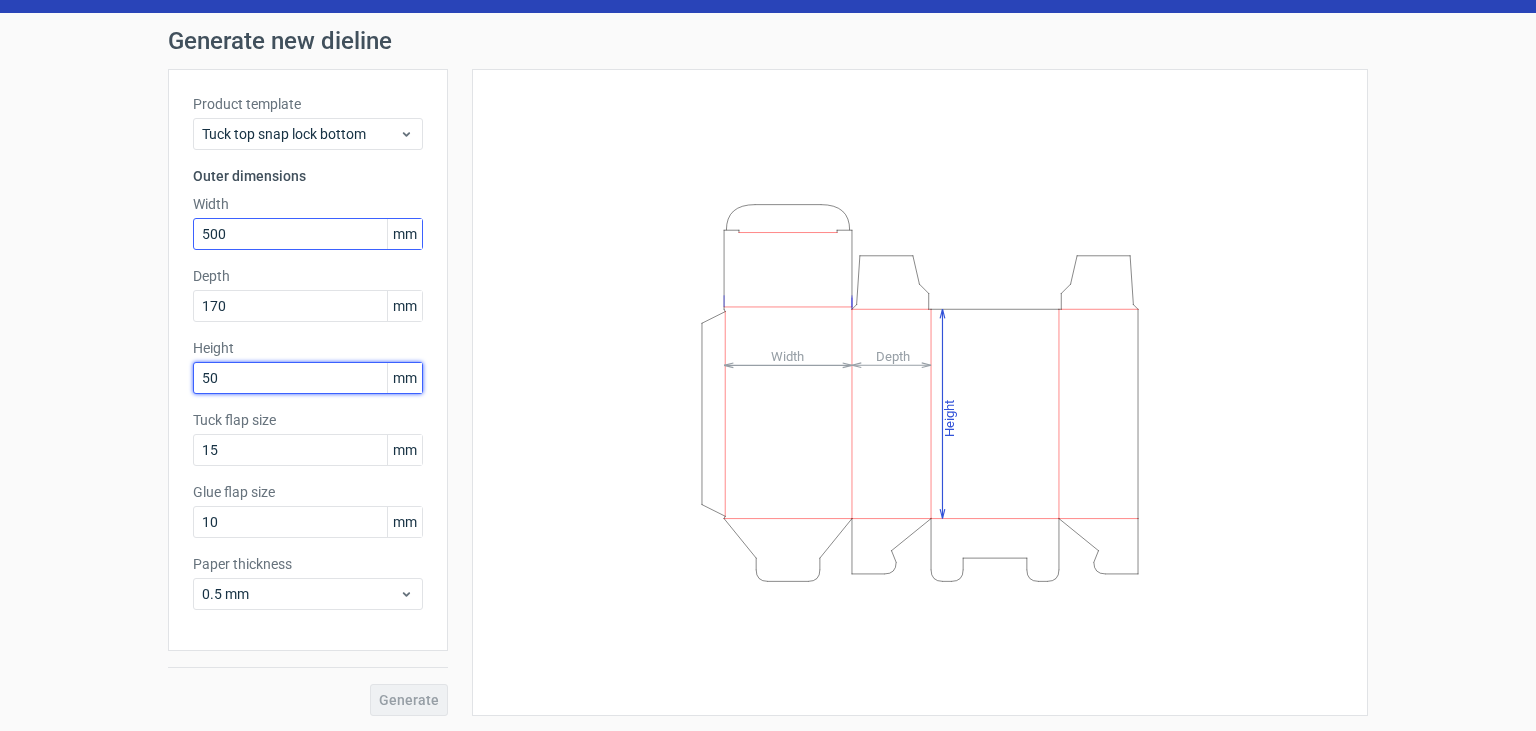 type on "500" 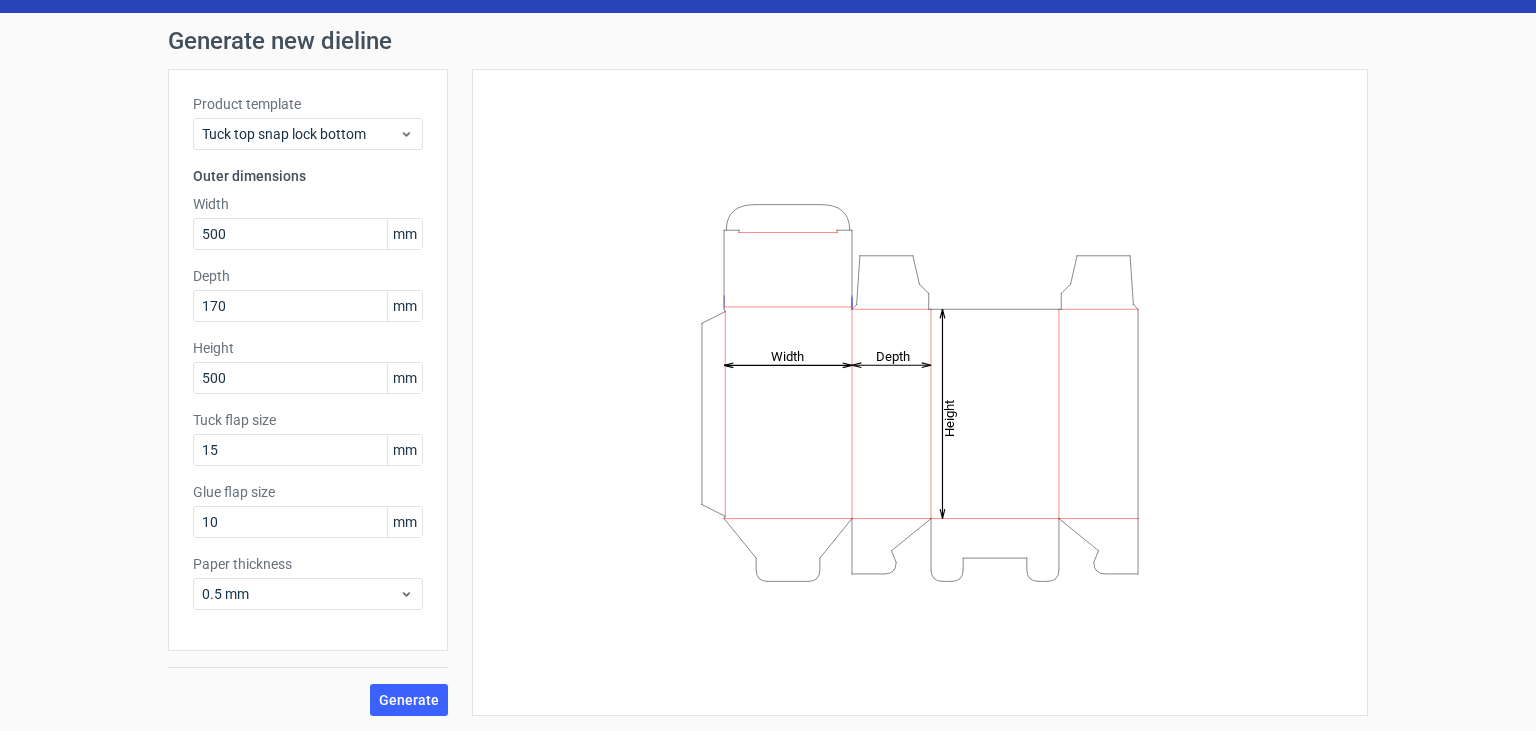 click on "Generate" at bounding box center [308, 683] 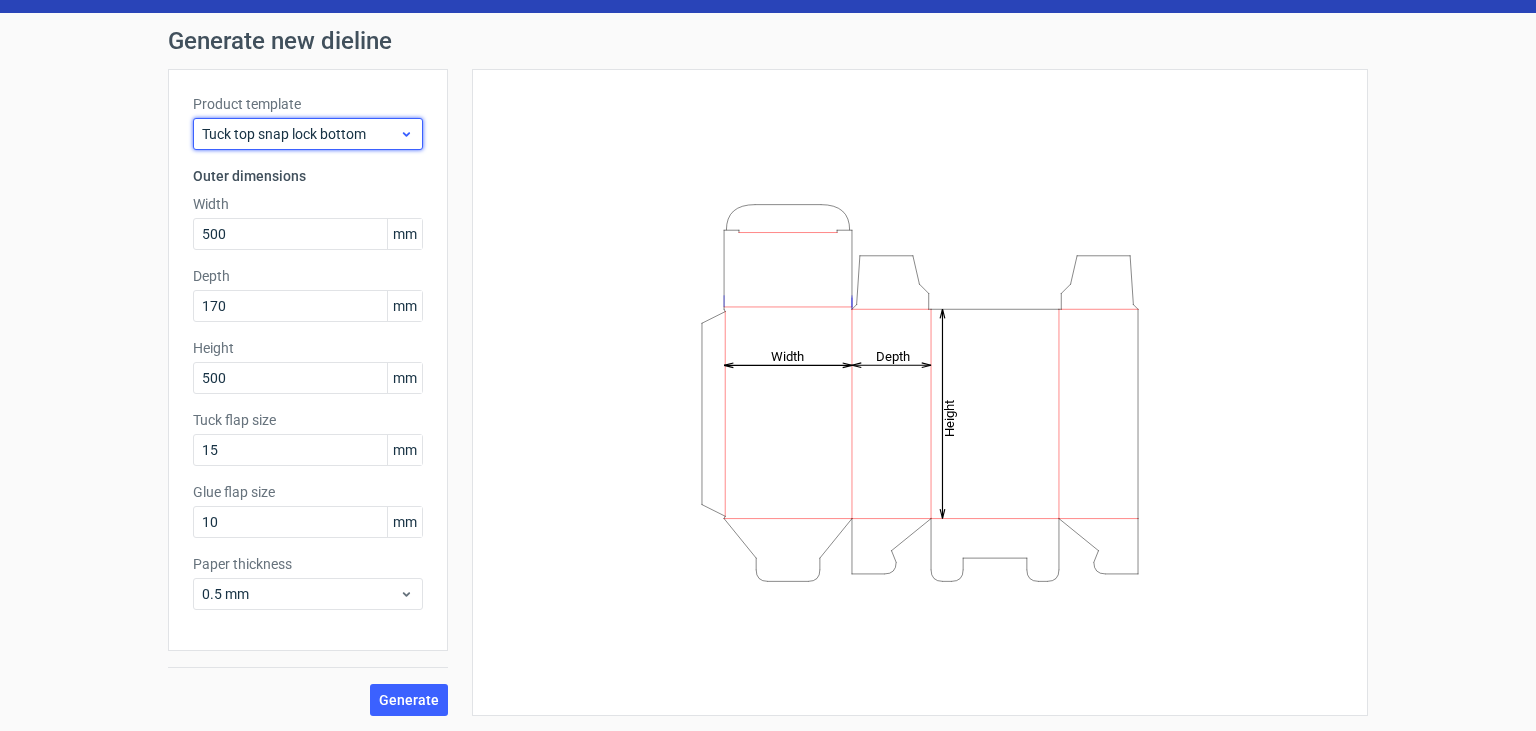 click on "Tuck top snap lock bottom" at bounding box center (300, 134) 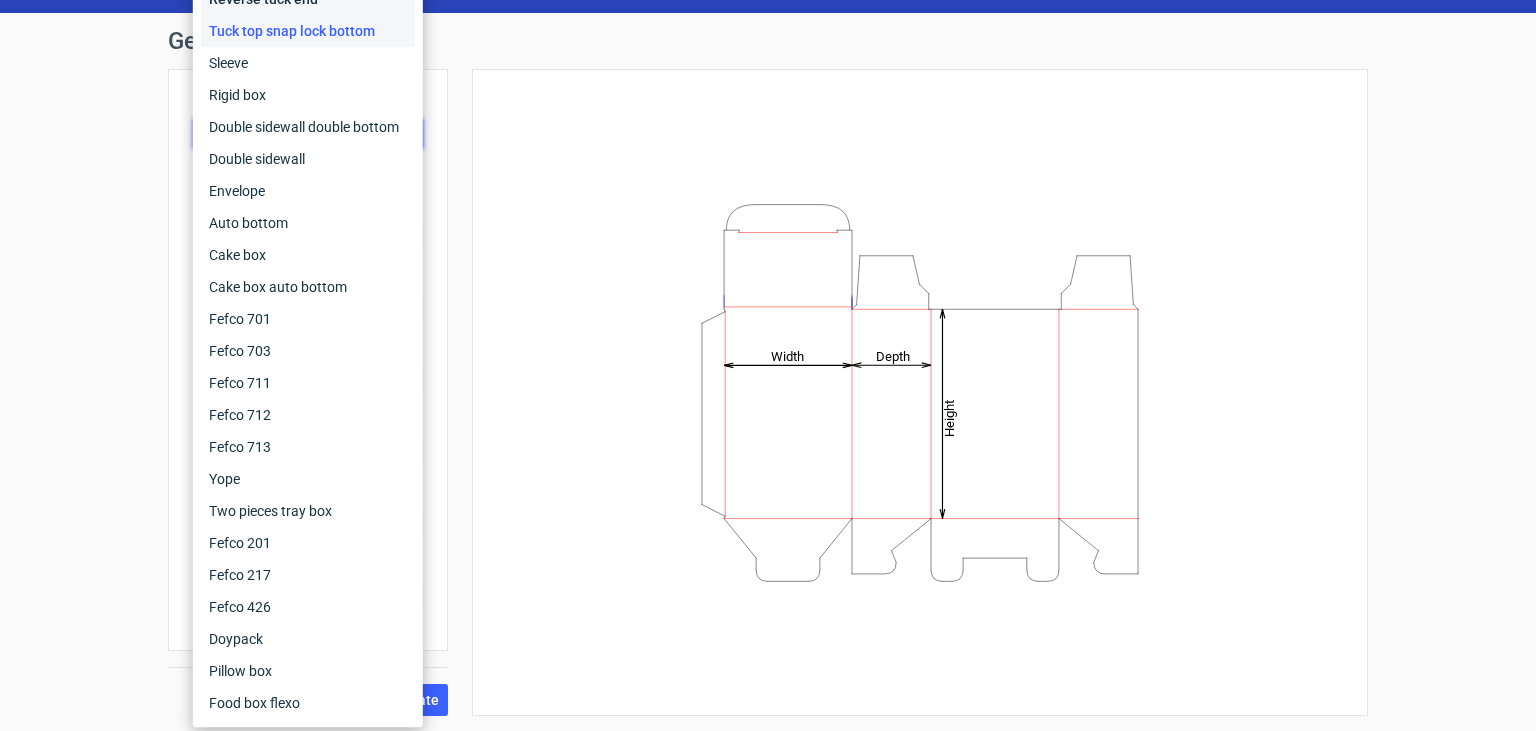 click on "Reverse tuck end" at bounding box center (308, -1) 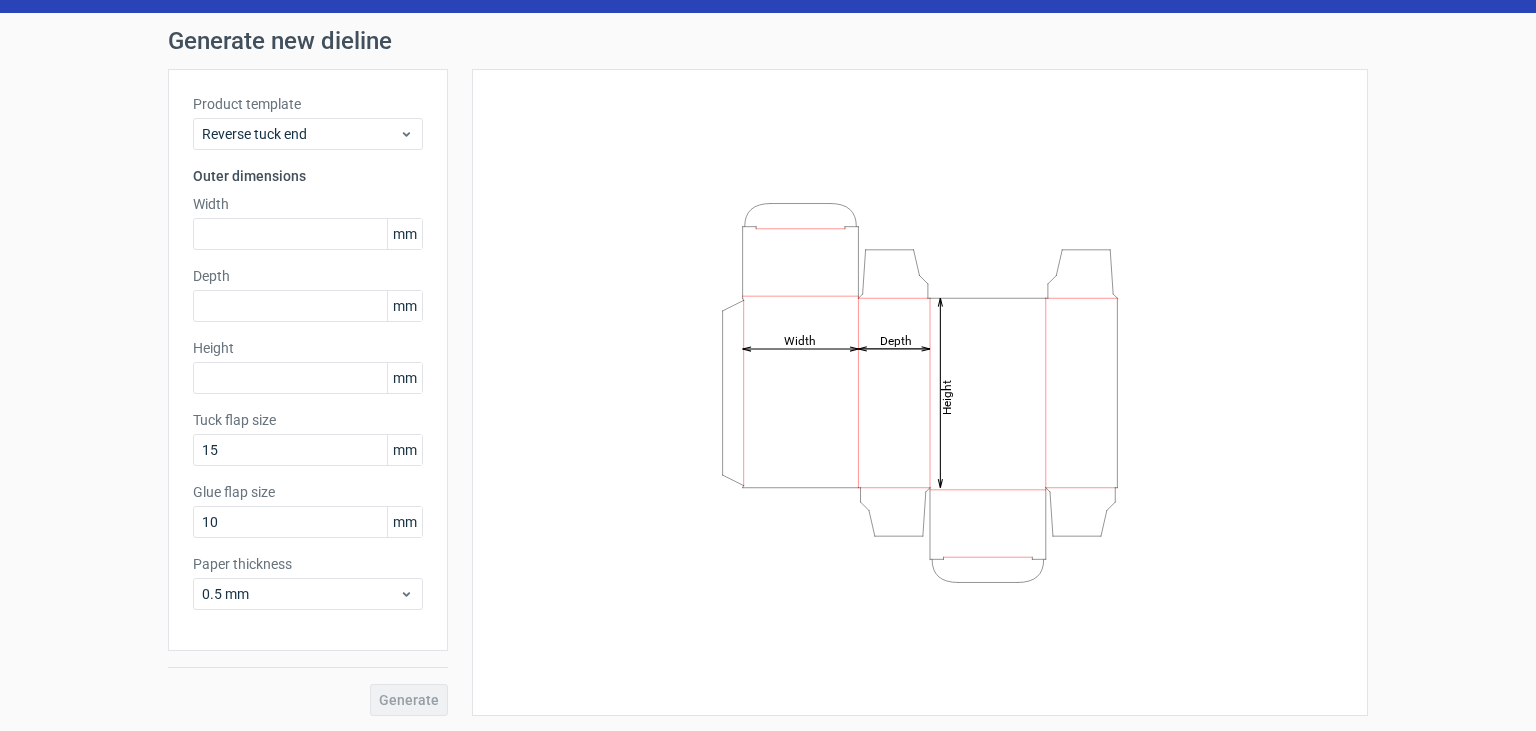 scroll, scrollTop: 0, scrollLeft: 0, axis: both 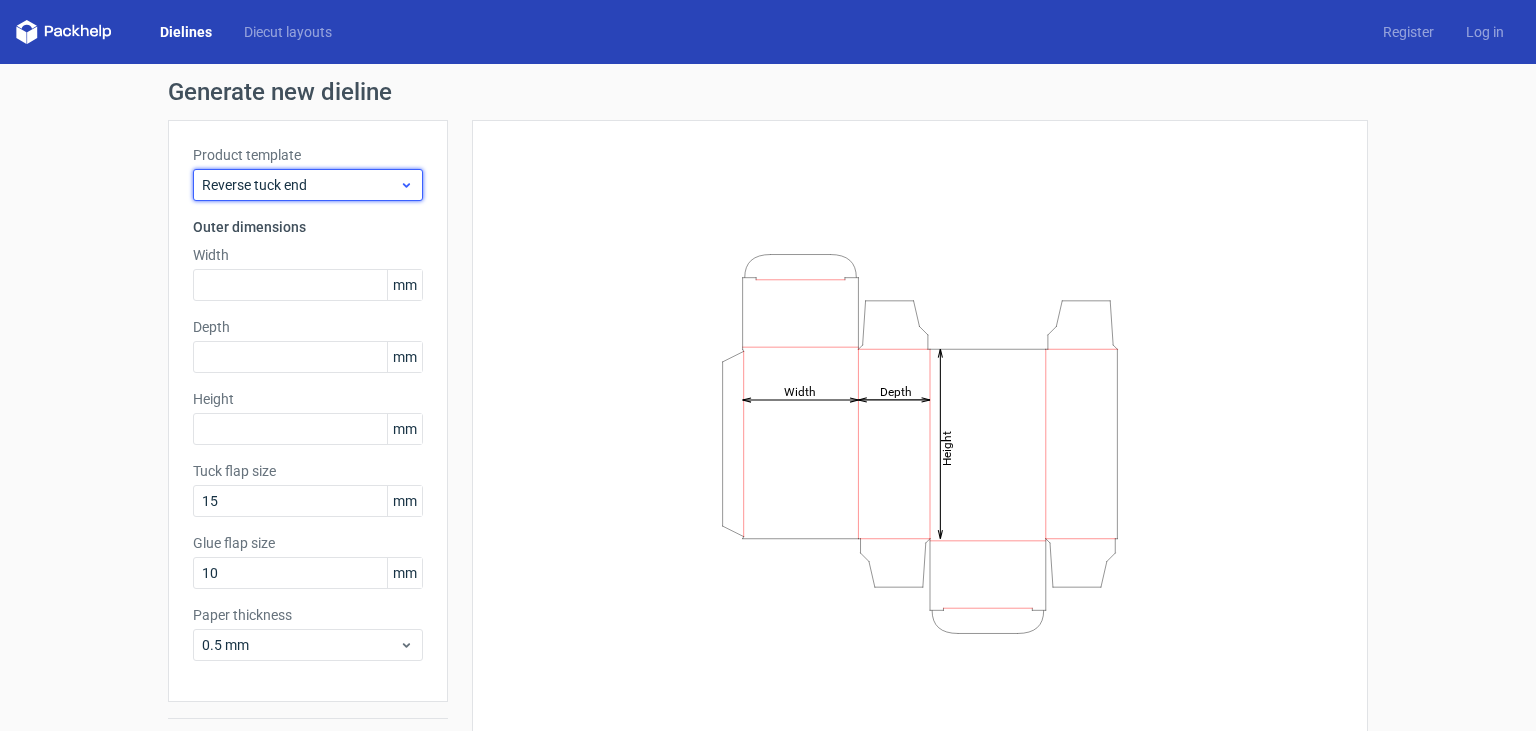 click on "Reverse tuck end" at bounding box center (300, 185) 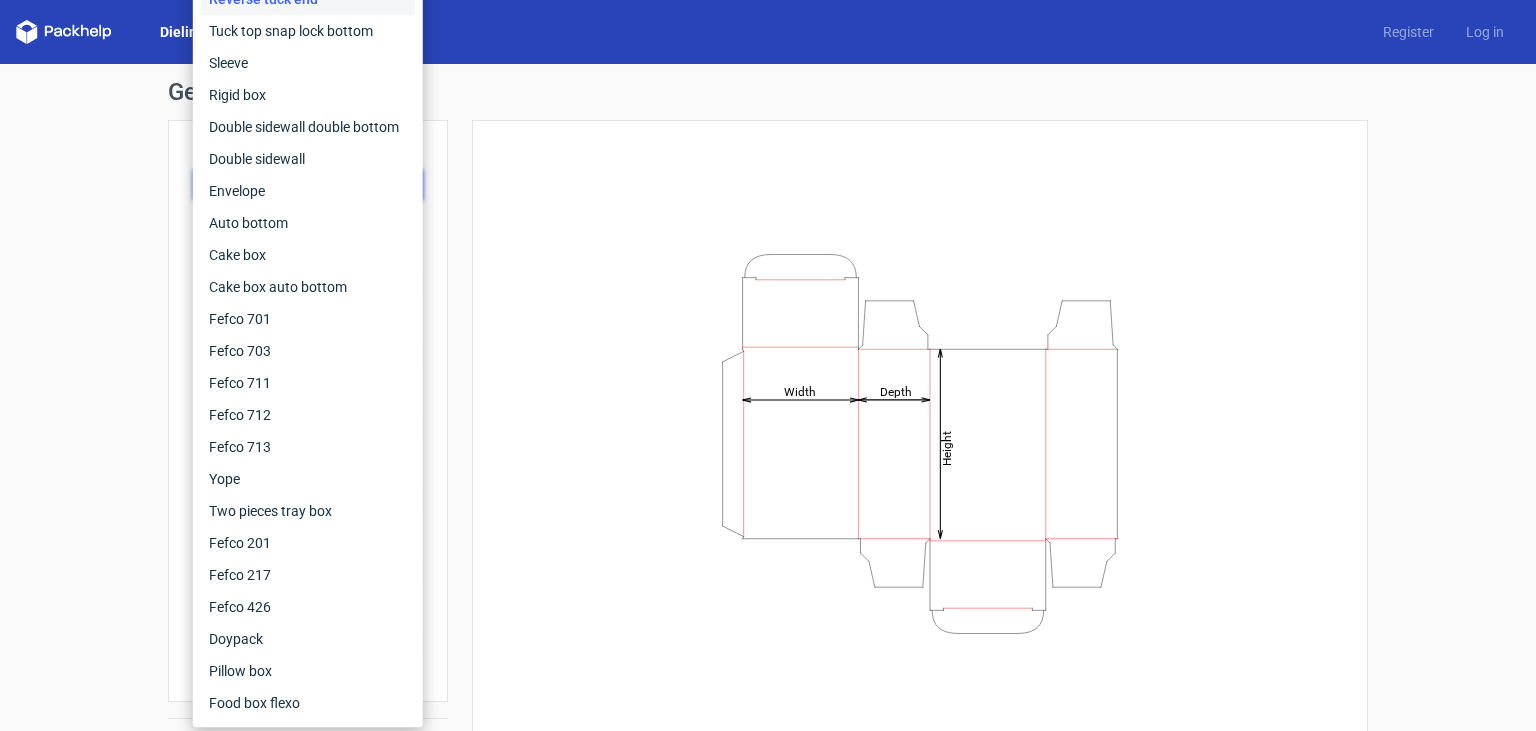 click on "Reverse tuck end" at bounding box center [308, -1] 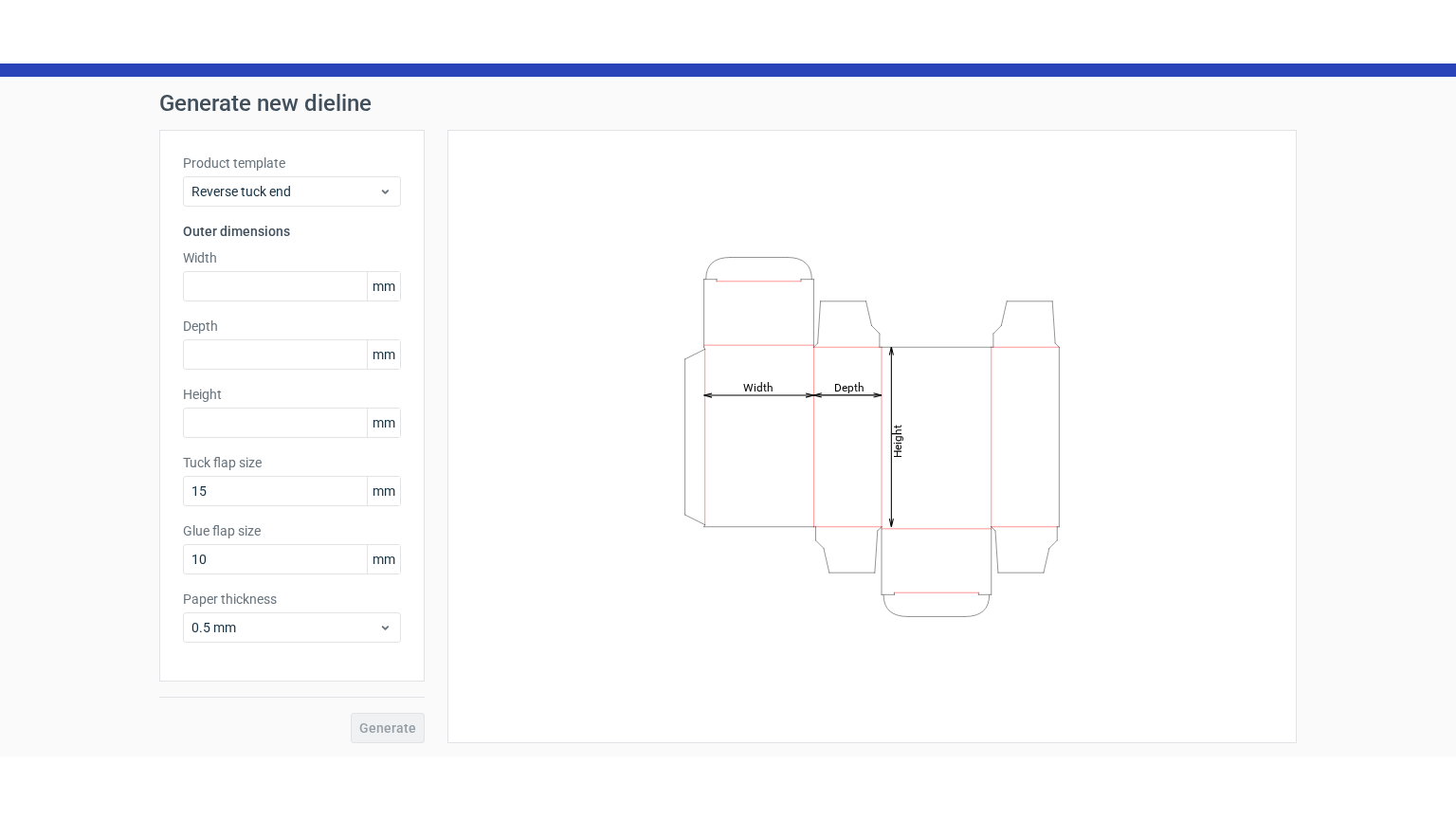 scroll, scrollTop: 0, scrollLeft: 0, axis: both 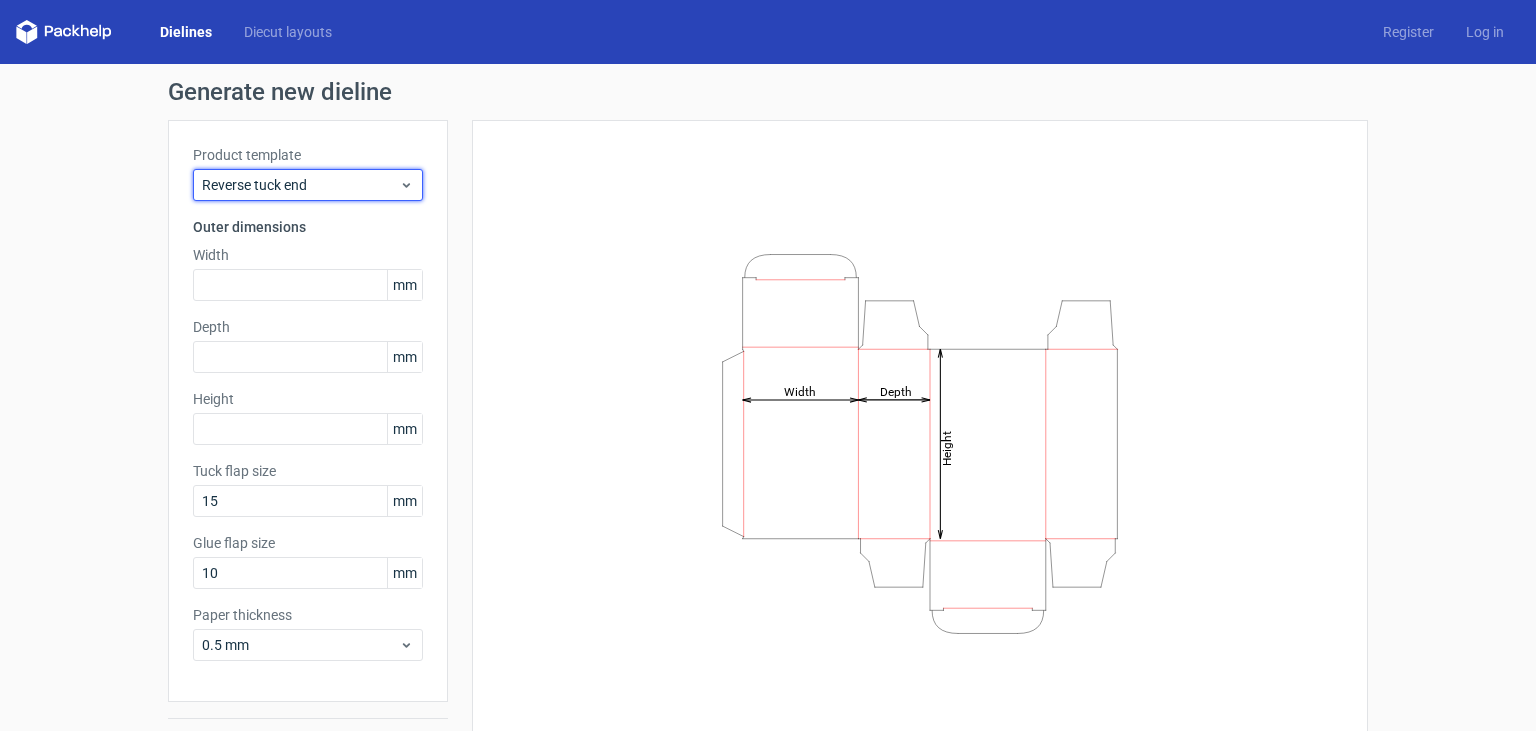 click on "Reverse tuck end" at bounding box center (300, 185) 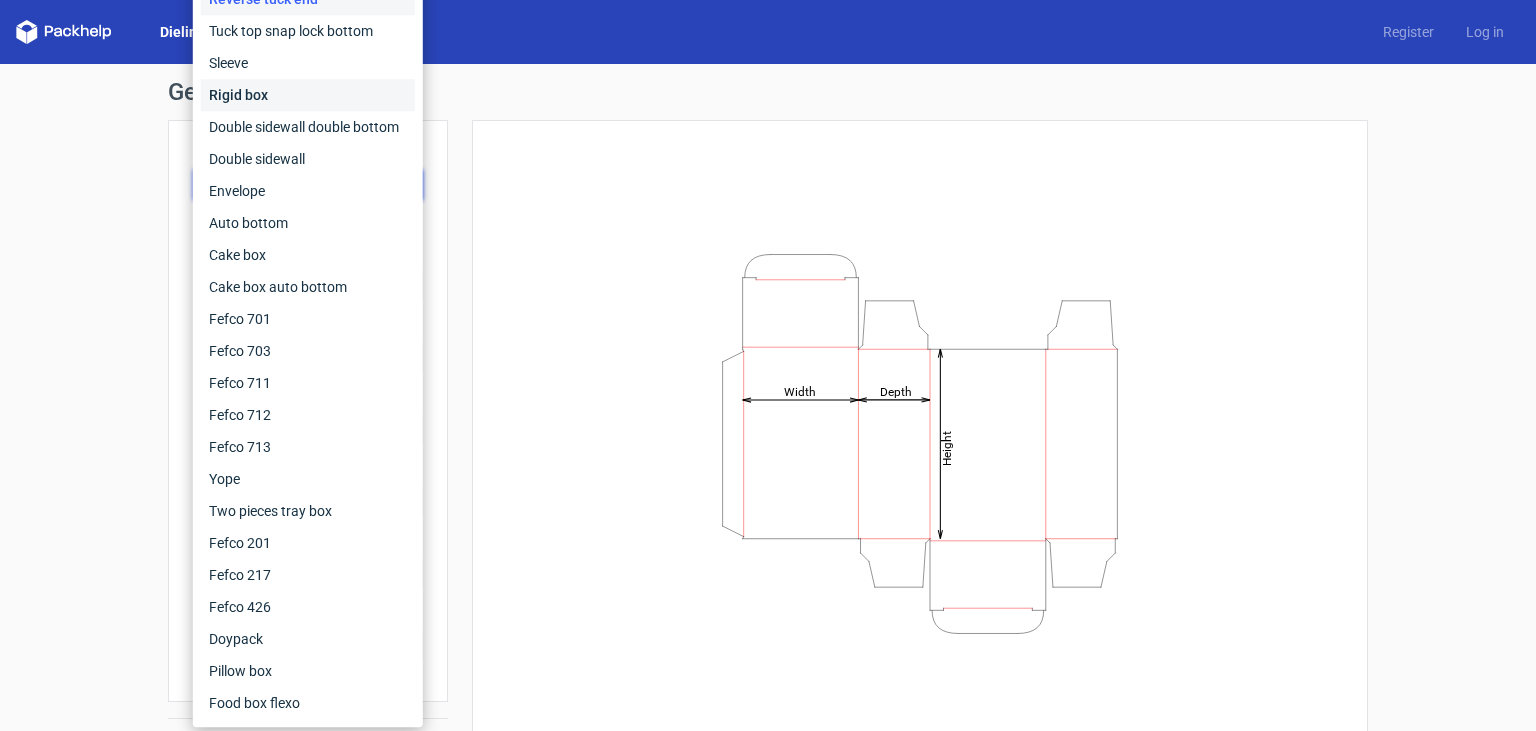 click on "Rigid box" at bounding box center (308, 95) 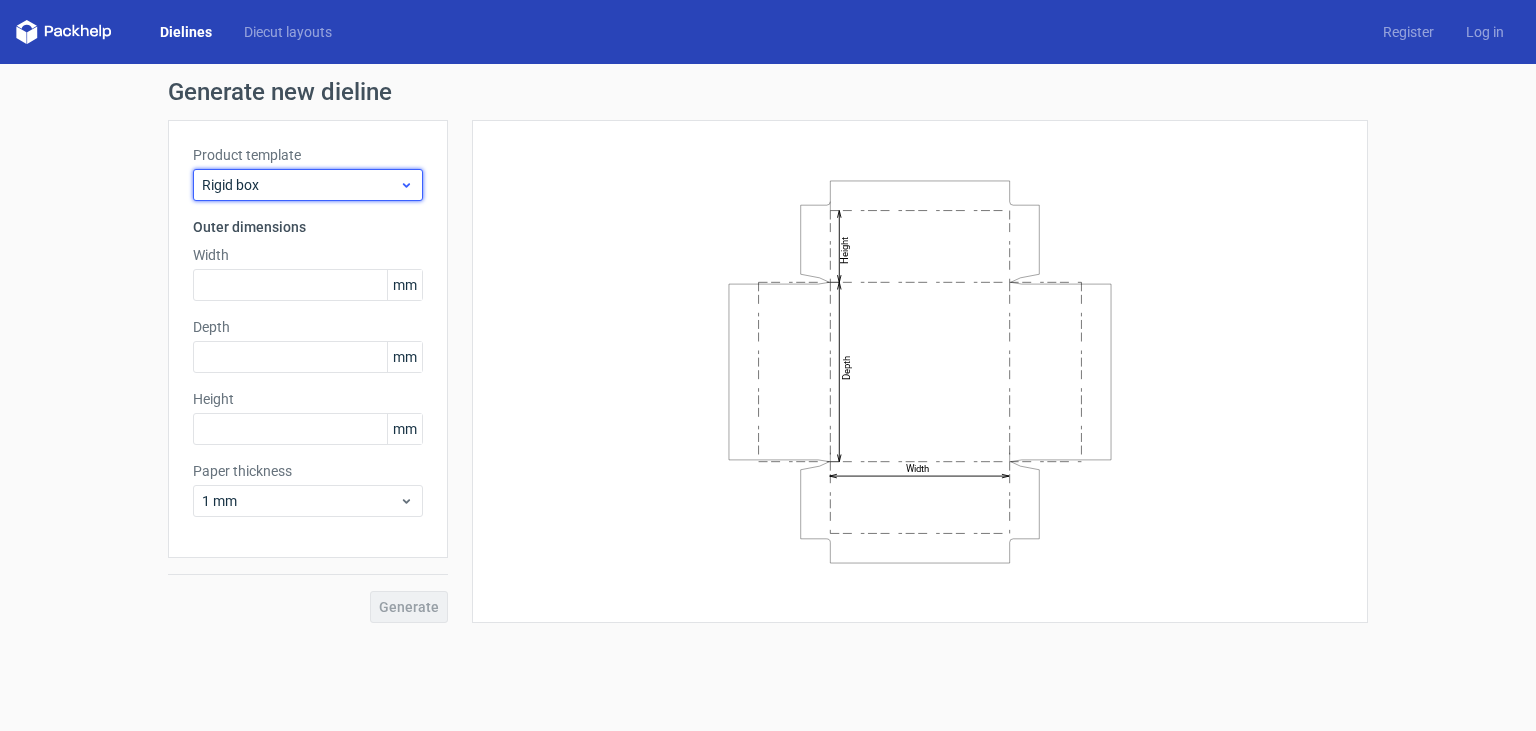click on "Rigid box" at bounding box center [300, 185] 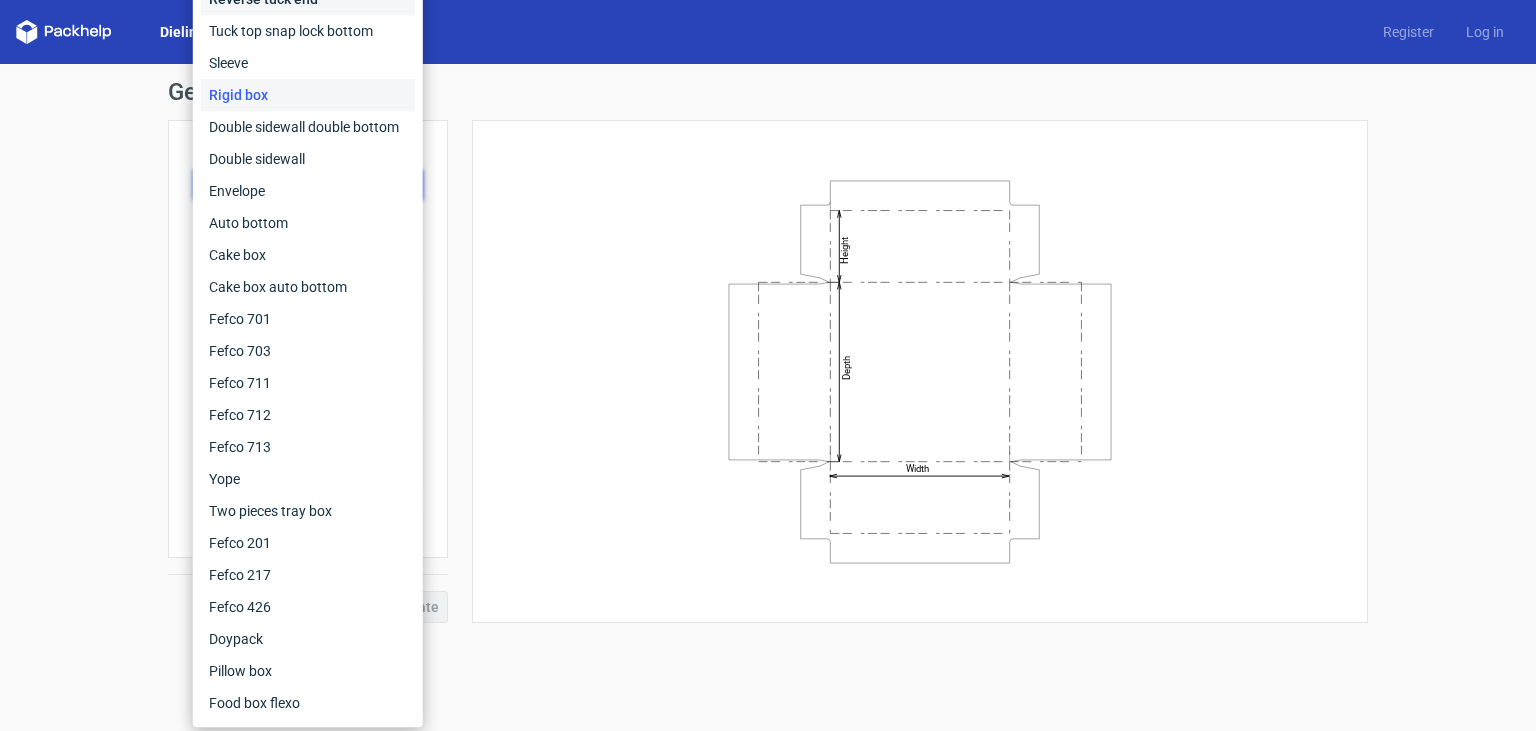 click on "Reverse tuck end" at bounding box center (308, -1) 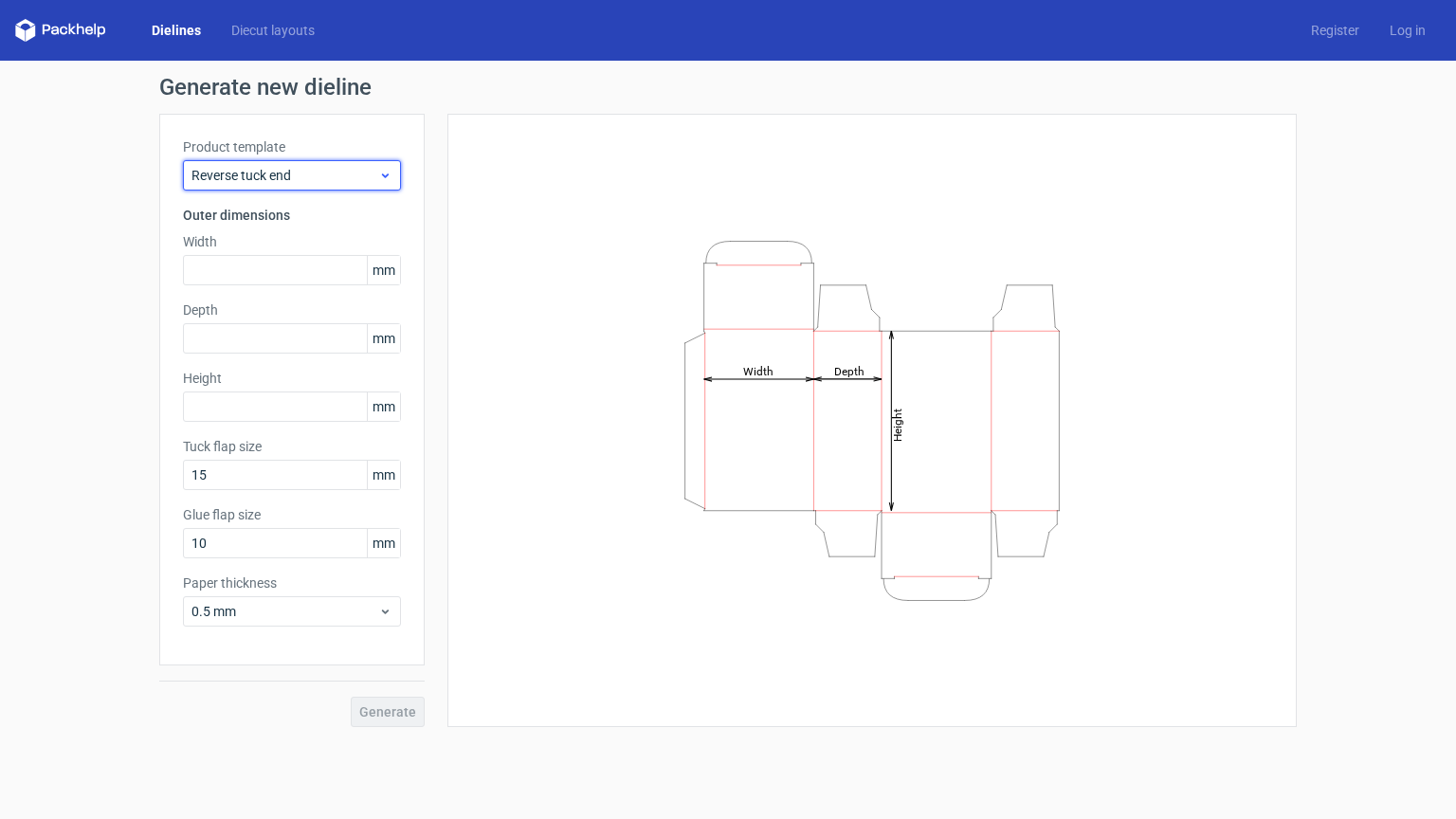 click 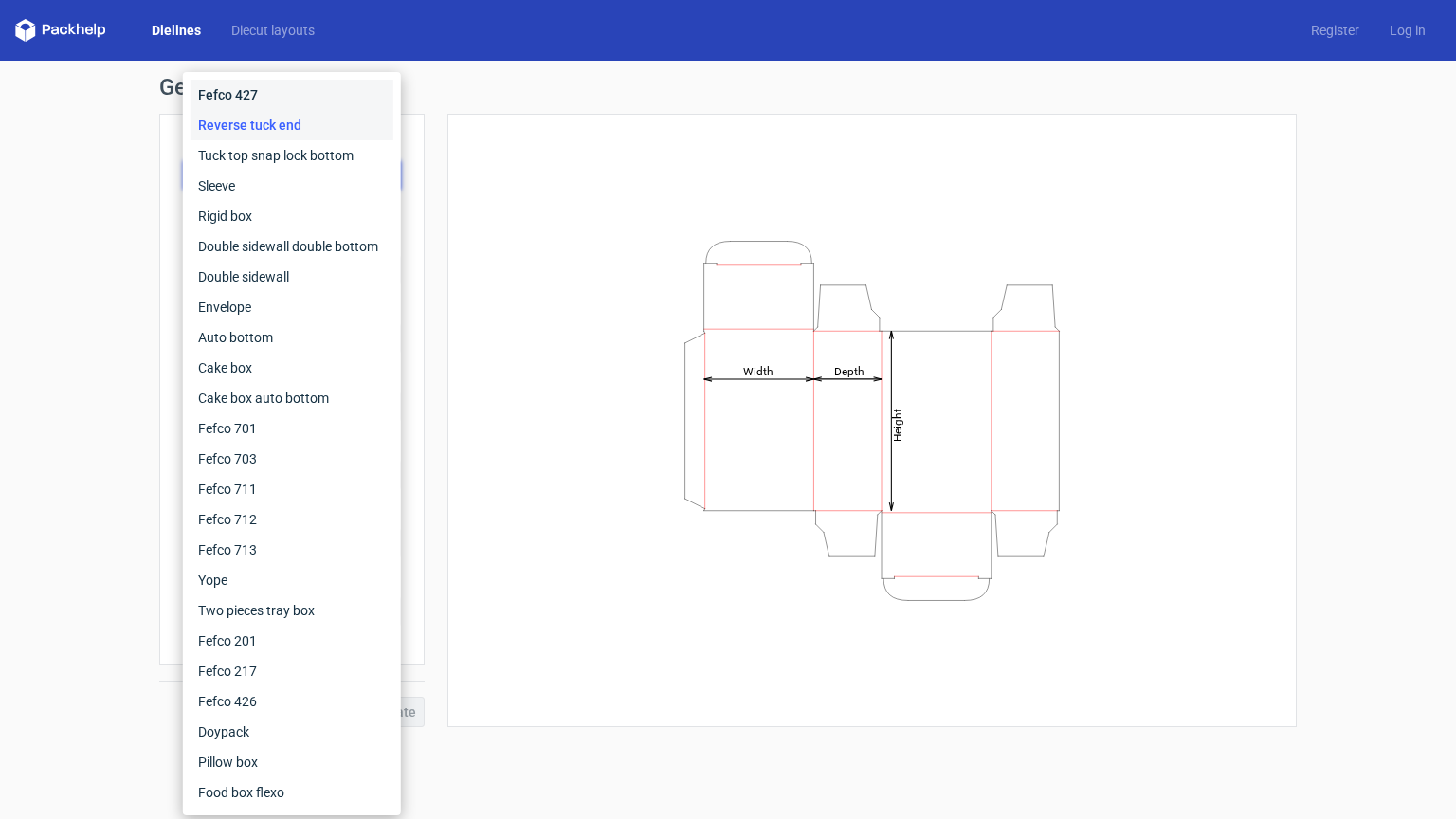click on "Fefco 427" at bounding box center (292, 95) 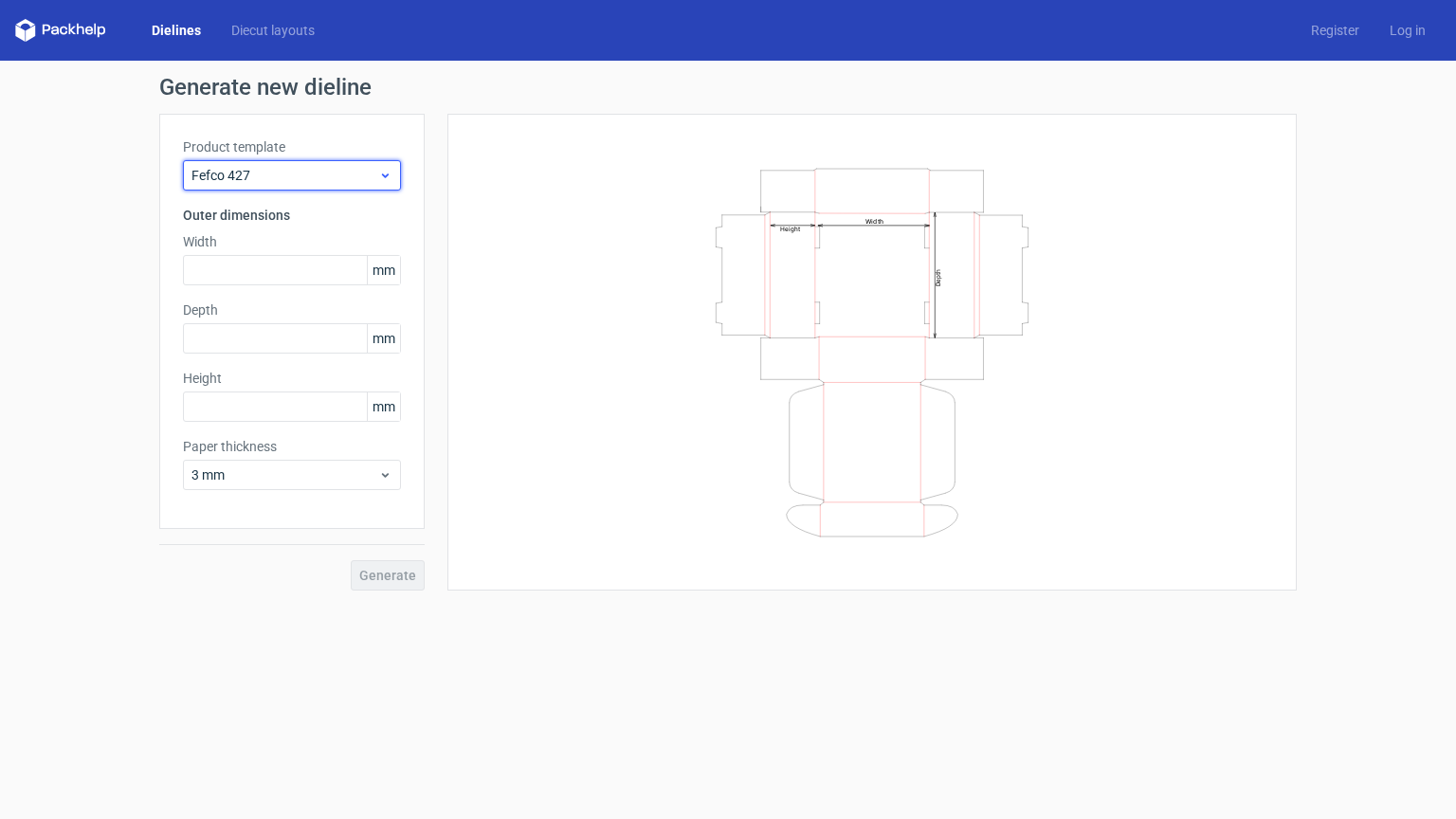 click on "Fefco 427" at bounding box center [284, 175] 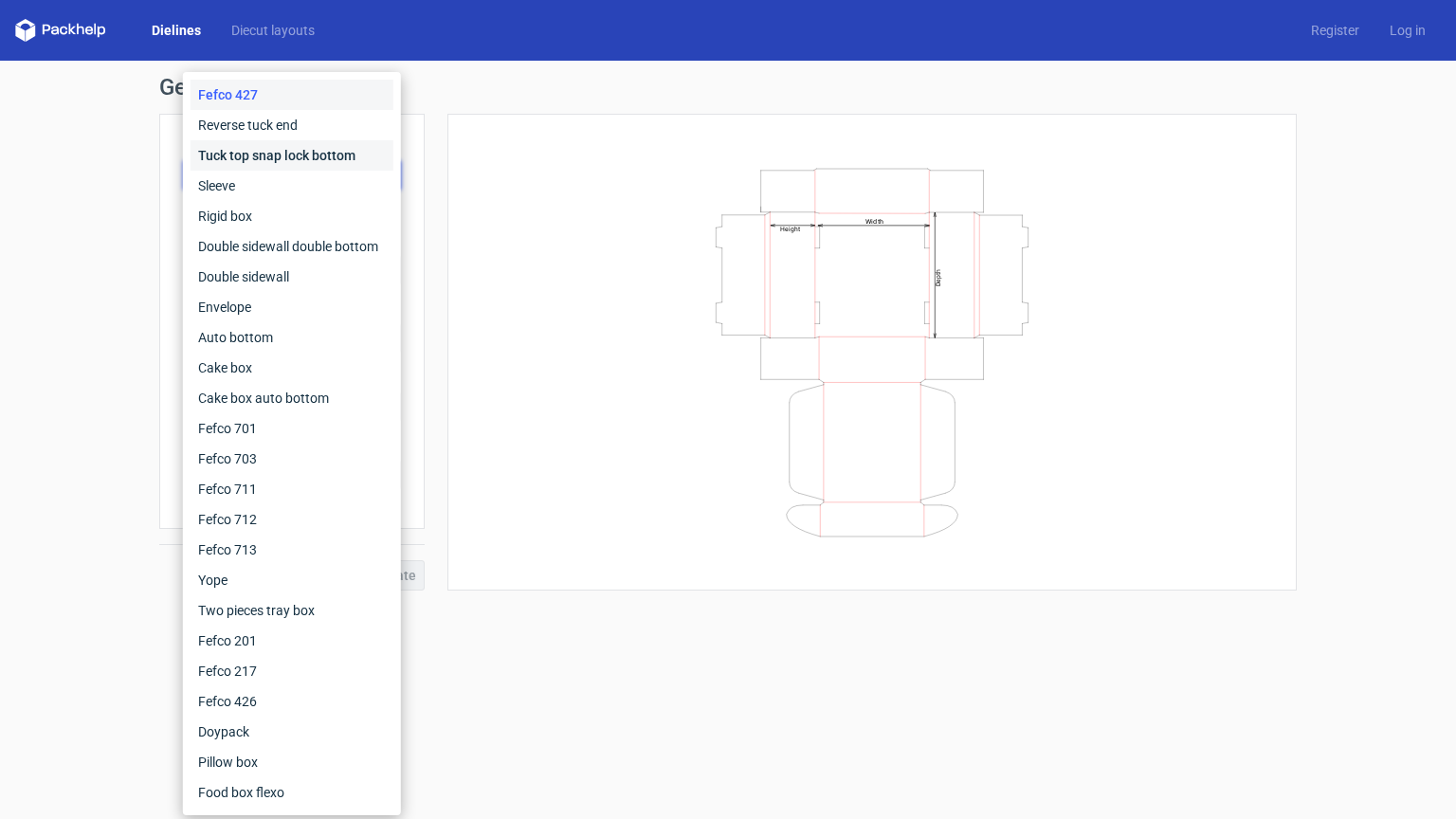 click on "Tuck top snap lock bottom" at bounding box center (292, 155) 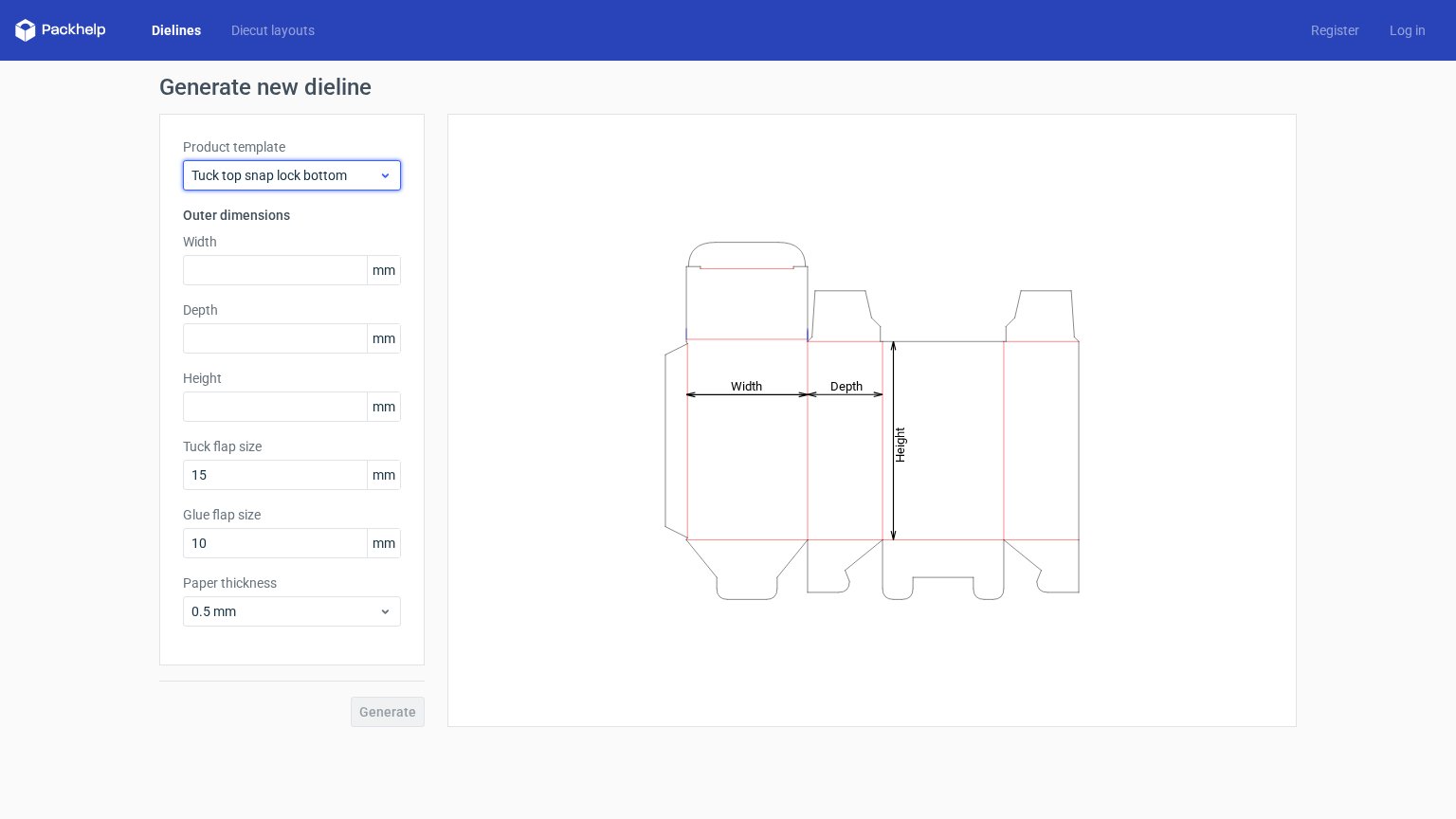 click on "Tuck top snap lock bottom" at bounding box center [284, 175] 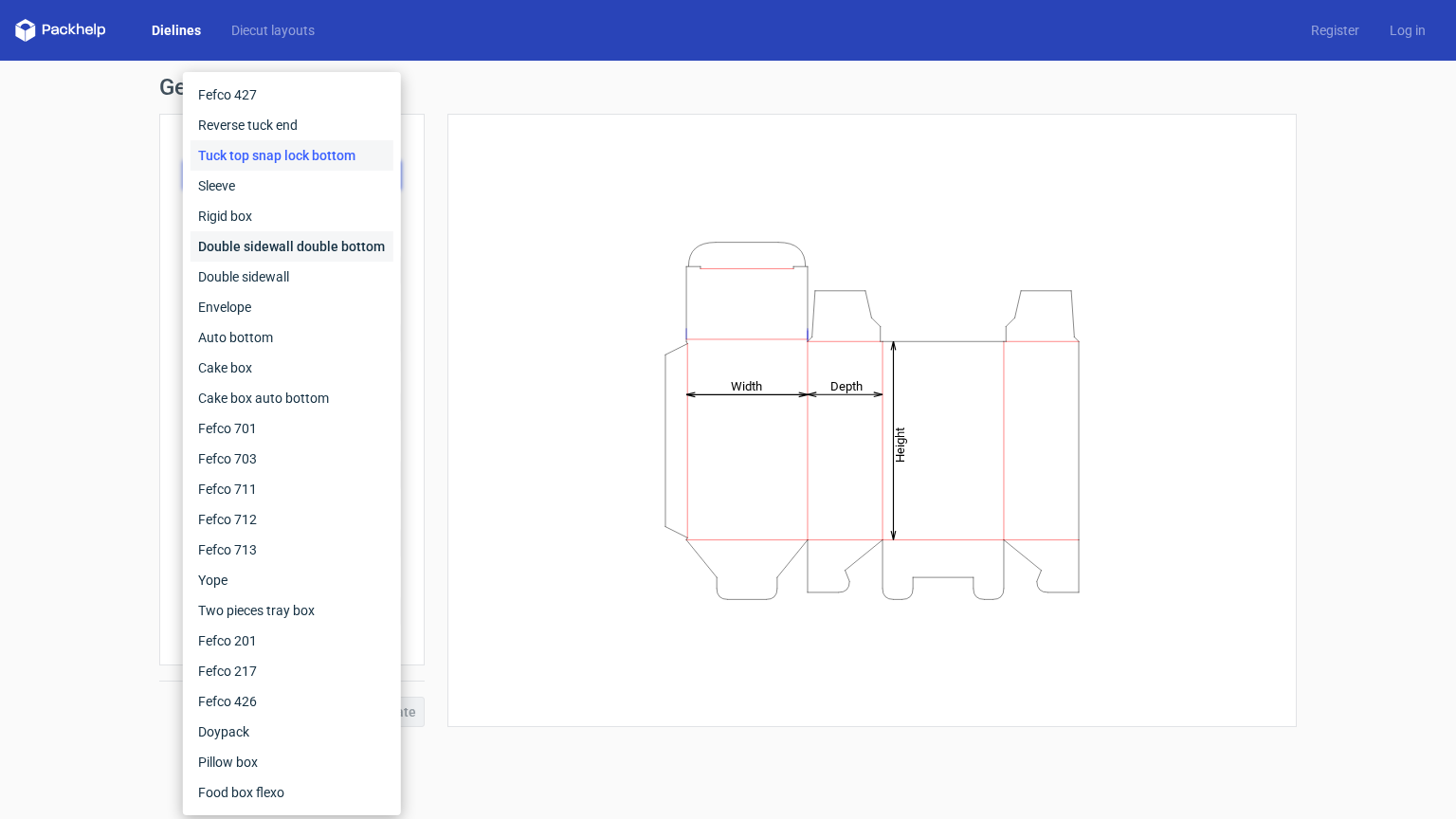 click on "Double sidewall double bottom" at bounding box center (292, 246) 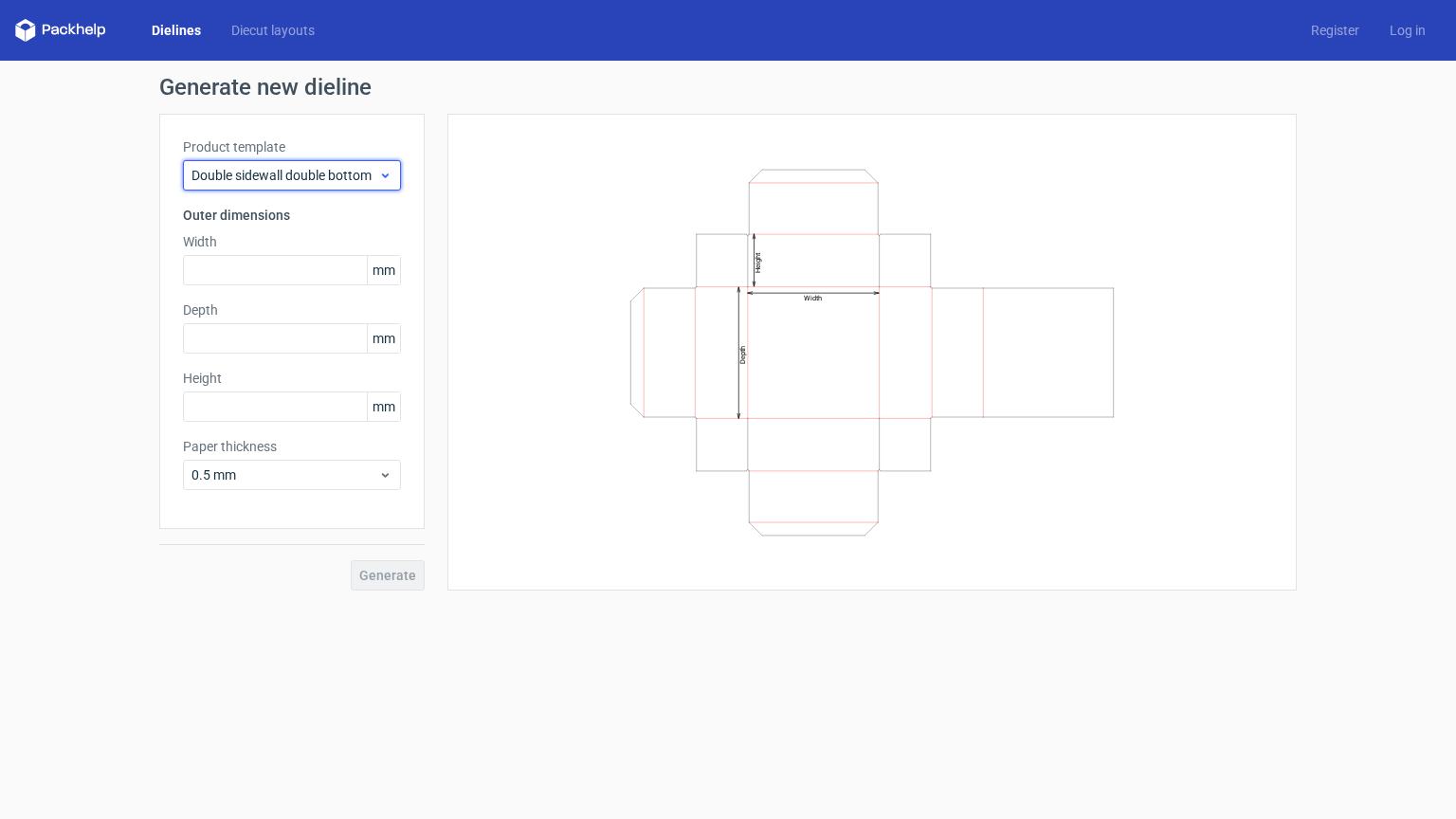 click on "Double sidewall double bottom" at bounding box center [284, 175] 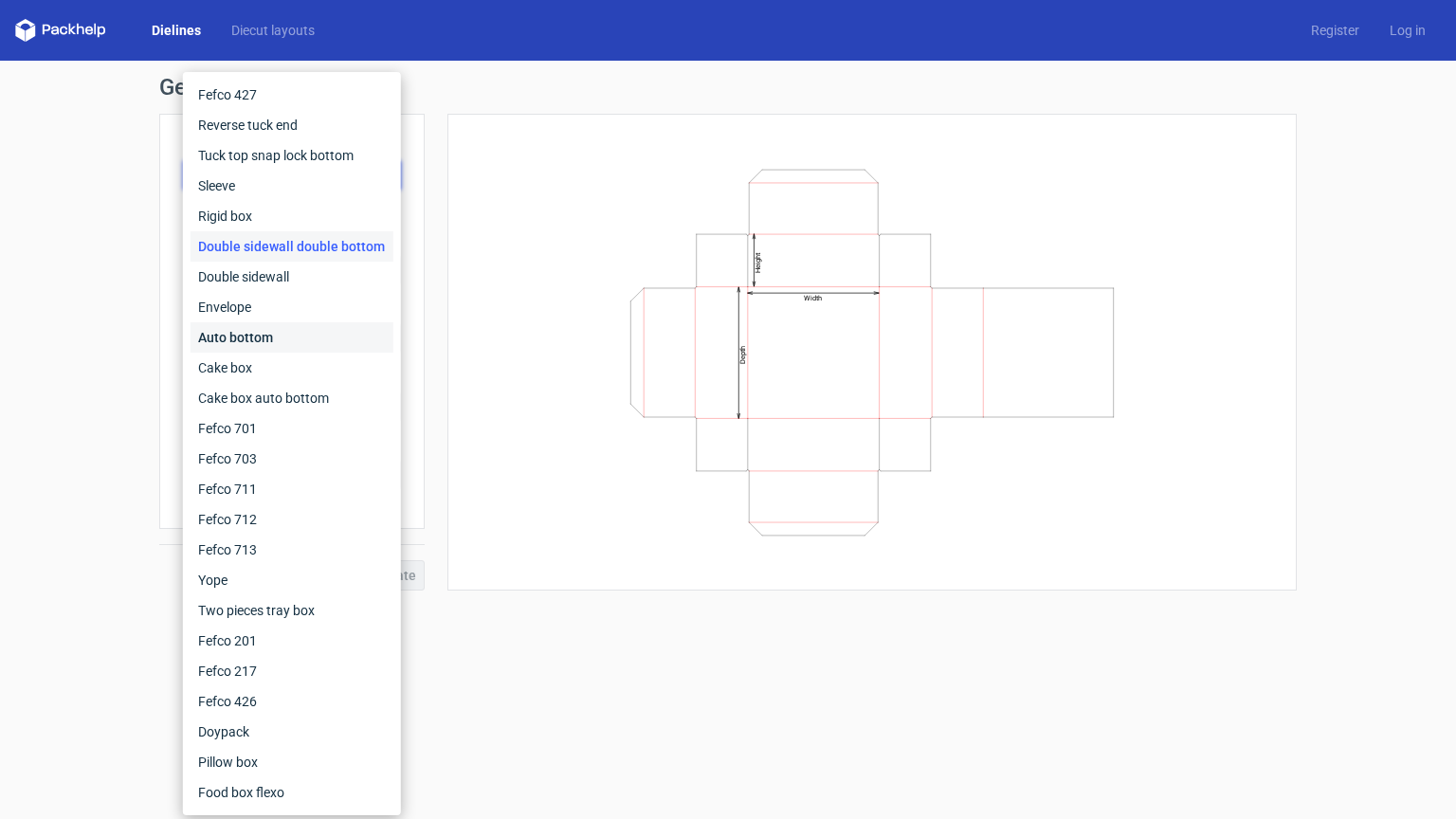 click on "Auto bottom" at bounding box center [292, 337] 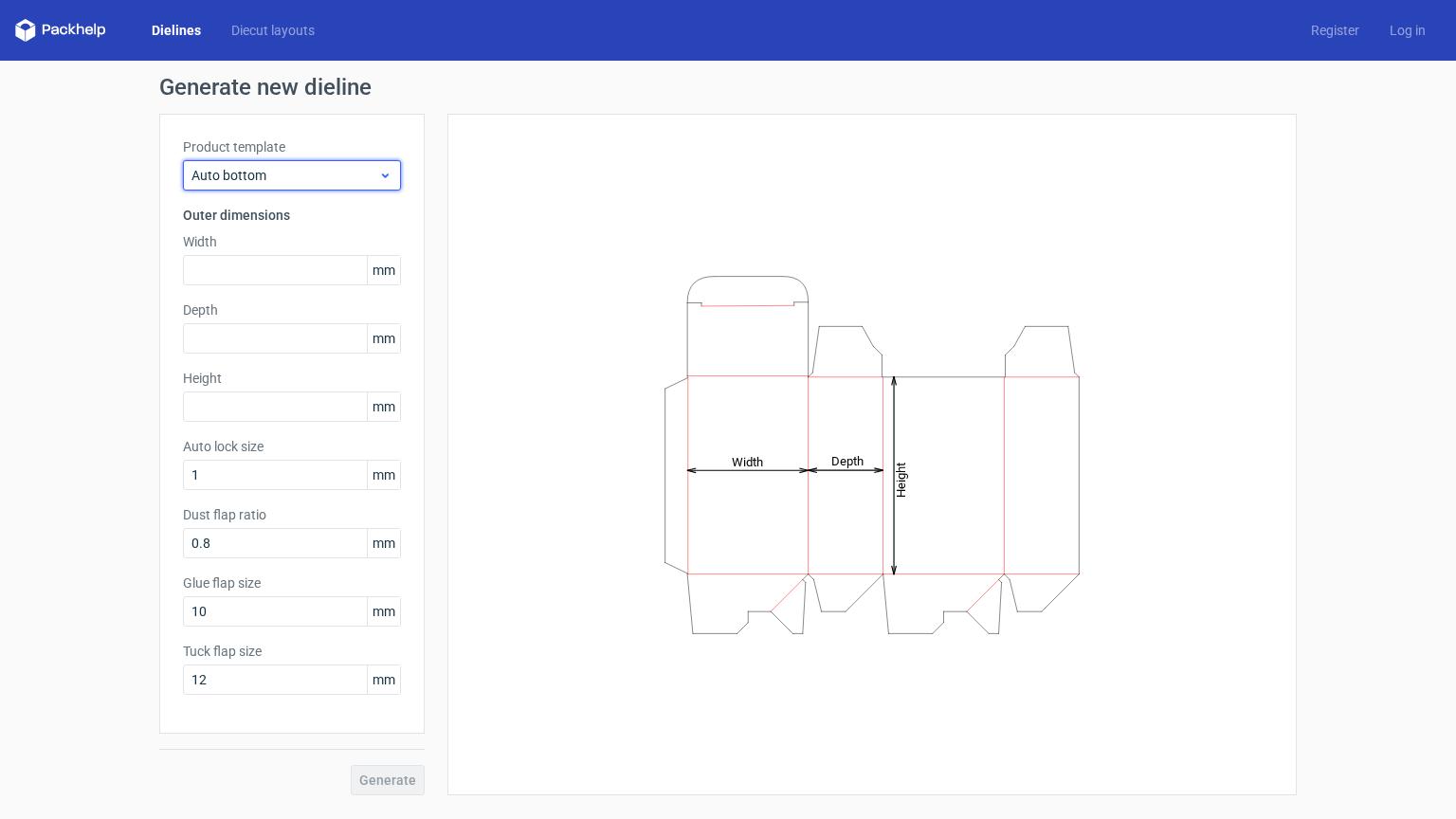 click on "Auto bottom" at bounding box center [292, 175] 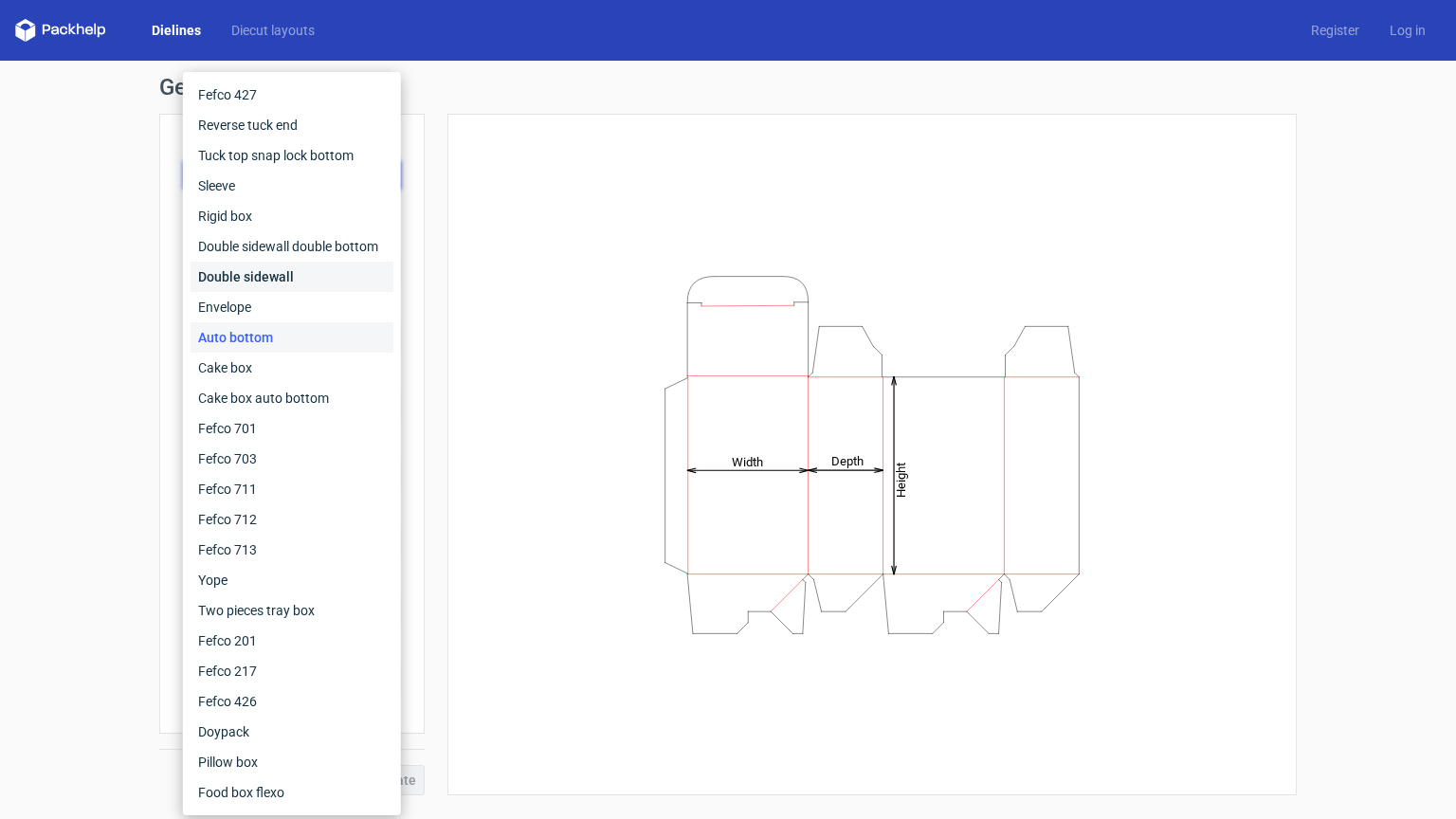 click on "Double sidewall" at bounding box center (292, 277) 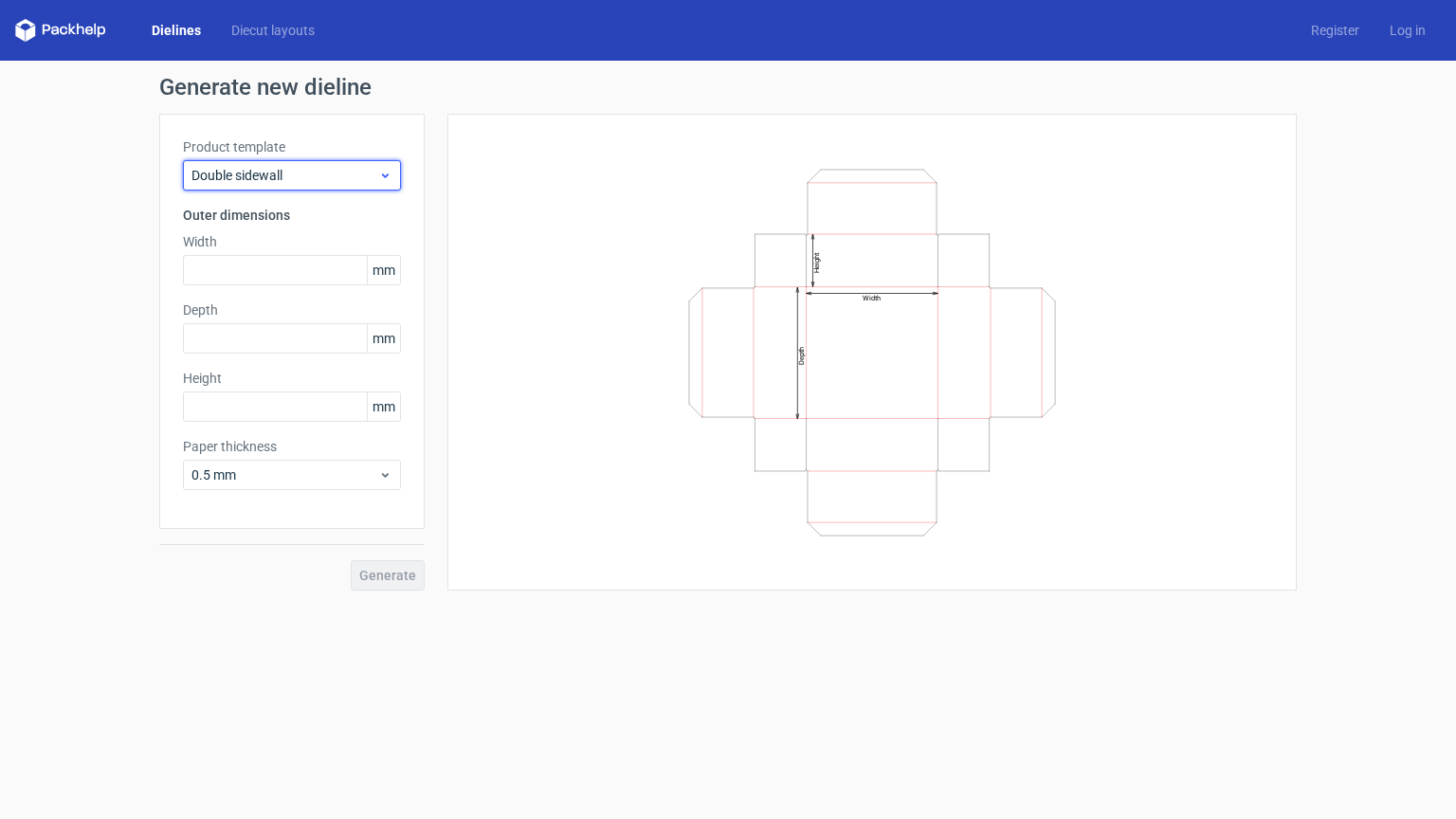 click on "Double sidewall" at bounding box center [284, 175] 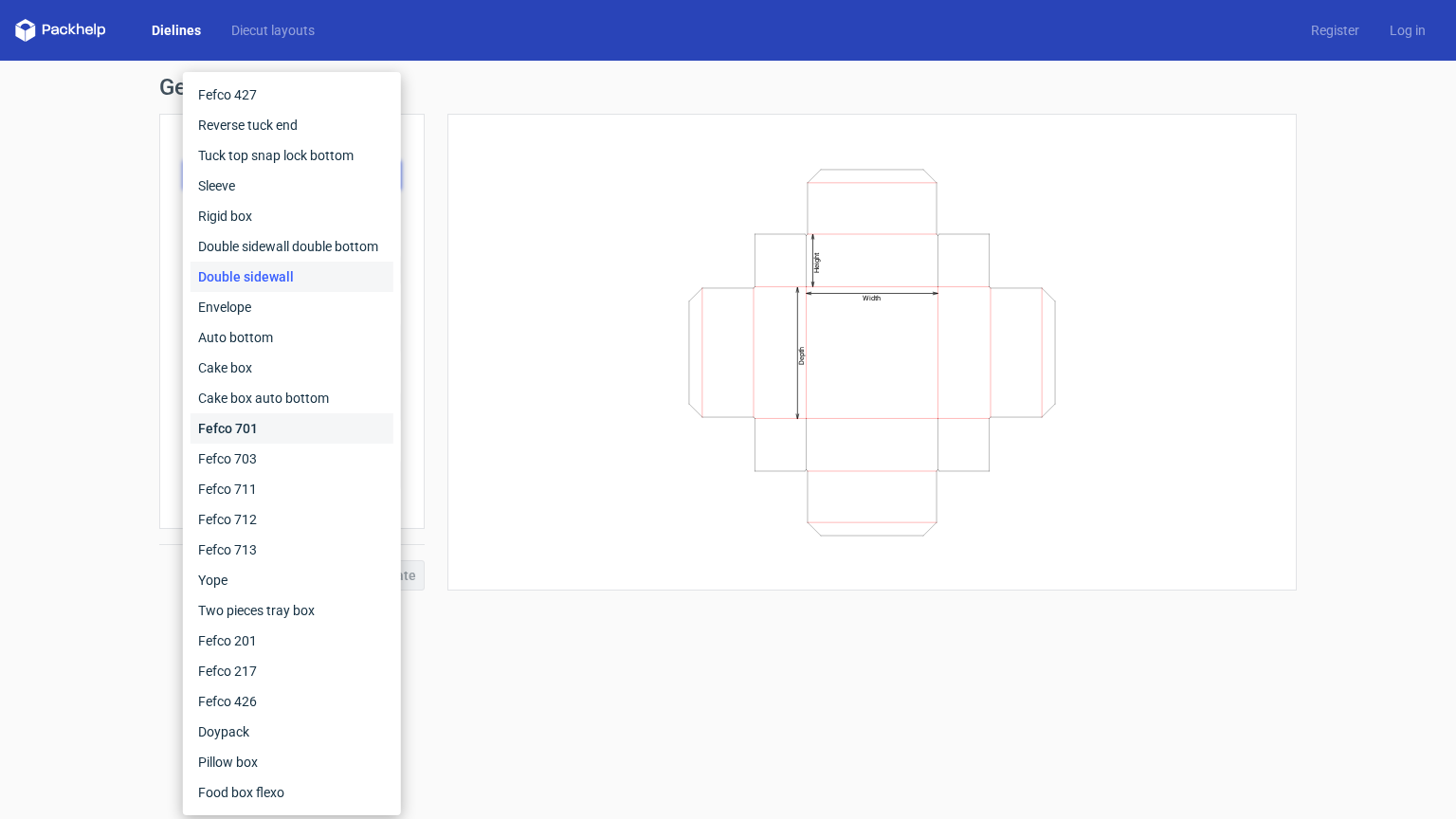 click on "Fefco 701" at bounding box center [292, 428] 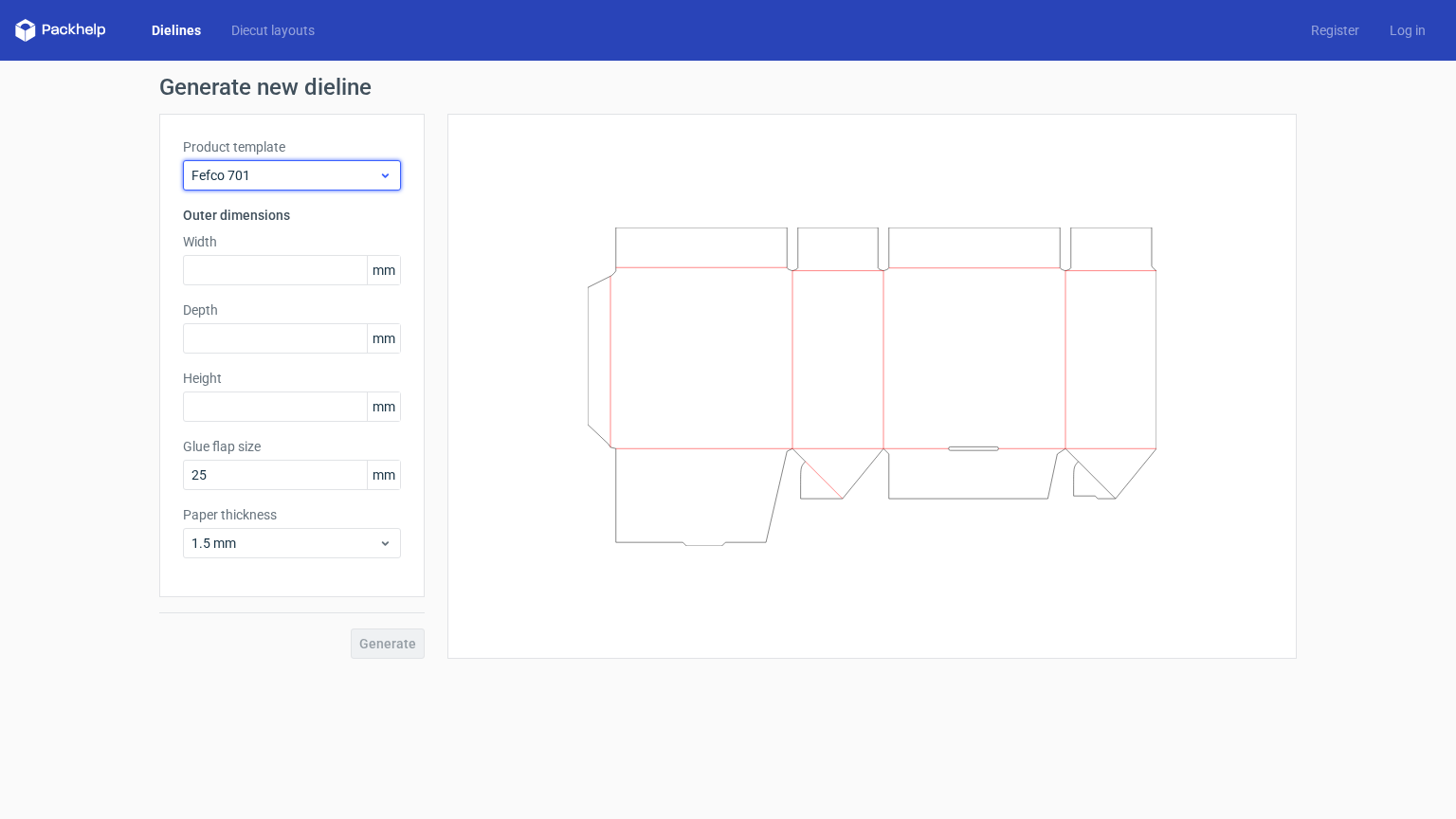 click on "Fefco 701" at bounding box center [284, 175] 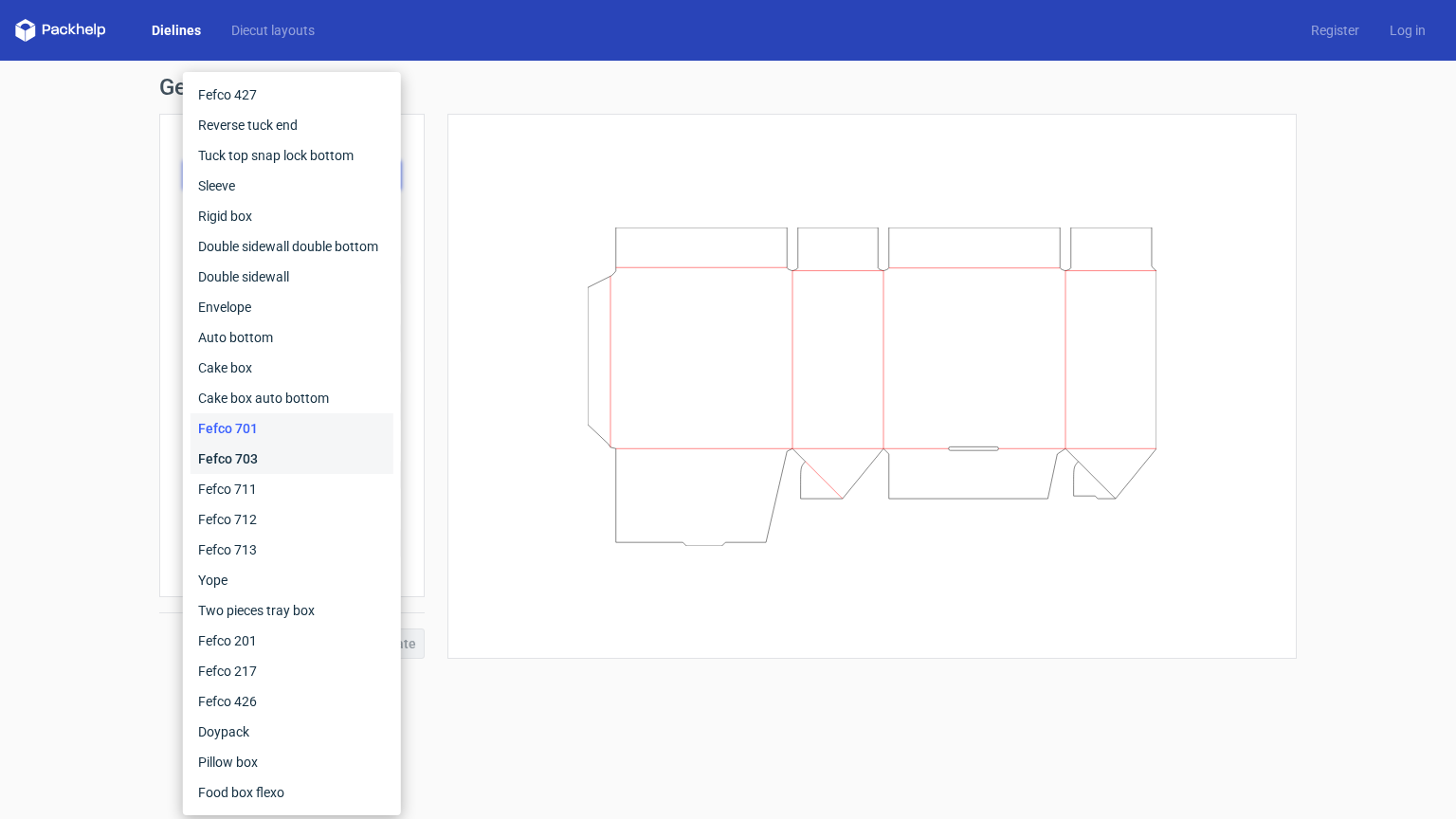 click on "Fefco 703" at bounding box center [292, 459] 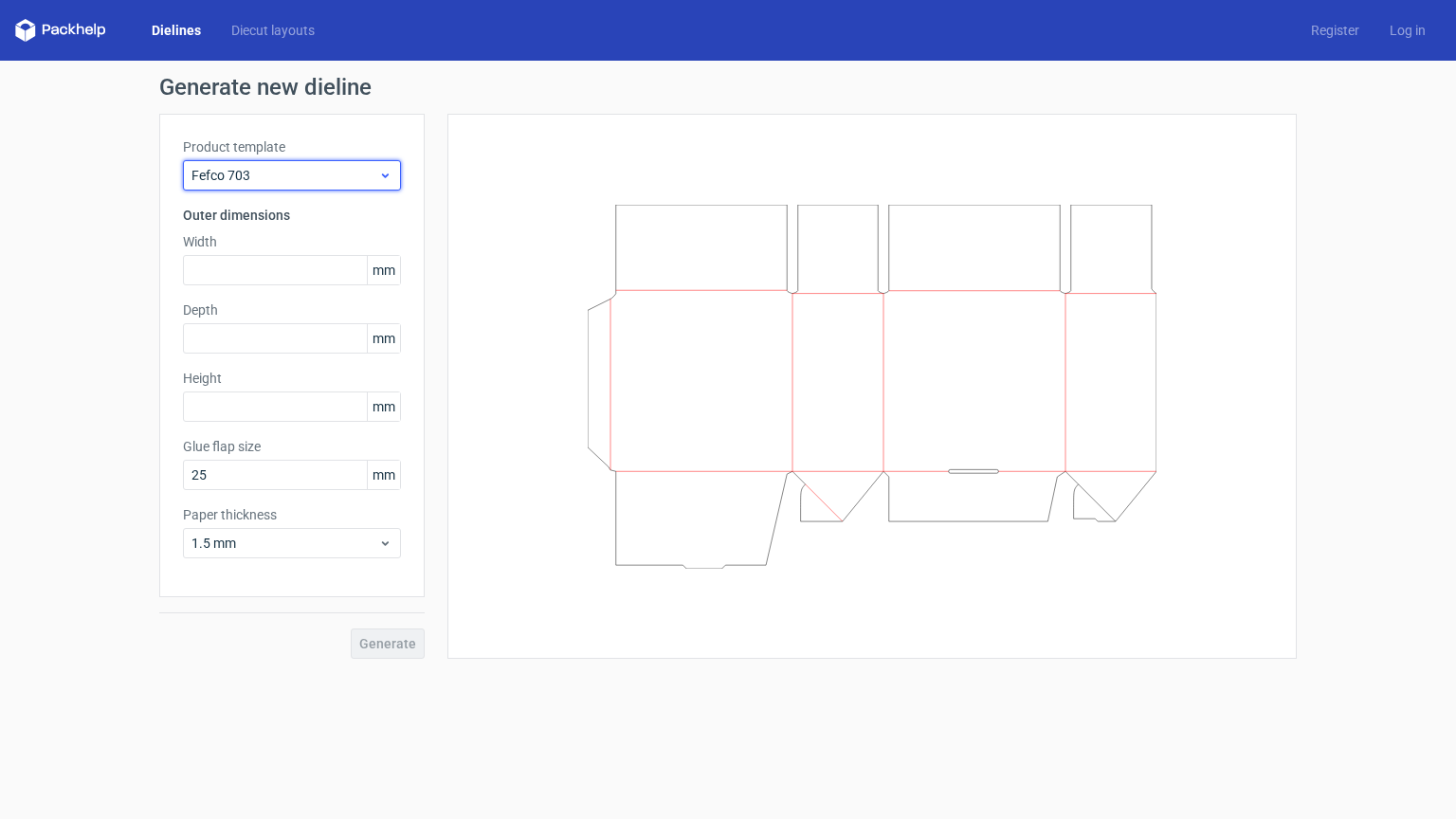 click on "Fefco 703" at bounding box center [284, 175] 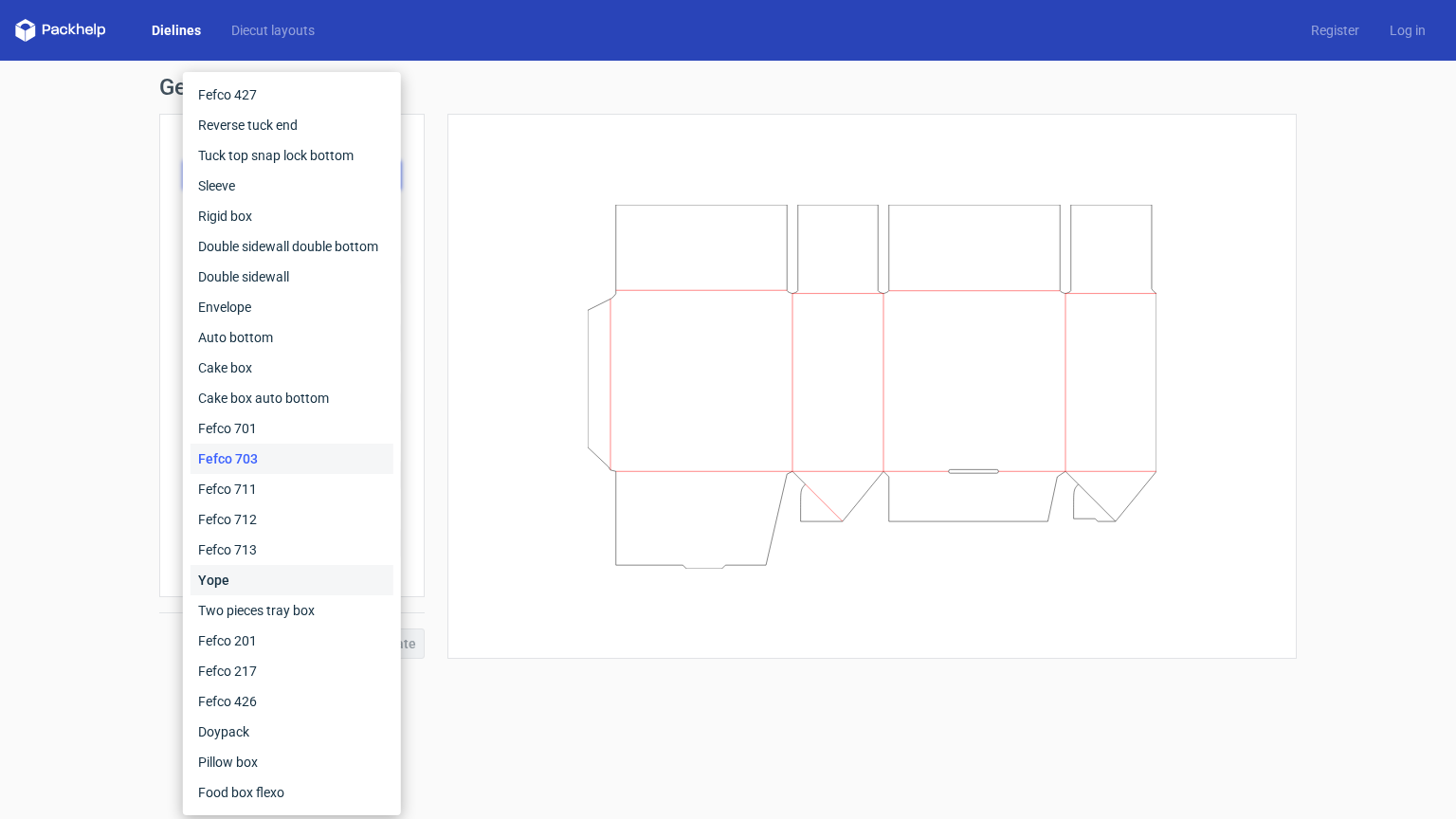 click on "Yope" at bounding box center [292, 580] 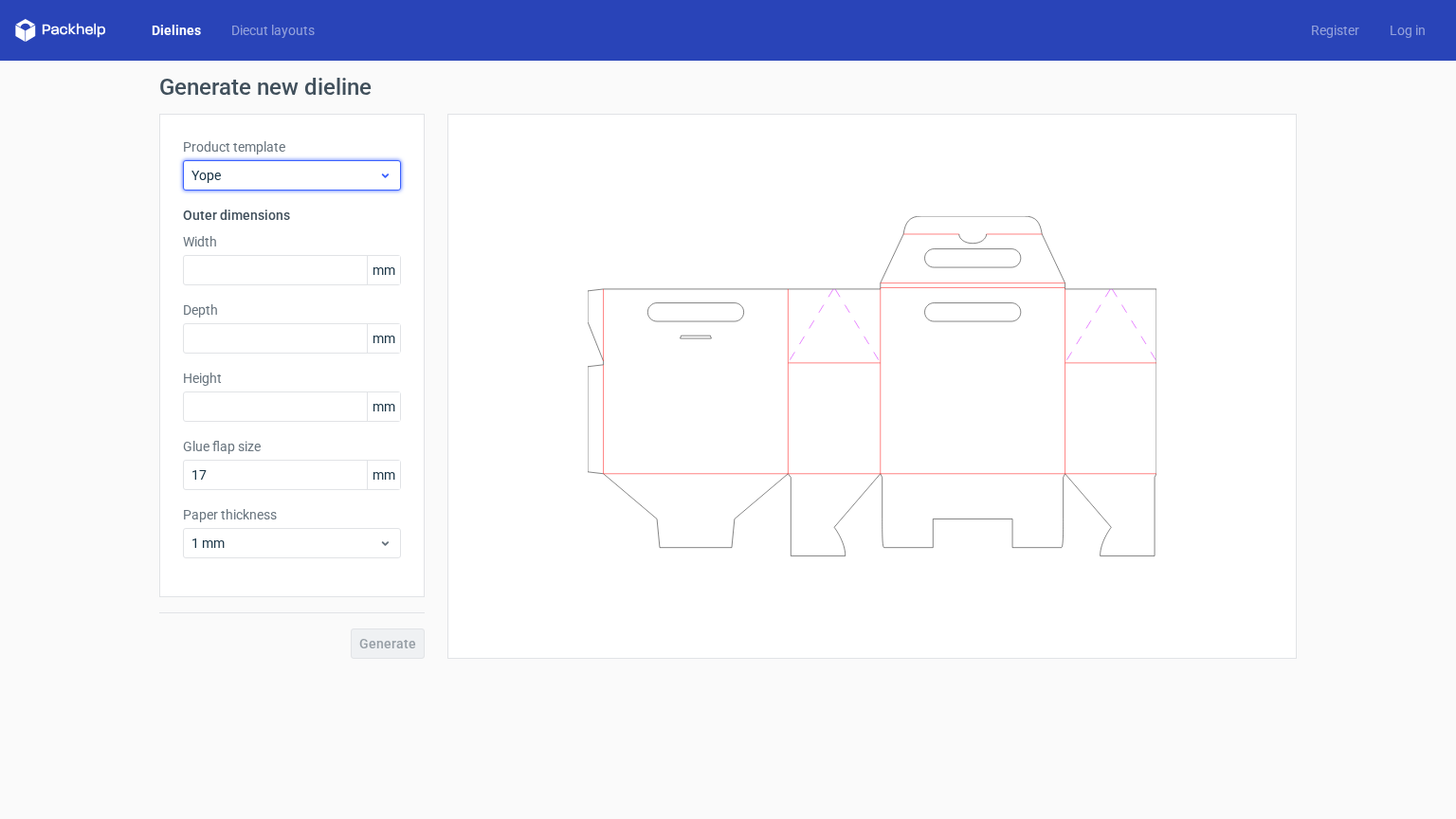 click on "Yope" at bounding box center [284, 175] 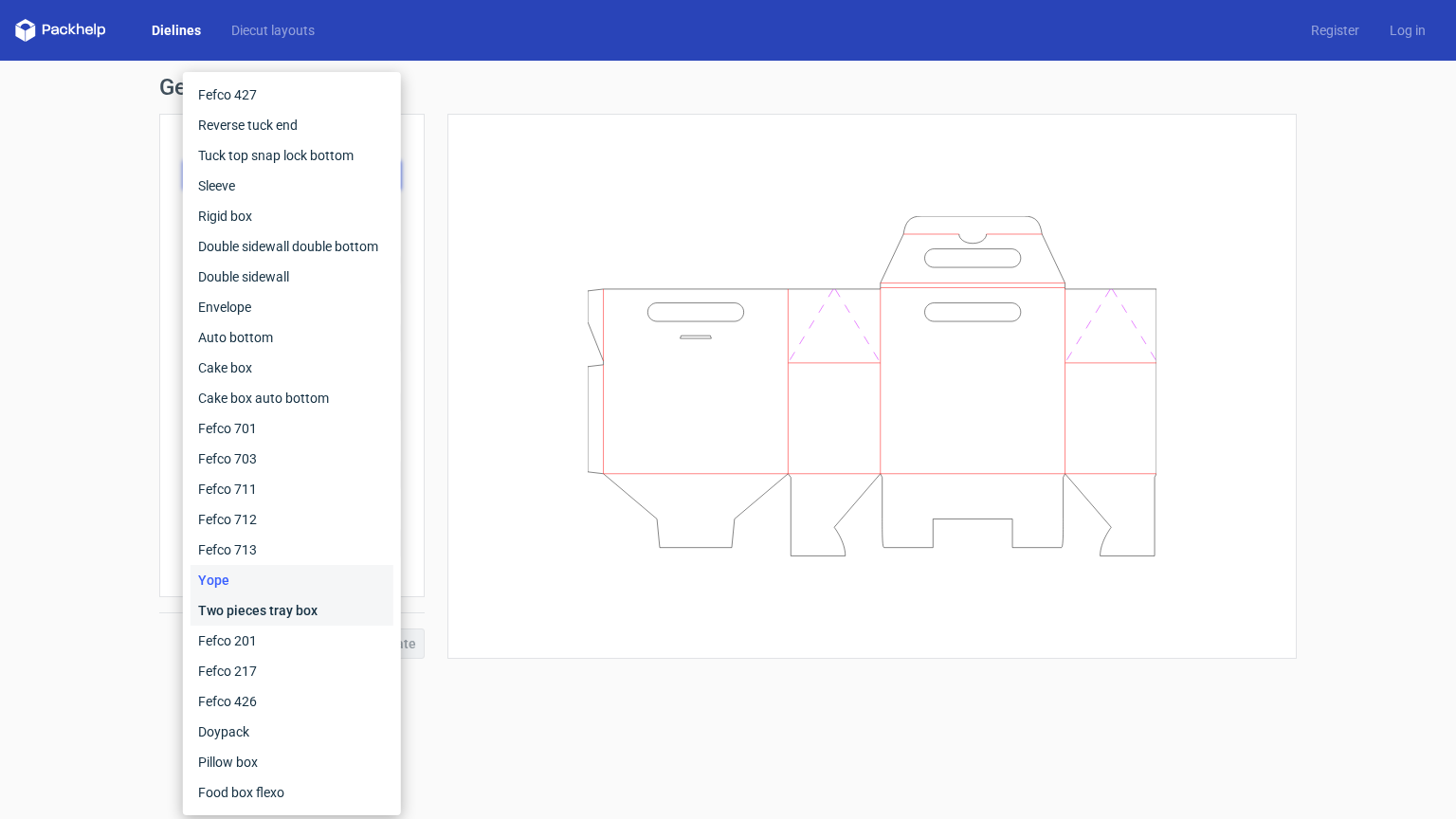 click on "Two pieces tray box" at bounding box center [292, 610] 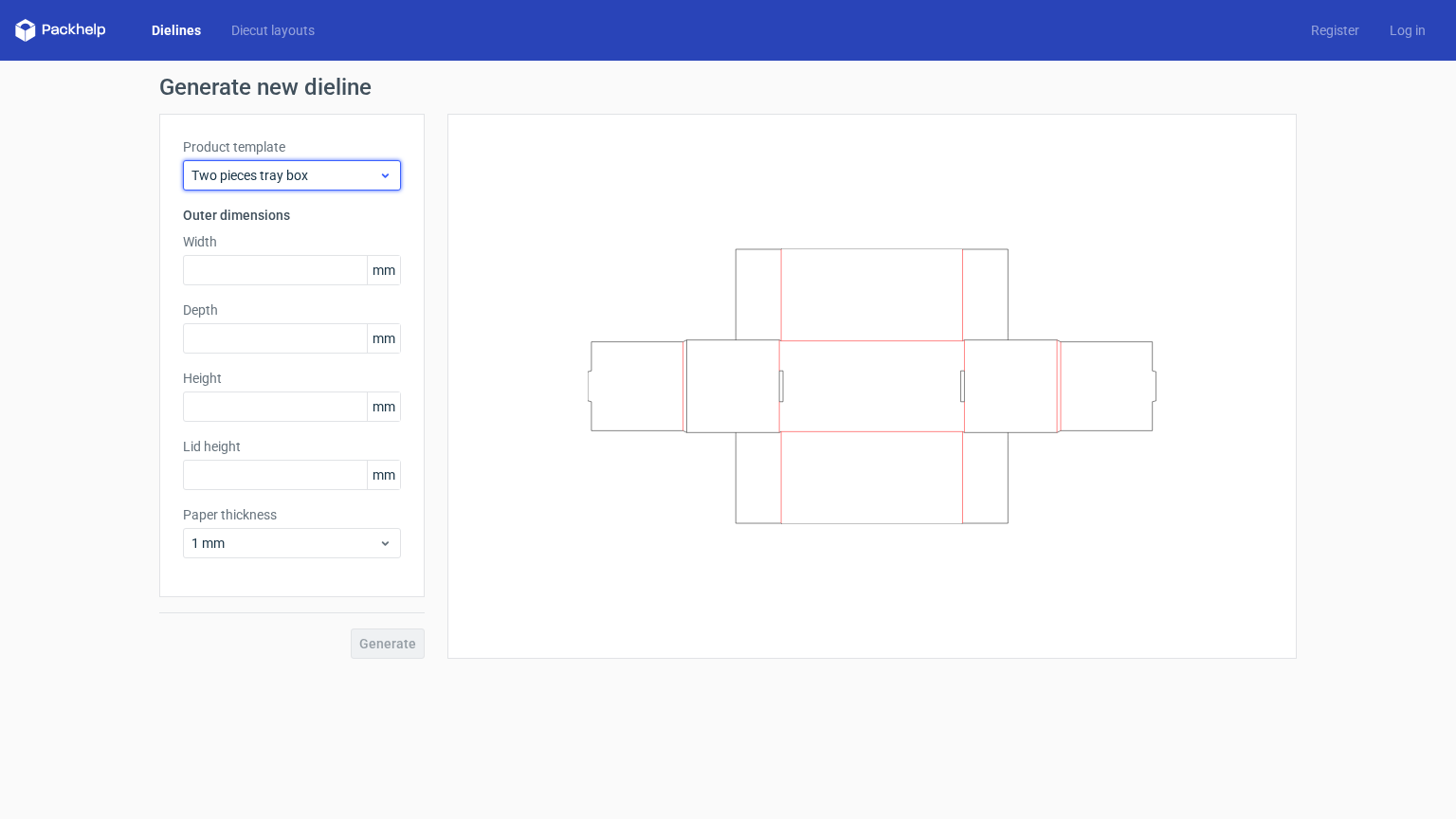 click on "Two pieces tray box" at bounding box center (284, 175) 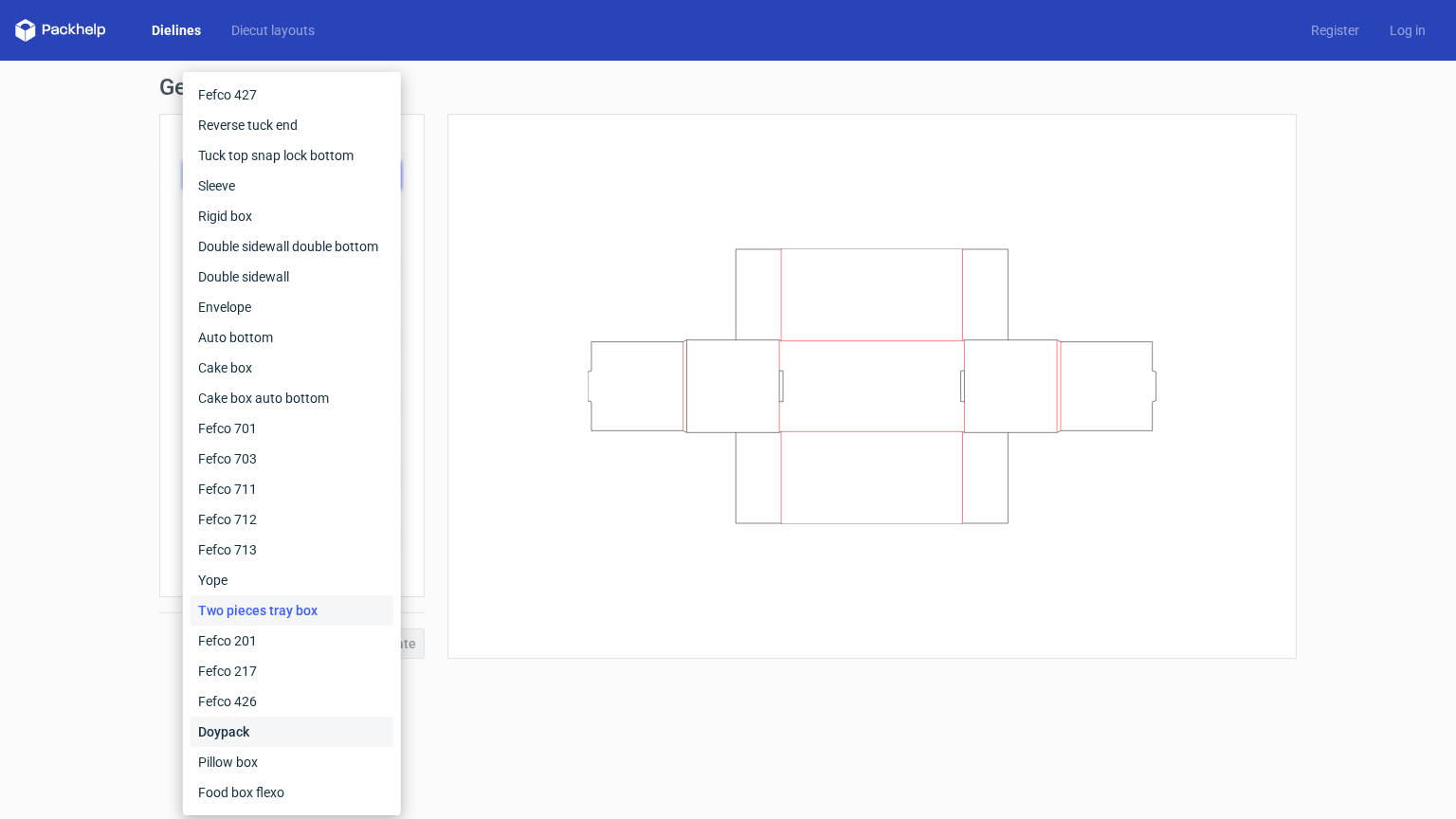 click on "Doypack" at bounding box center [292, 732] 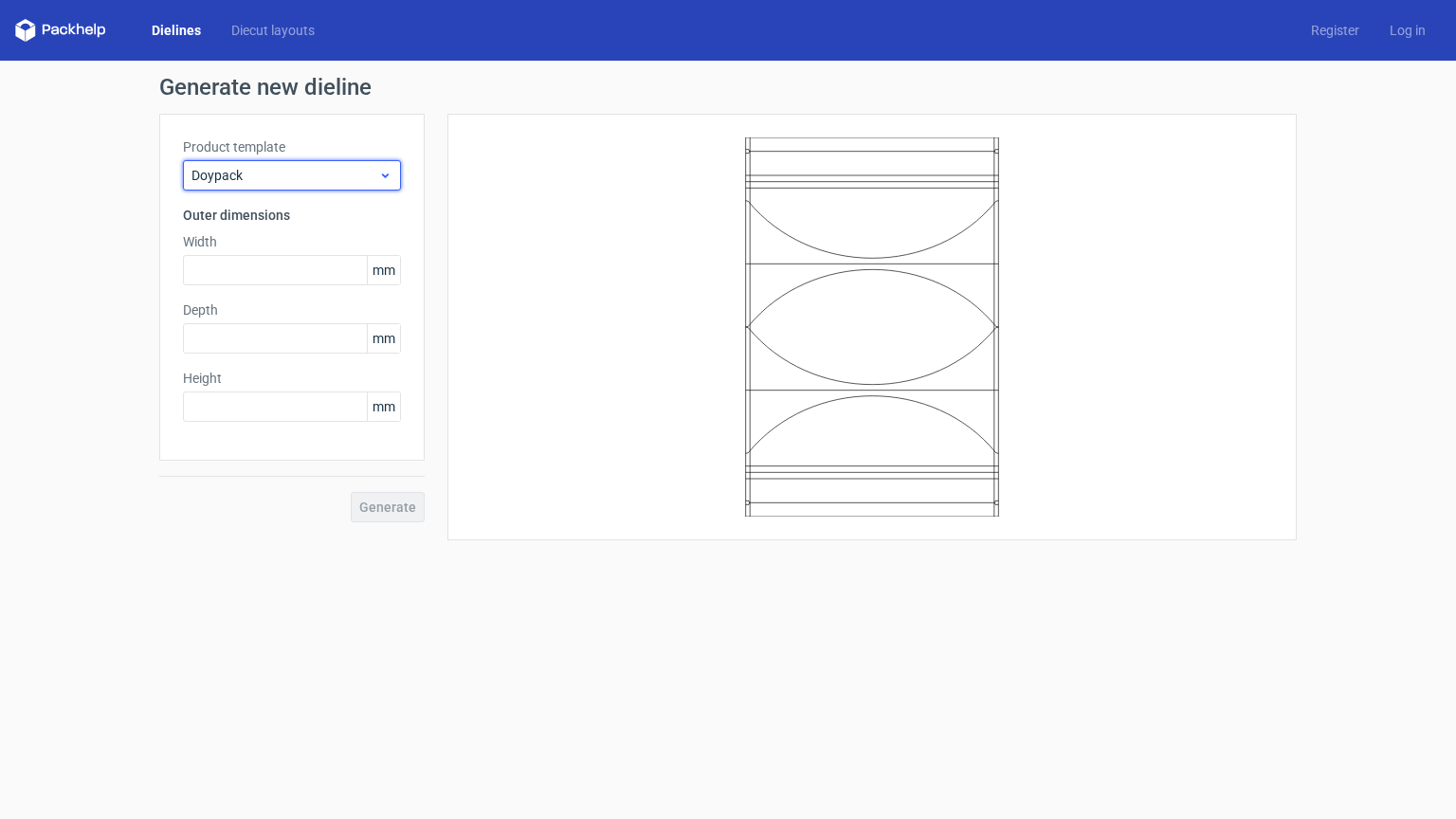 click on "Doypack" at bounding box center (292, 175) 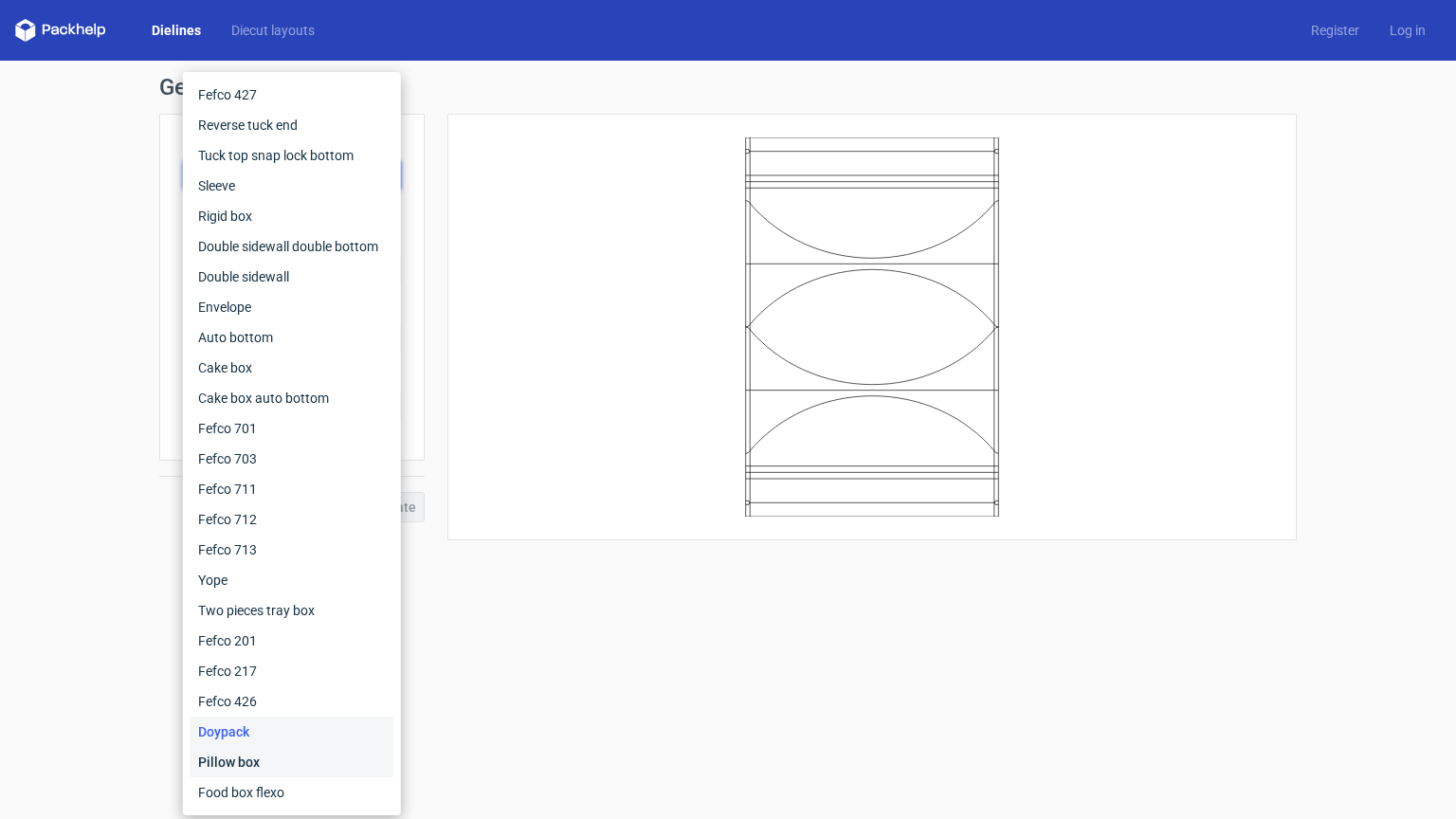 click on "Pillow box" at bounding box center (292, 762) 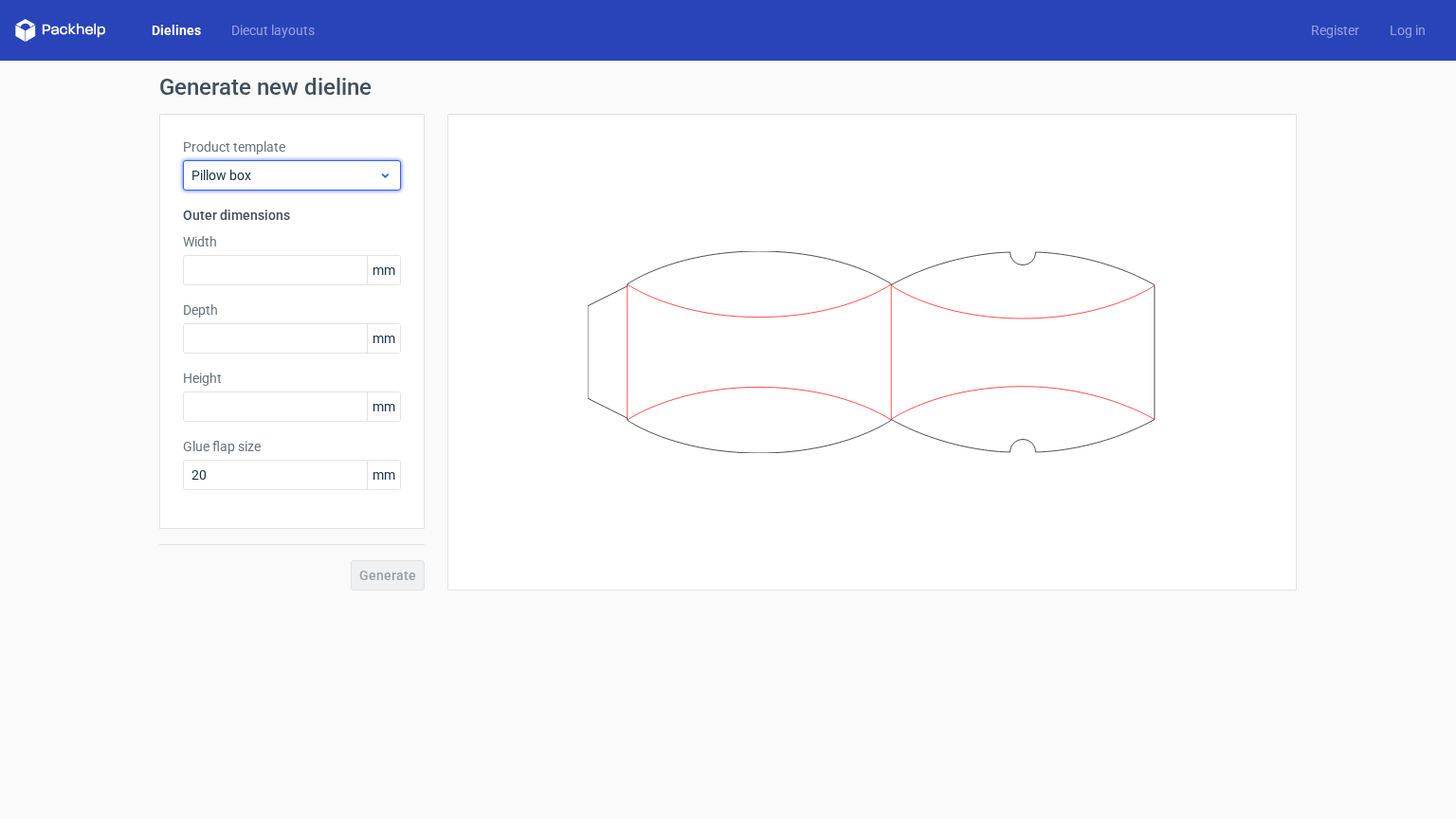 click on "Pillow box" at bounding box center [284, 175] 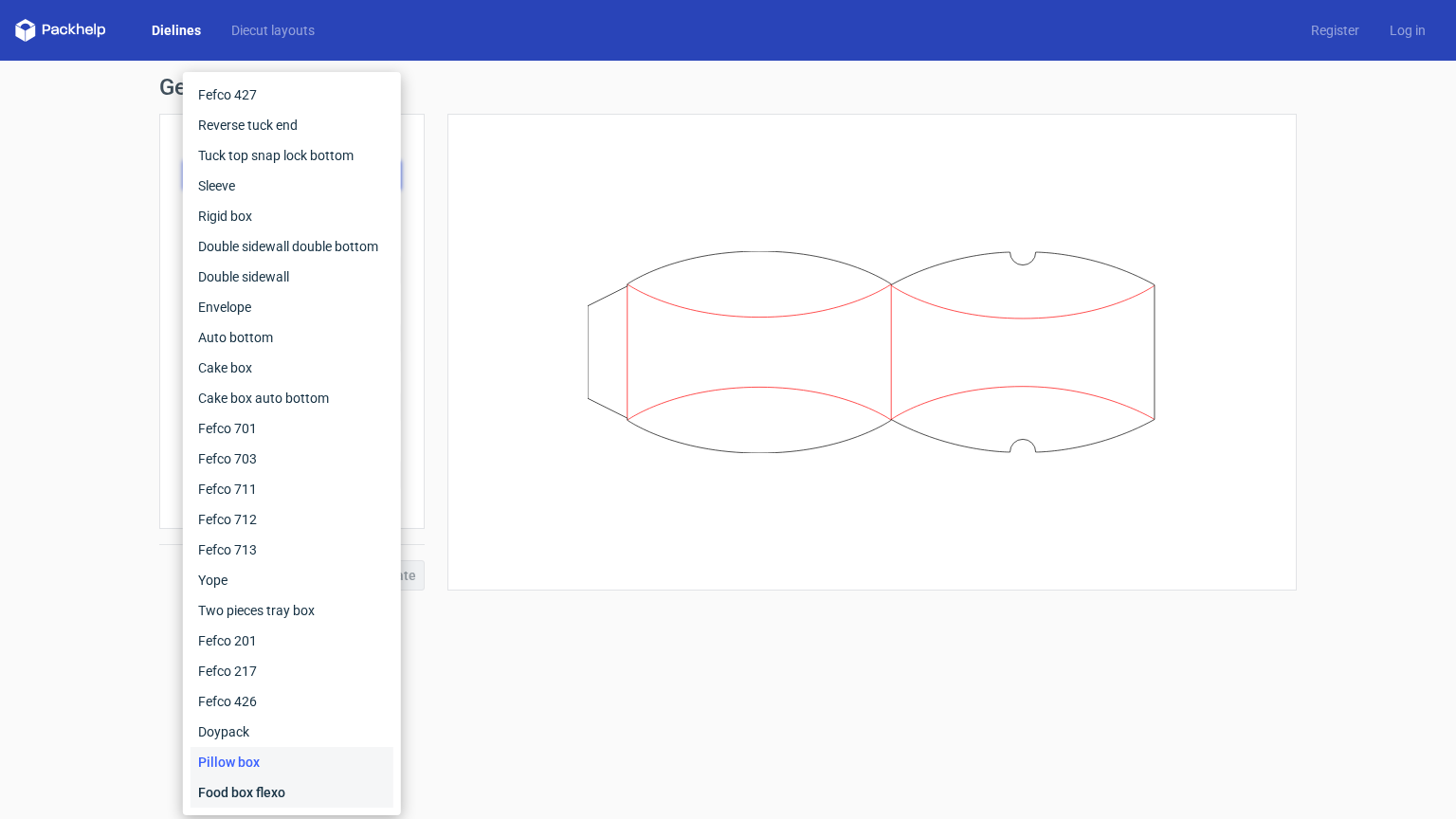 click on "Food box flexo" at bounding box center (292, 792) 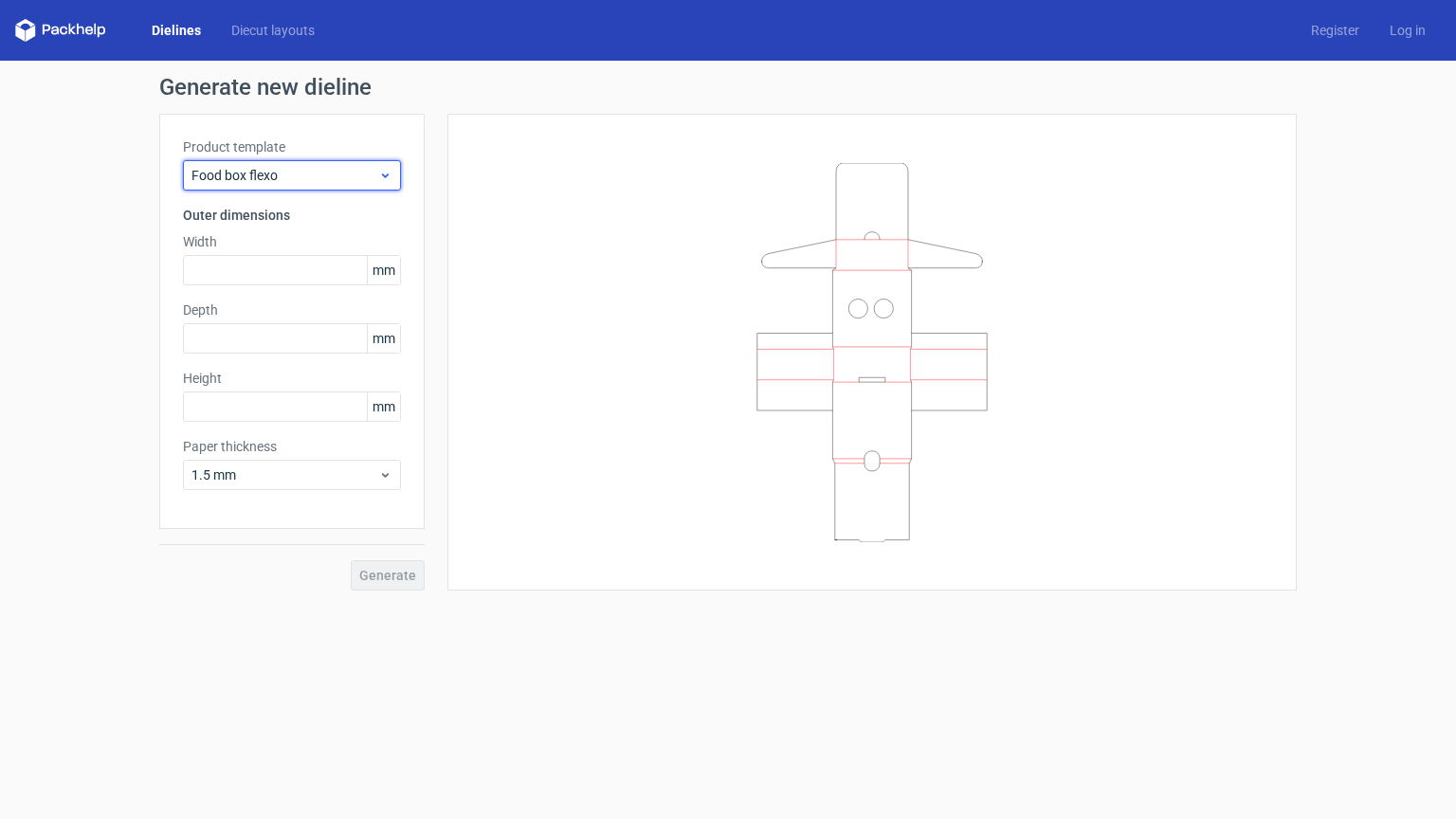 click on "Food box flexo" at bounding box center (284, 175) 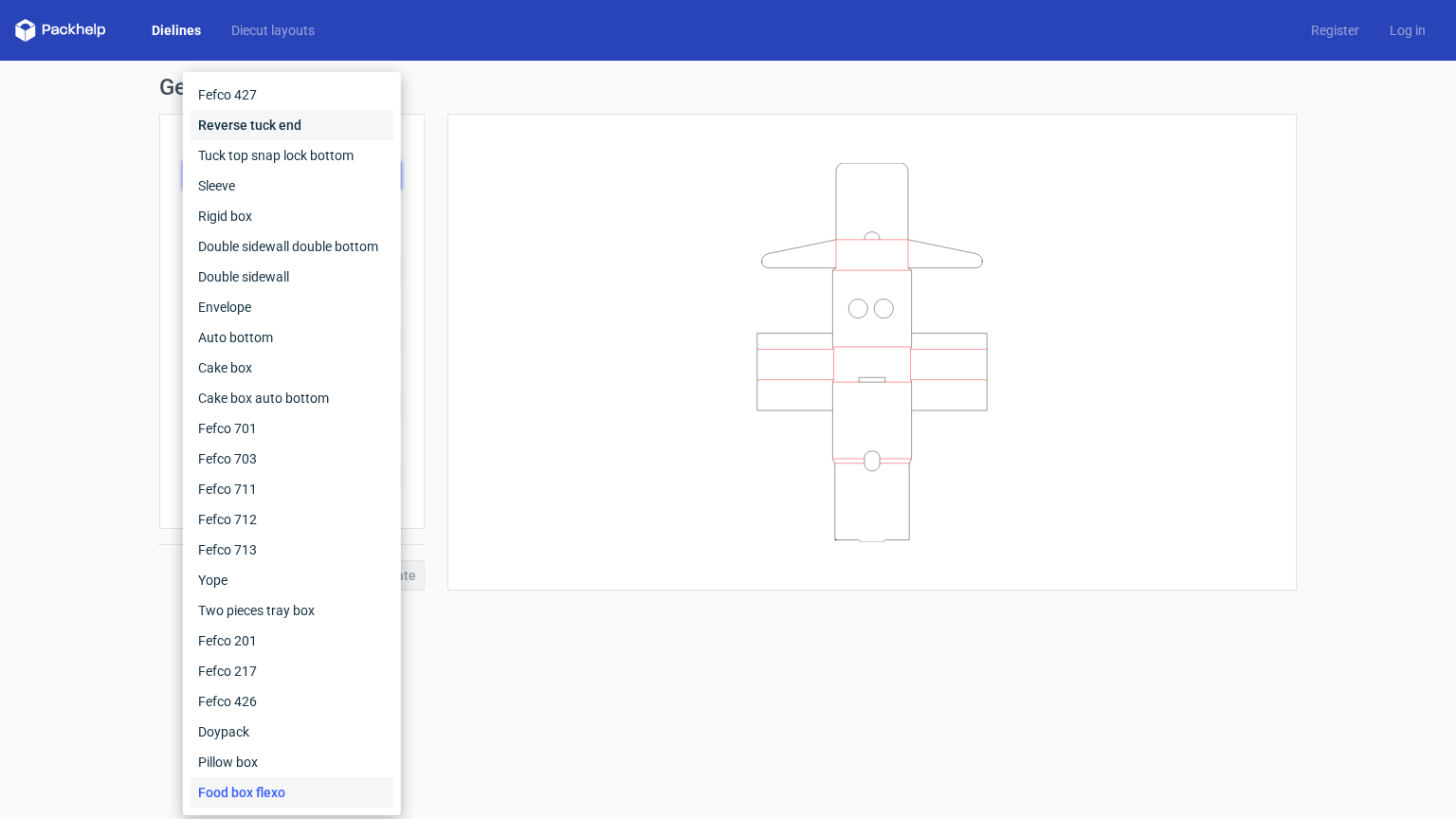 click on "Reverse tuck end" at bounding box center (292, 125) 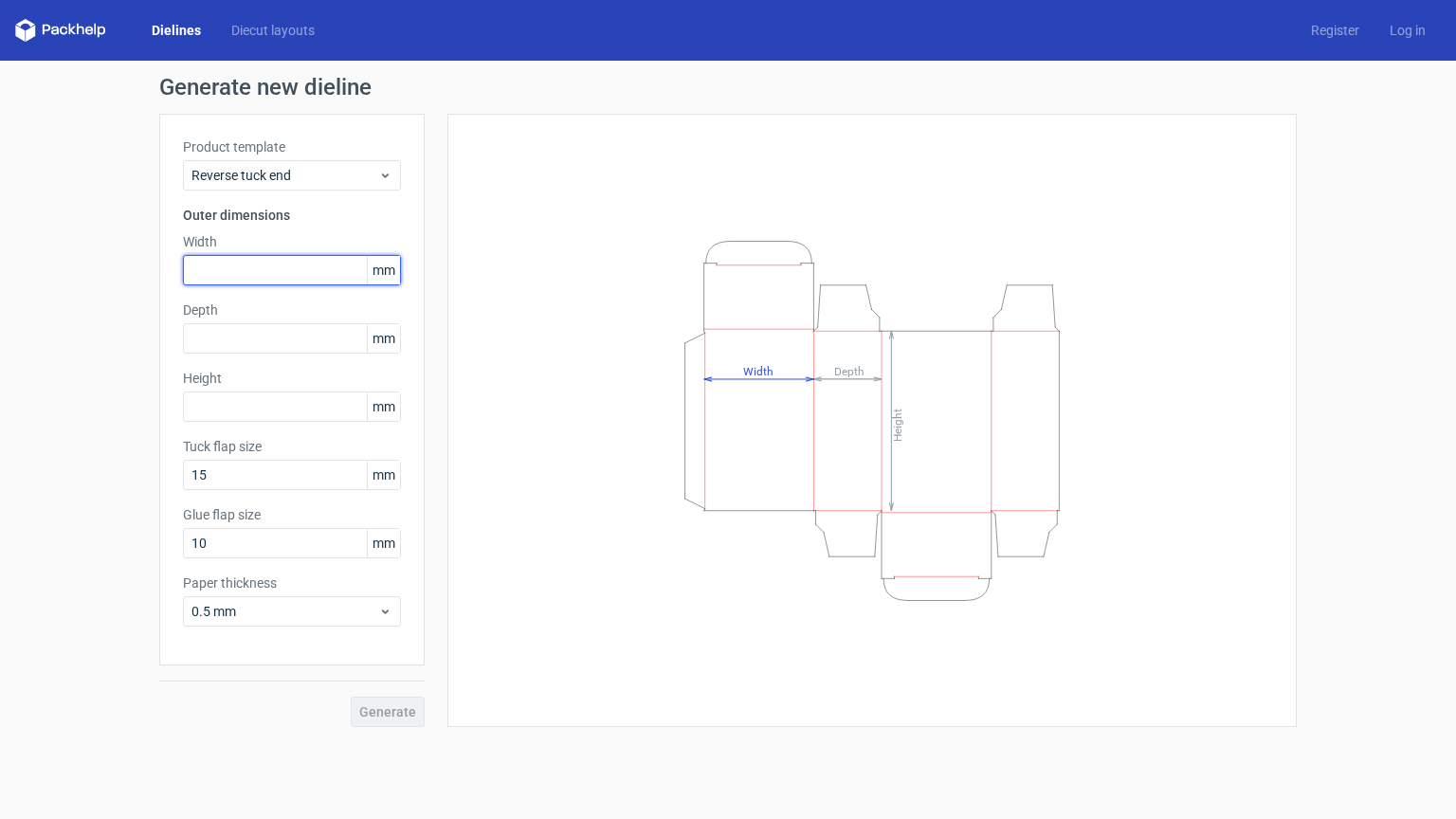 click at bounding box center (292, 270) 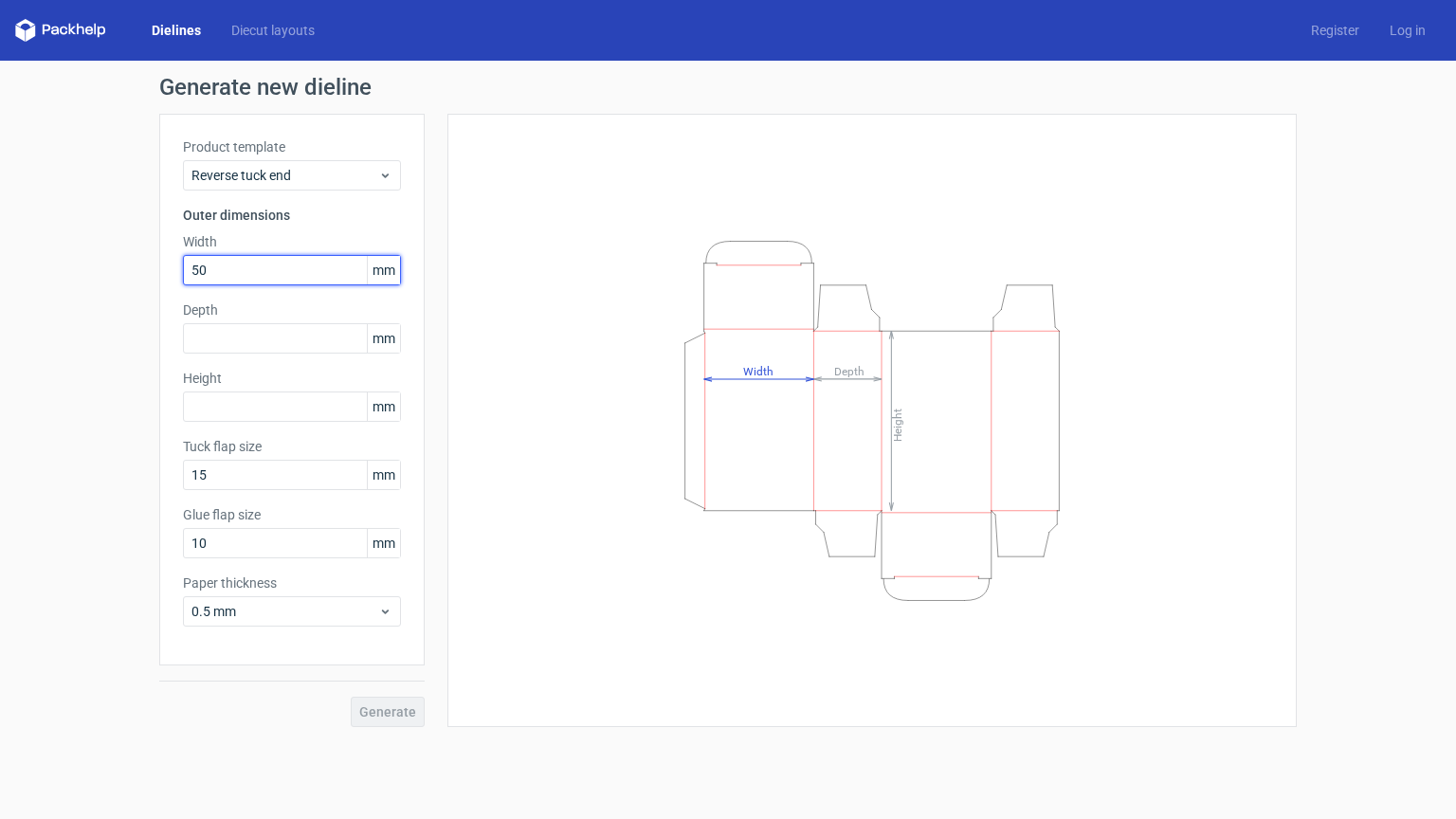 type on "500" 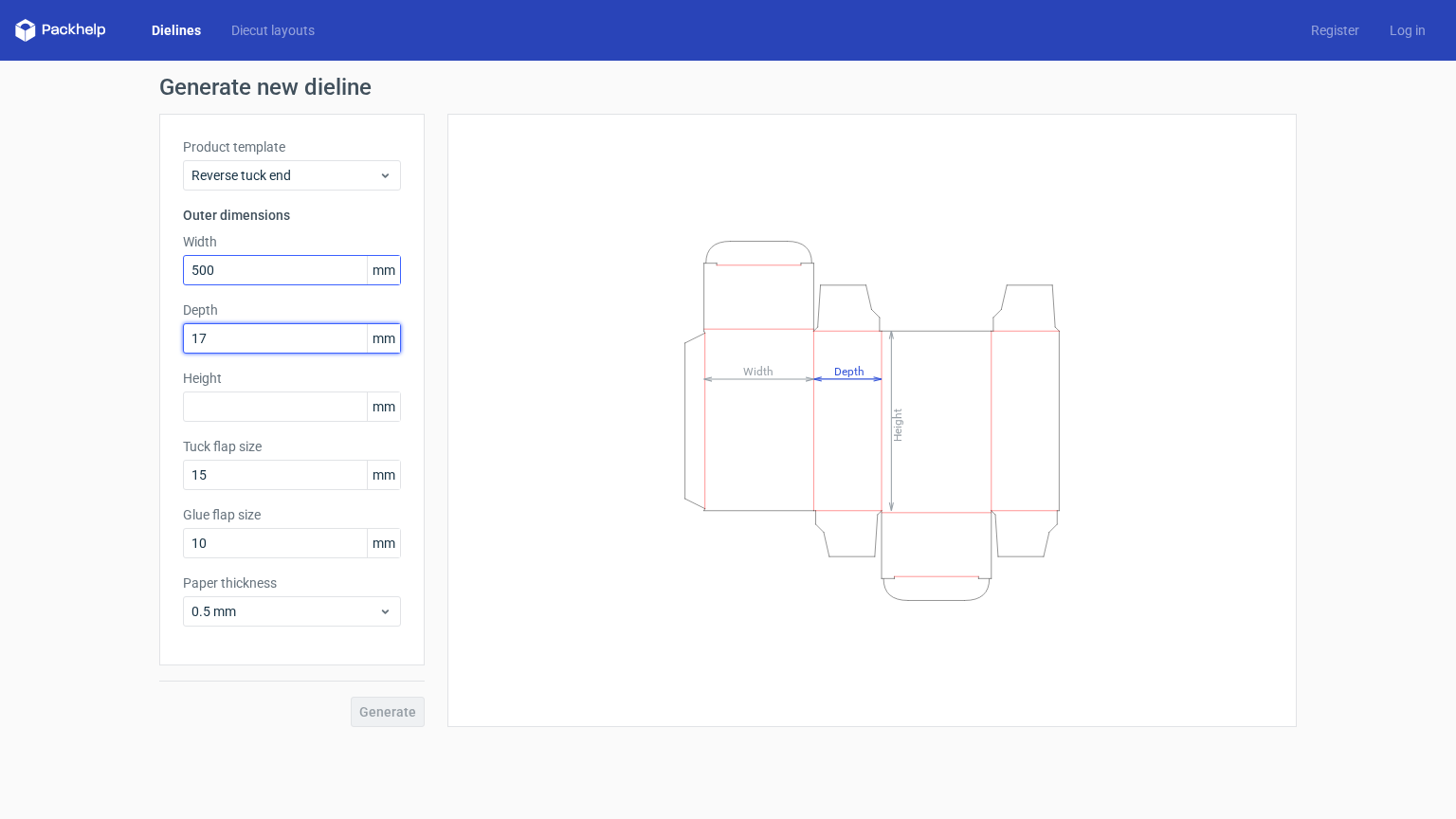 type on "170" 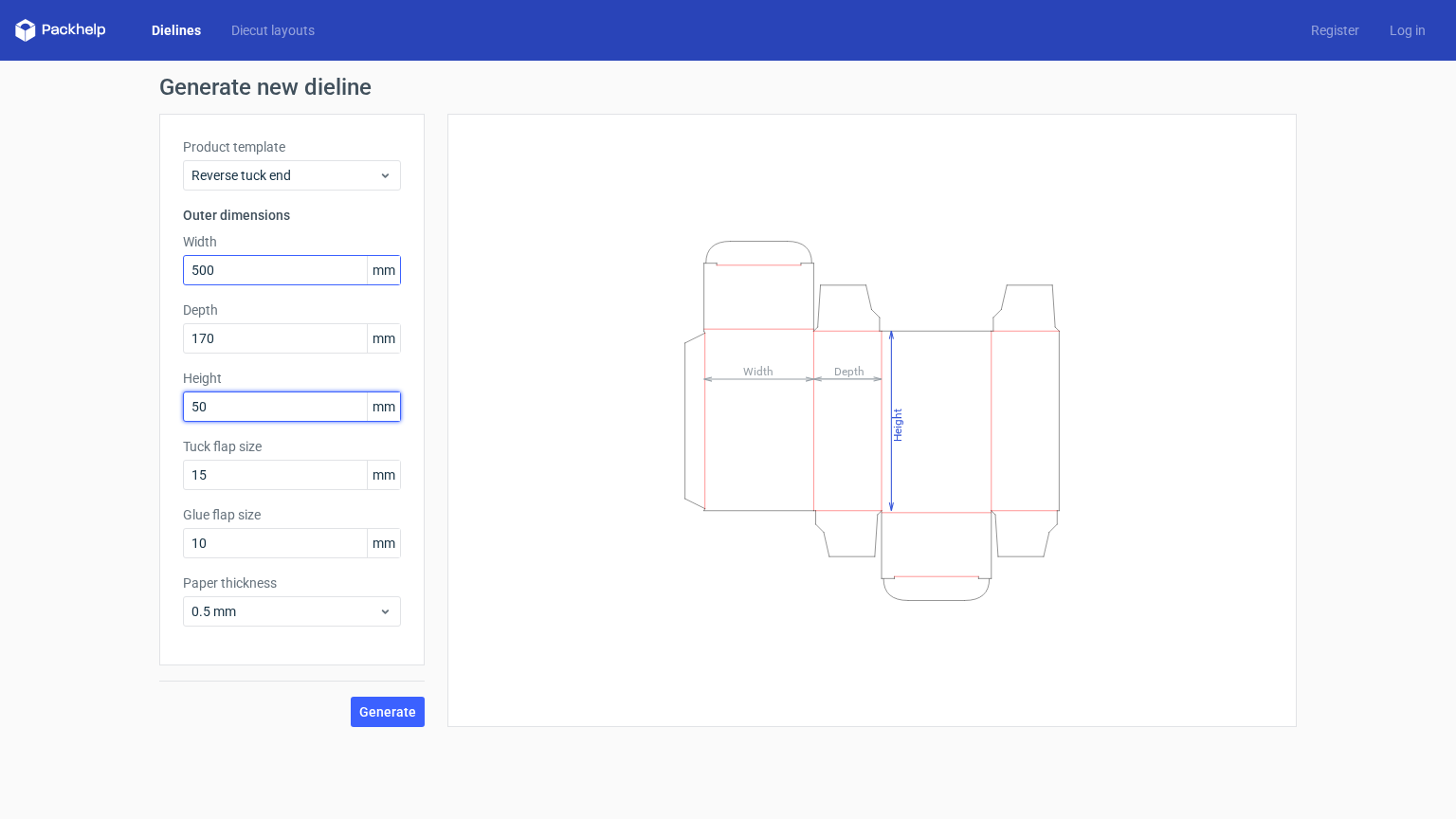 type on "500" 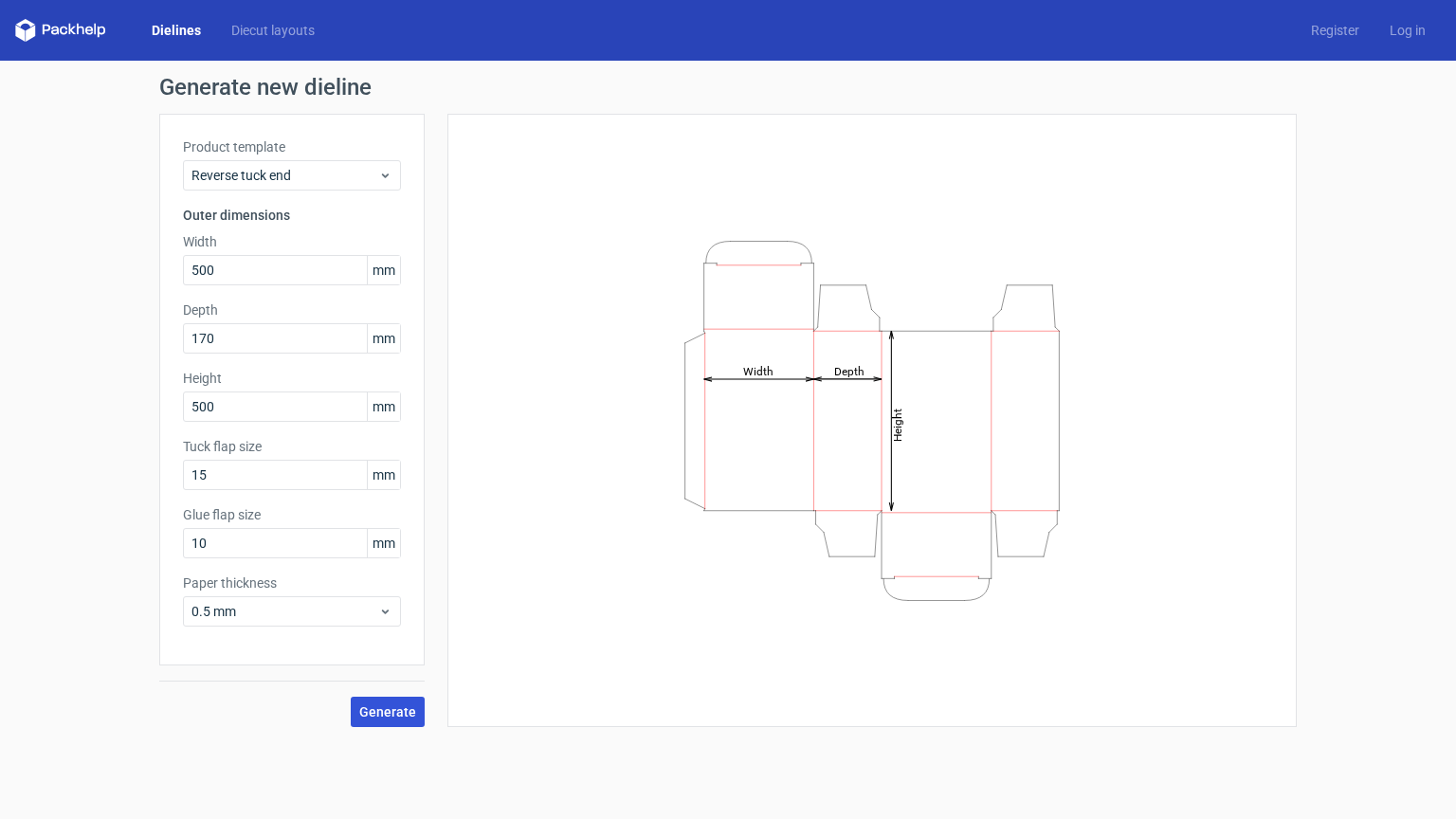 click on "Generate" at bounding box center (388, 712) 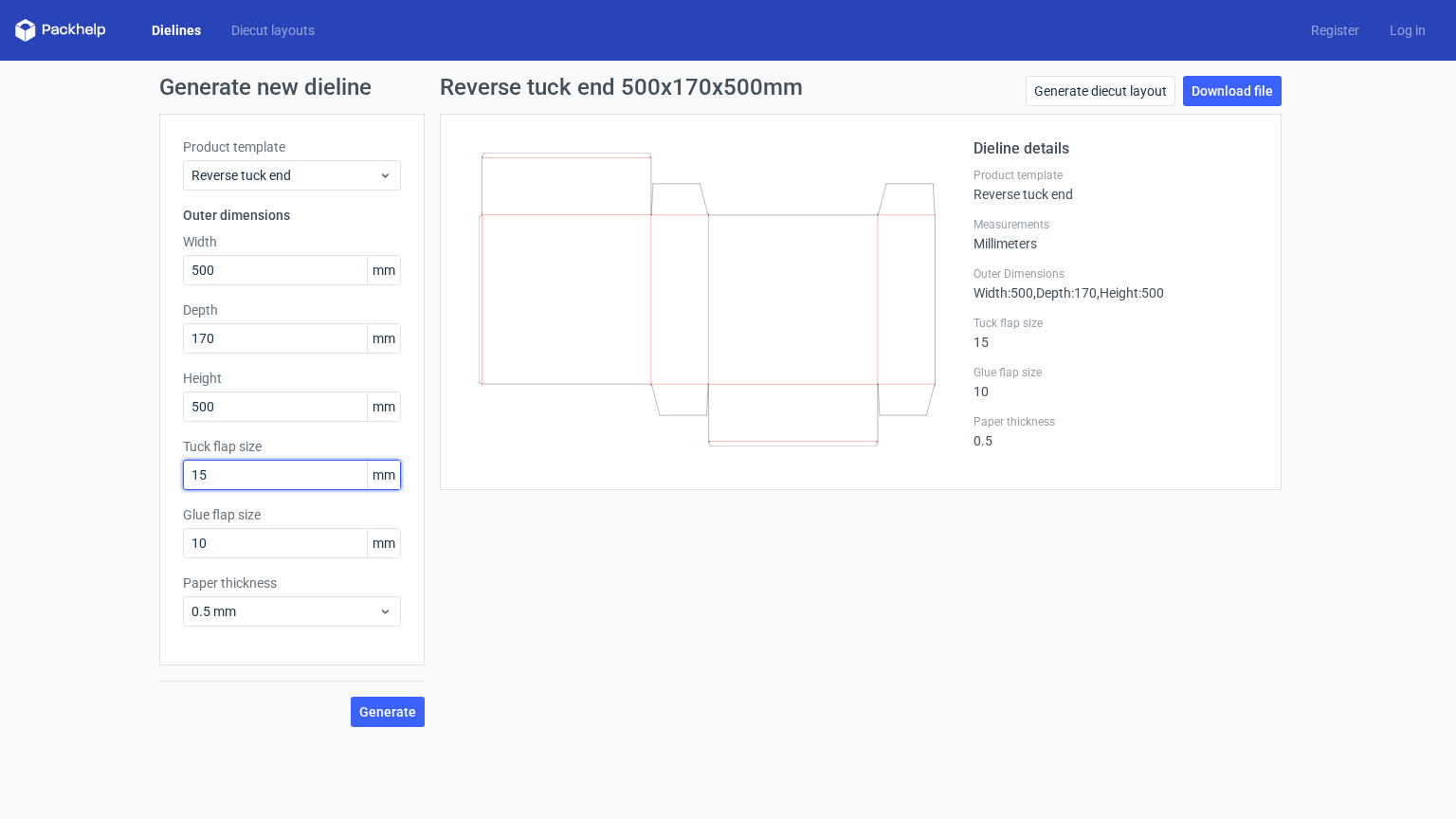 click on "15" at bounding box center (292, 475) 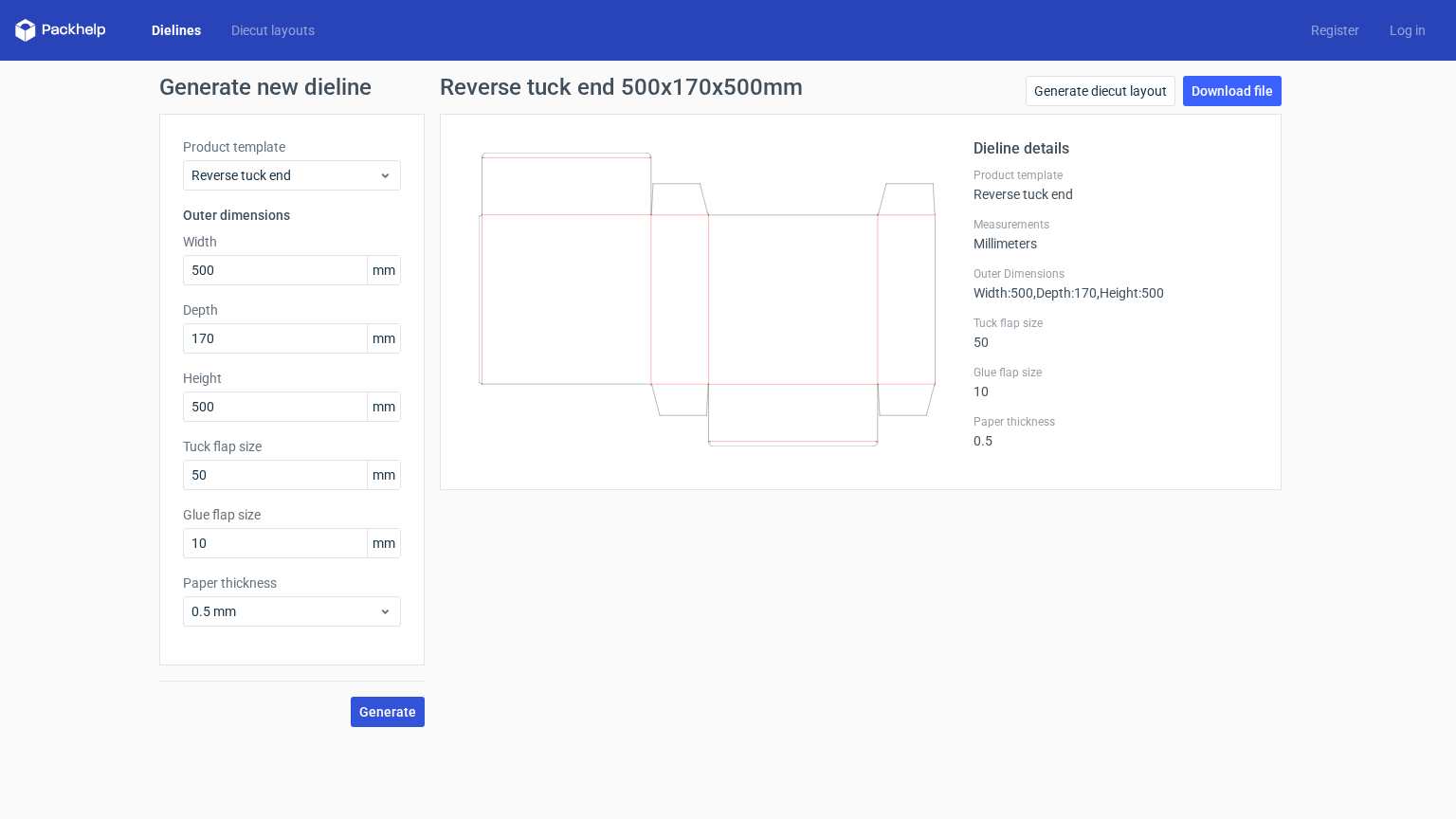 click on "Generate" at bounding box center (388, 712) 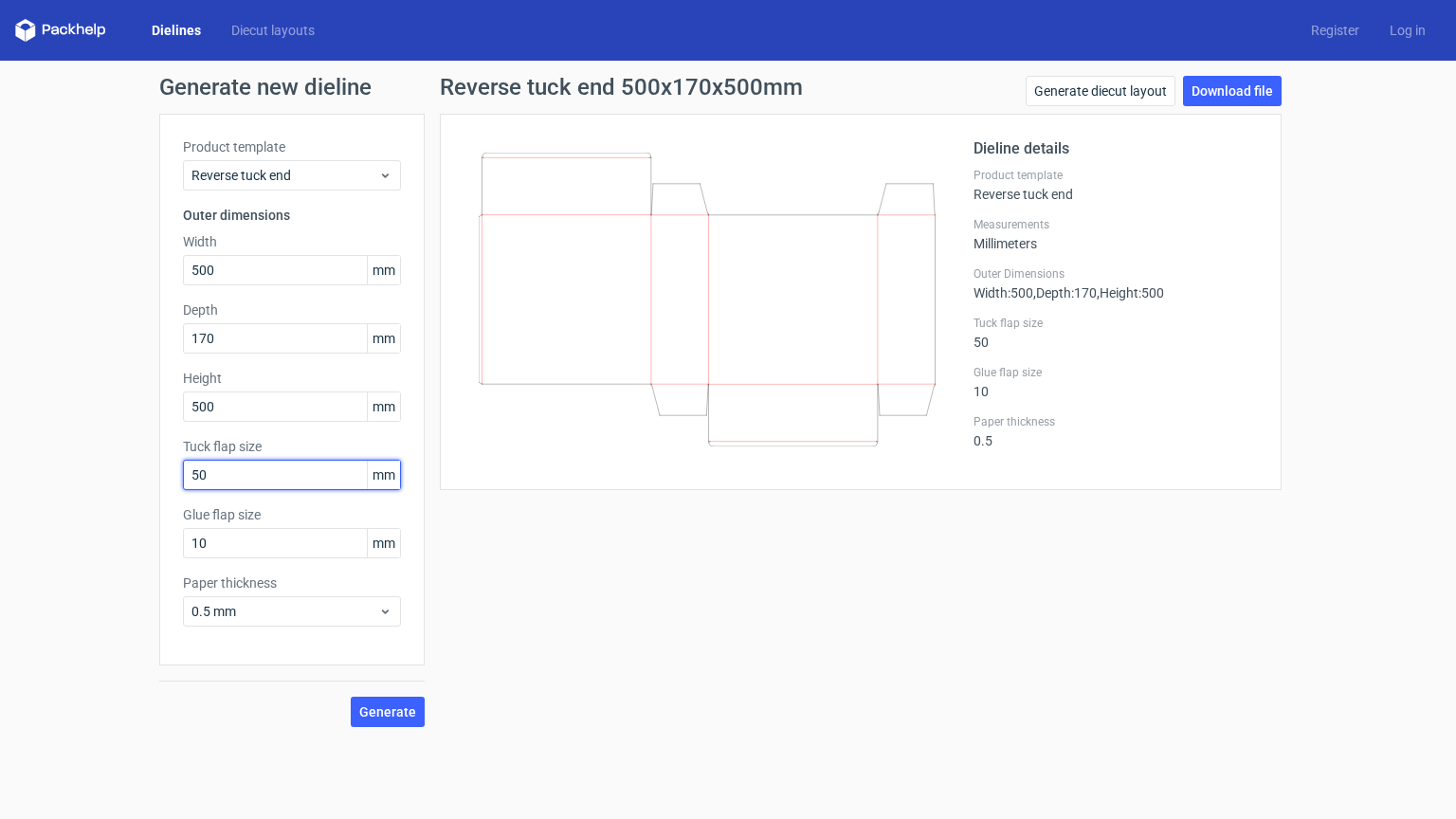 click on "50" at bounding box center (292, 475) 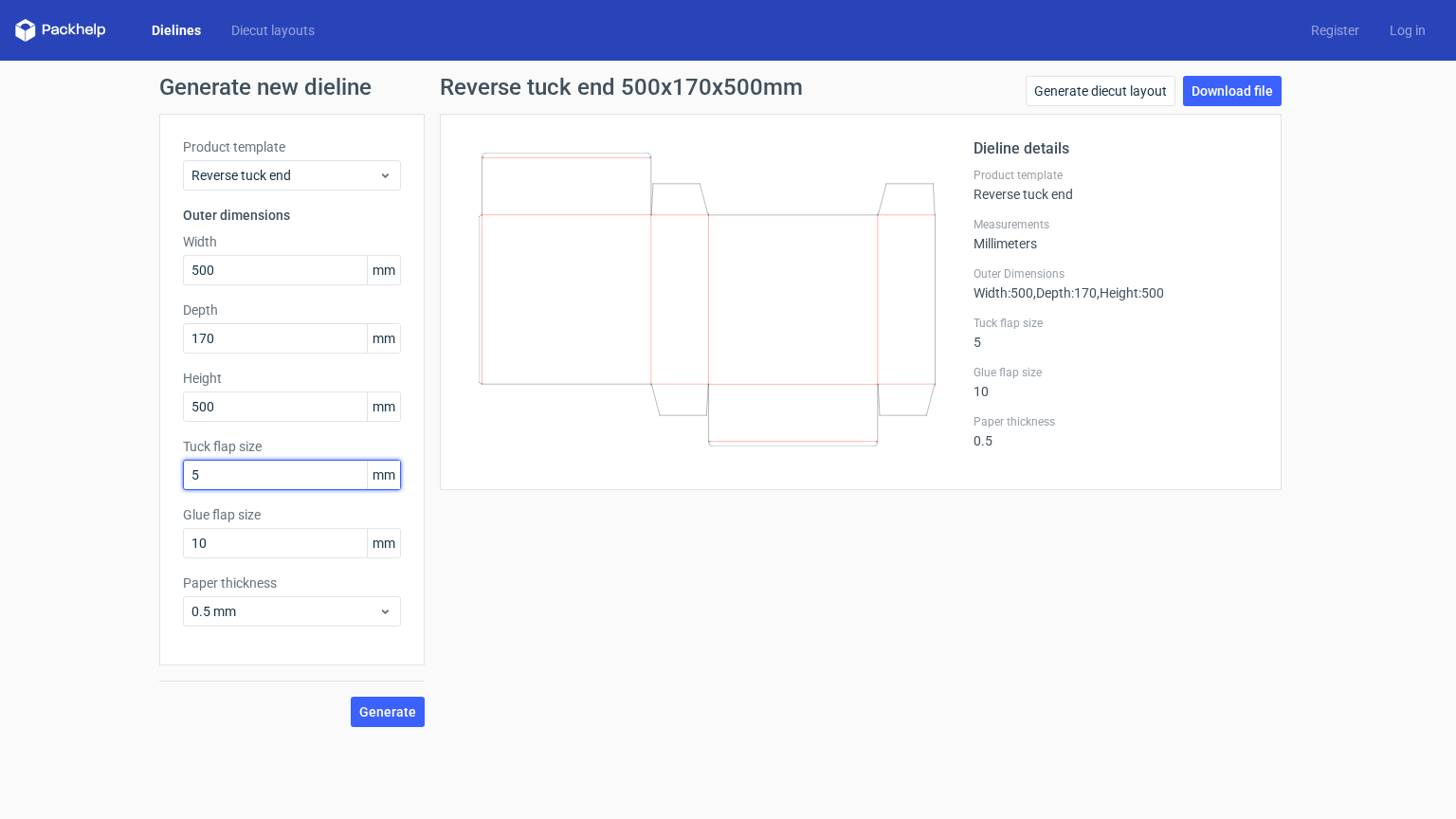 type on "50" 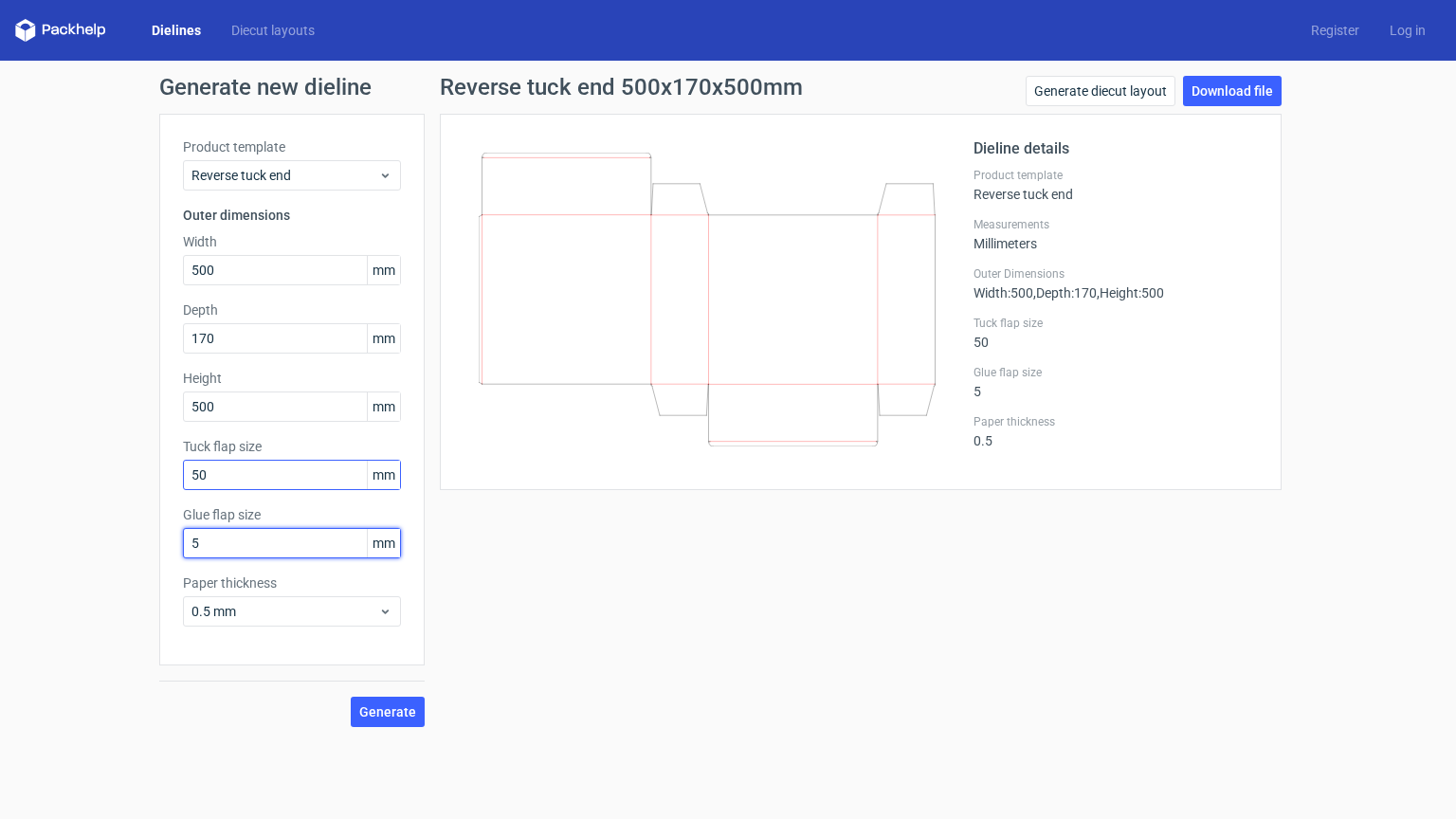 type on "50" 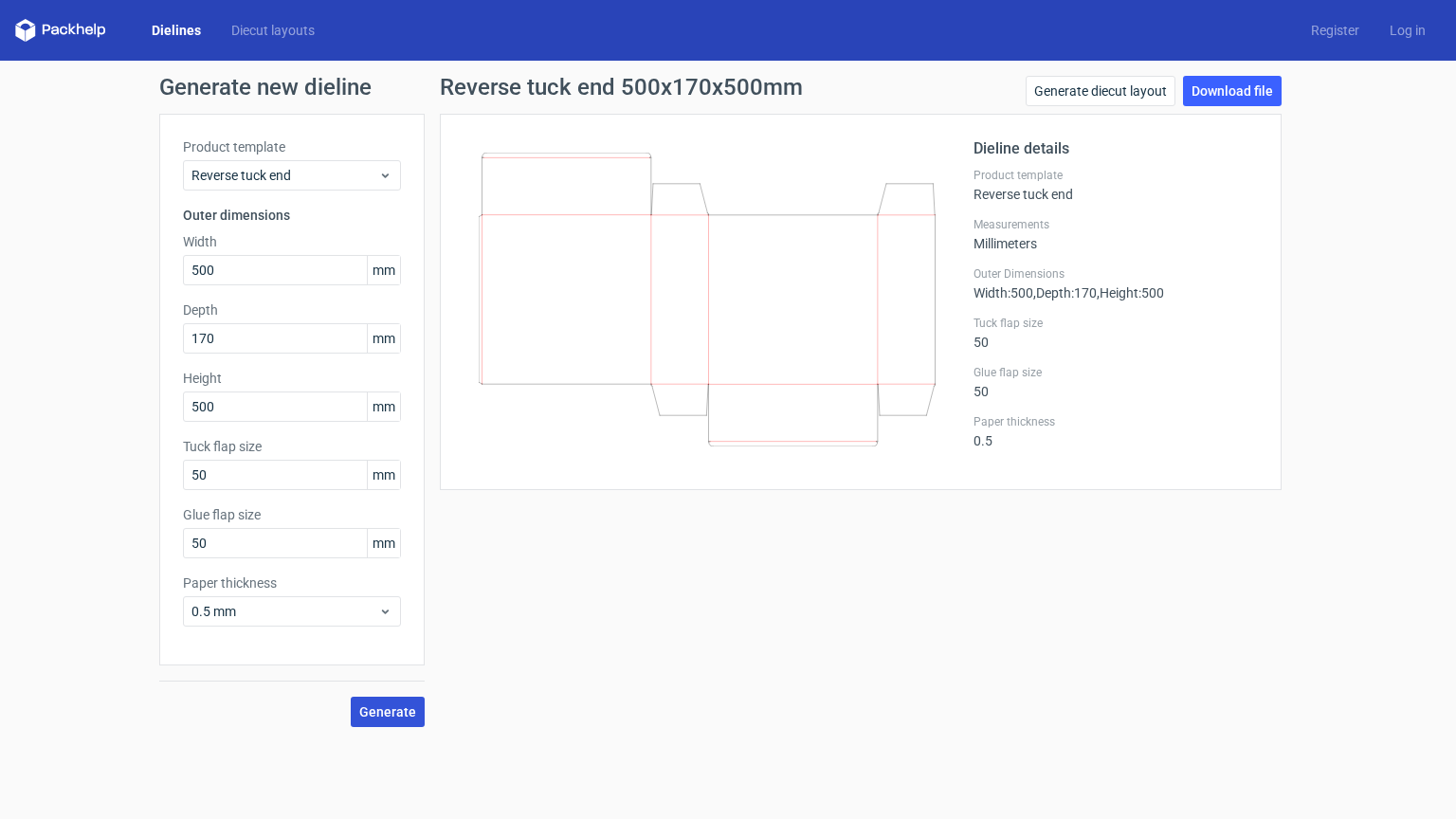 click on "Generate" at bounding box center (388, 712) 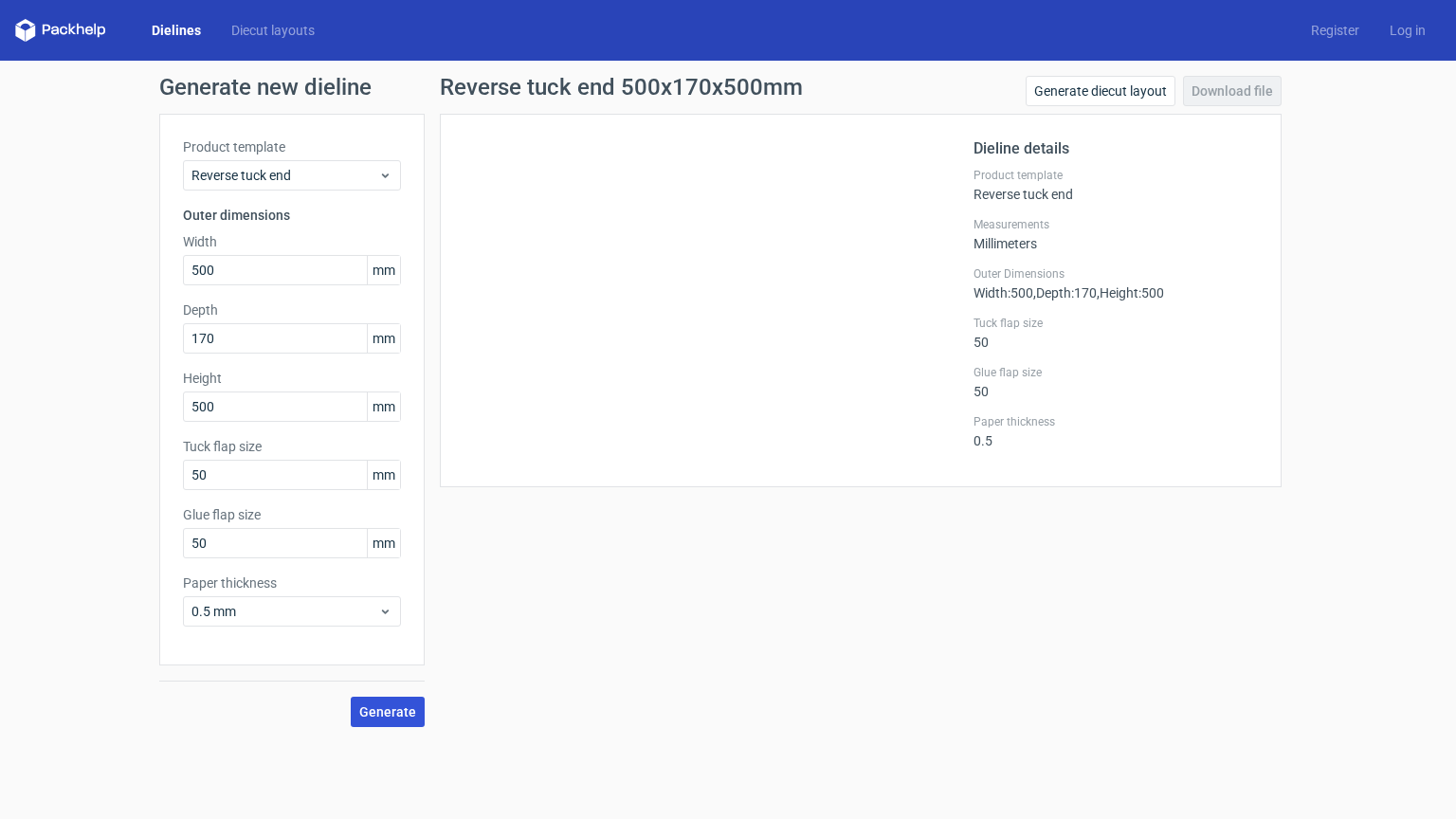 click on "Generate" at bounding box center [388, 712] 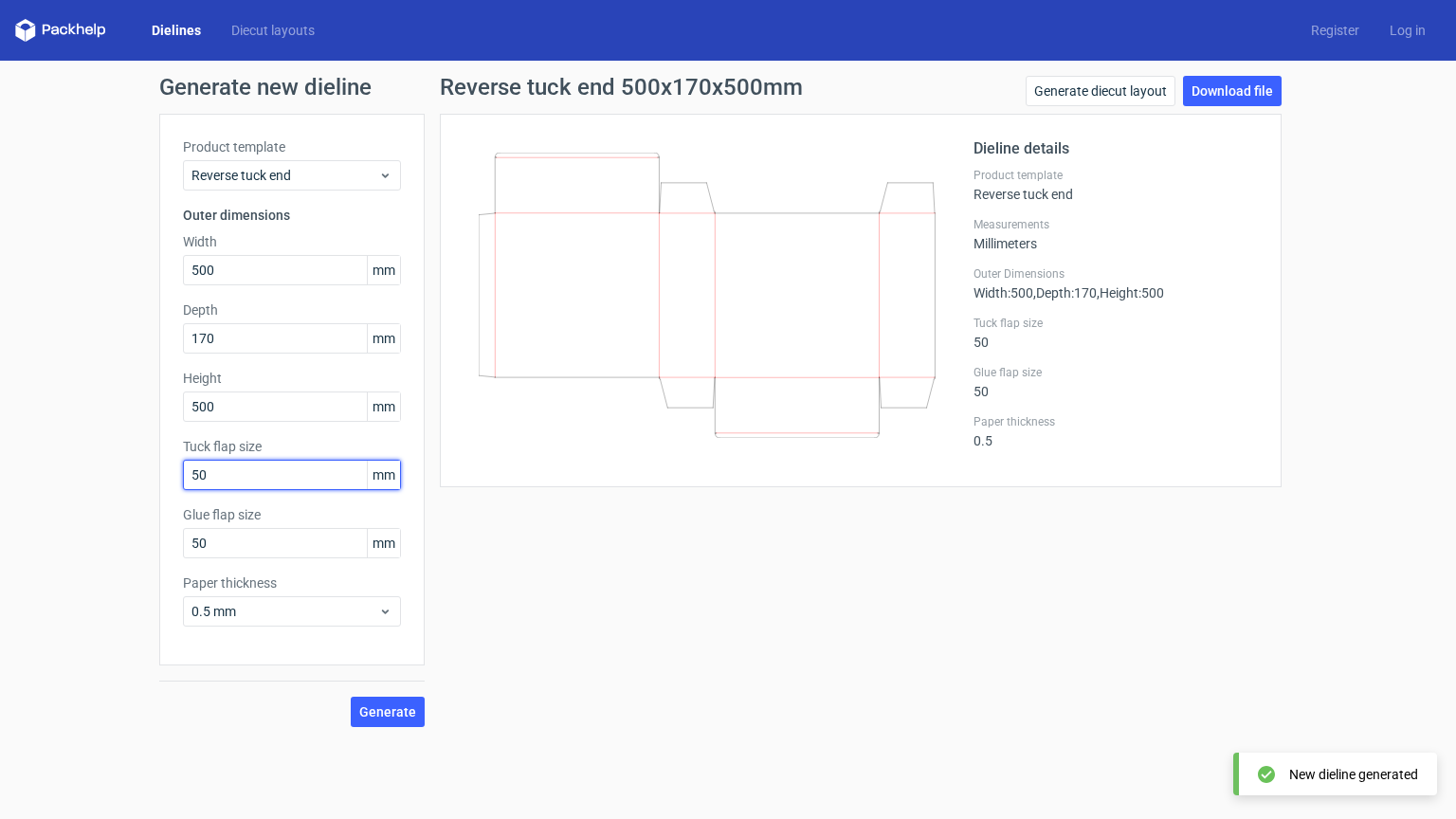 click on "50" at bounding box center (292, 475) 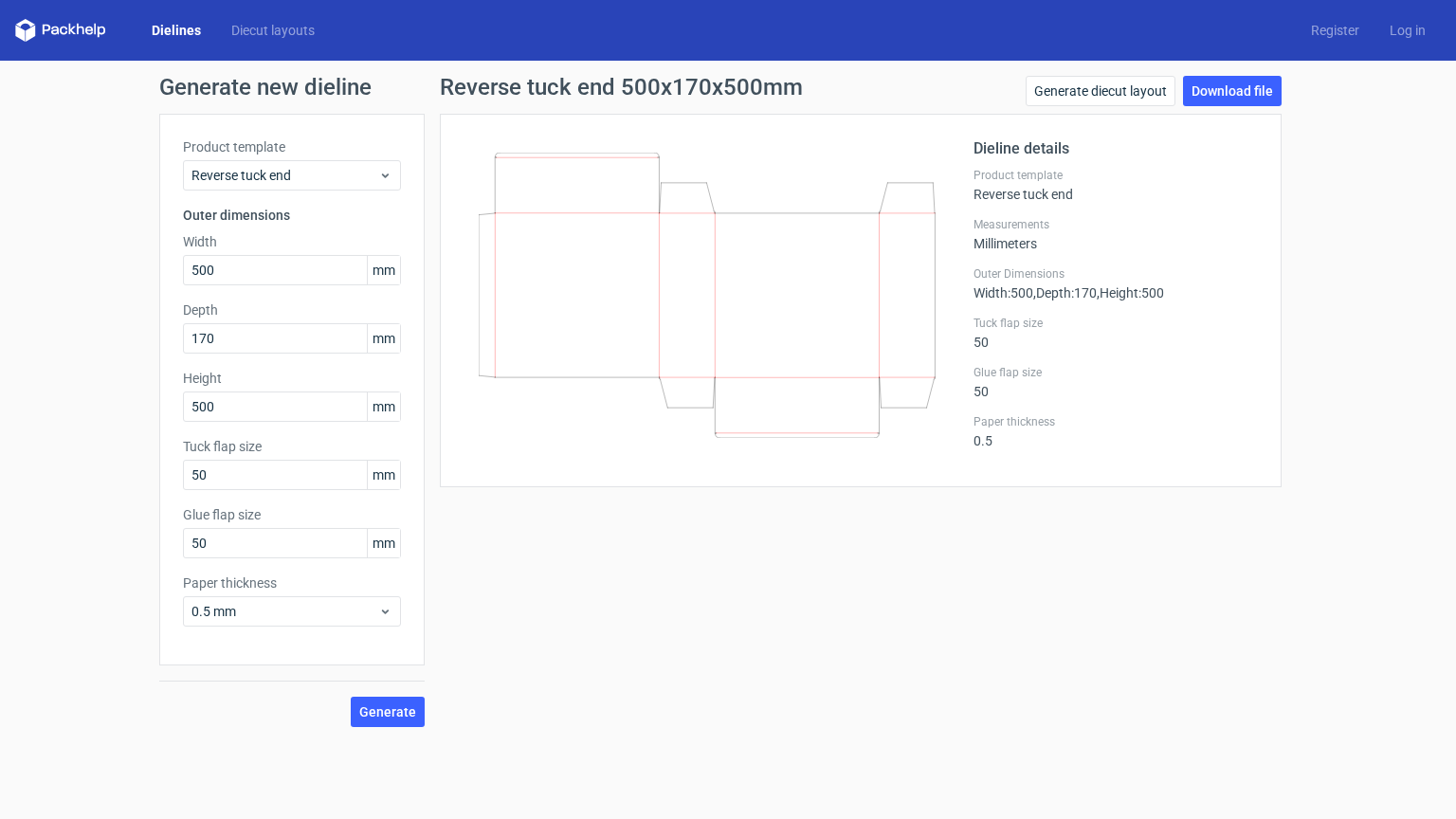 click on "Tuck flap size" at bounding box center [292, 446] 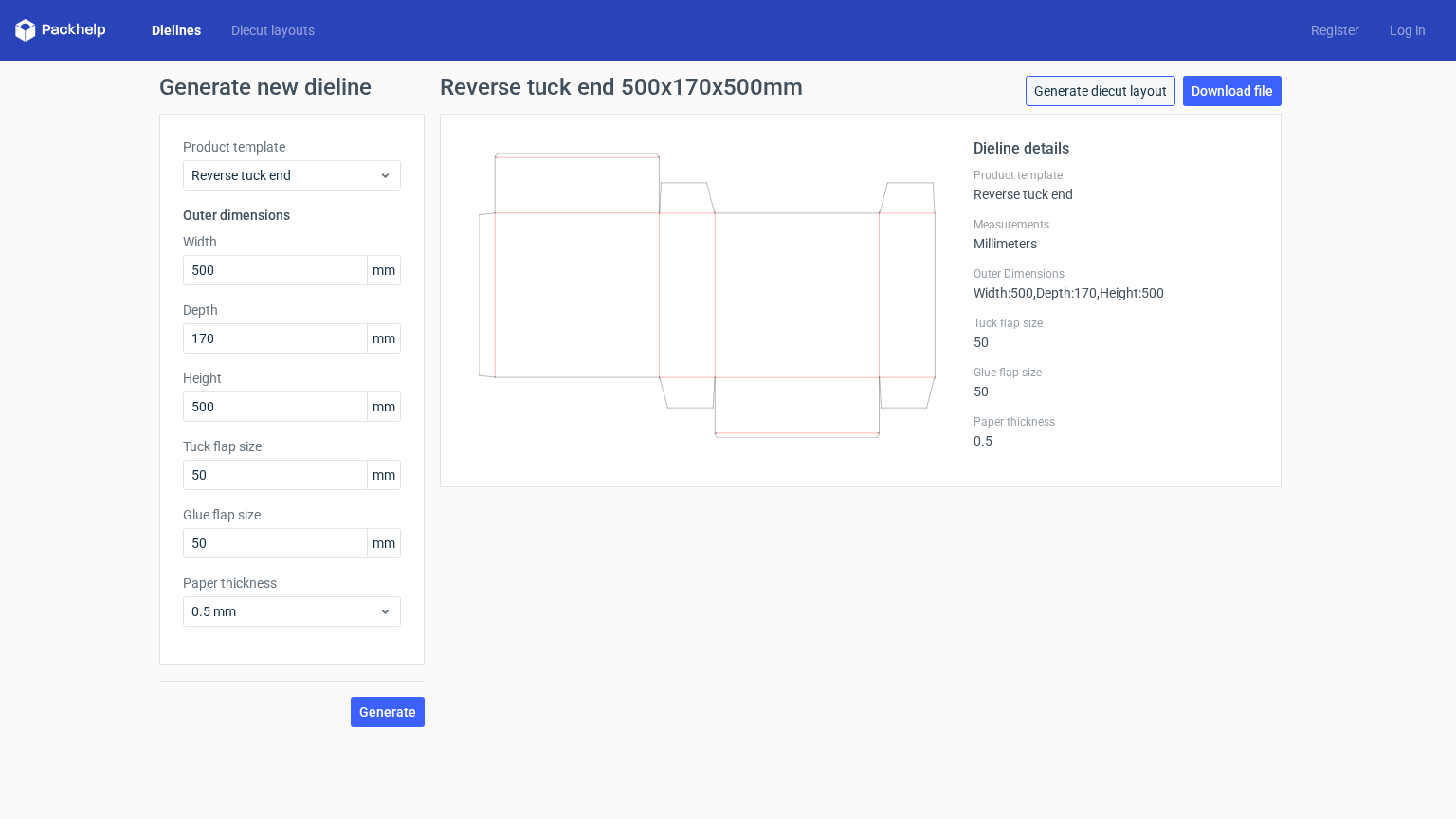 click on "Generate diecut layout" at bounding box center (1101, 91) 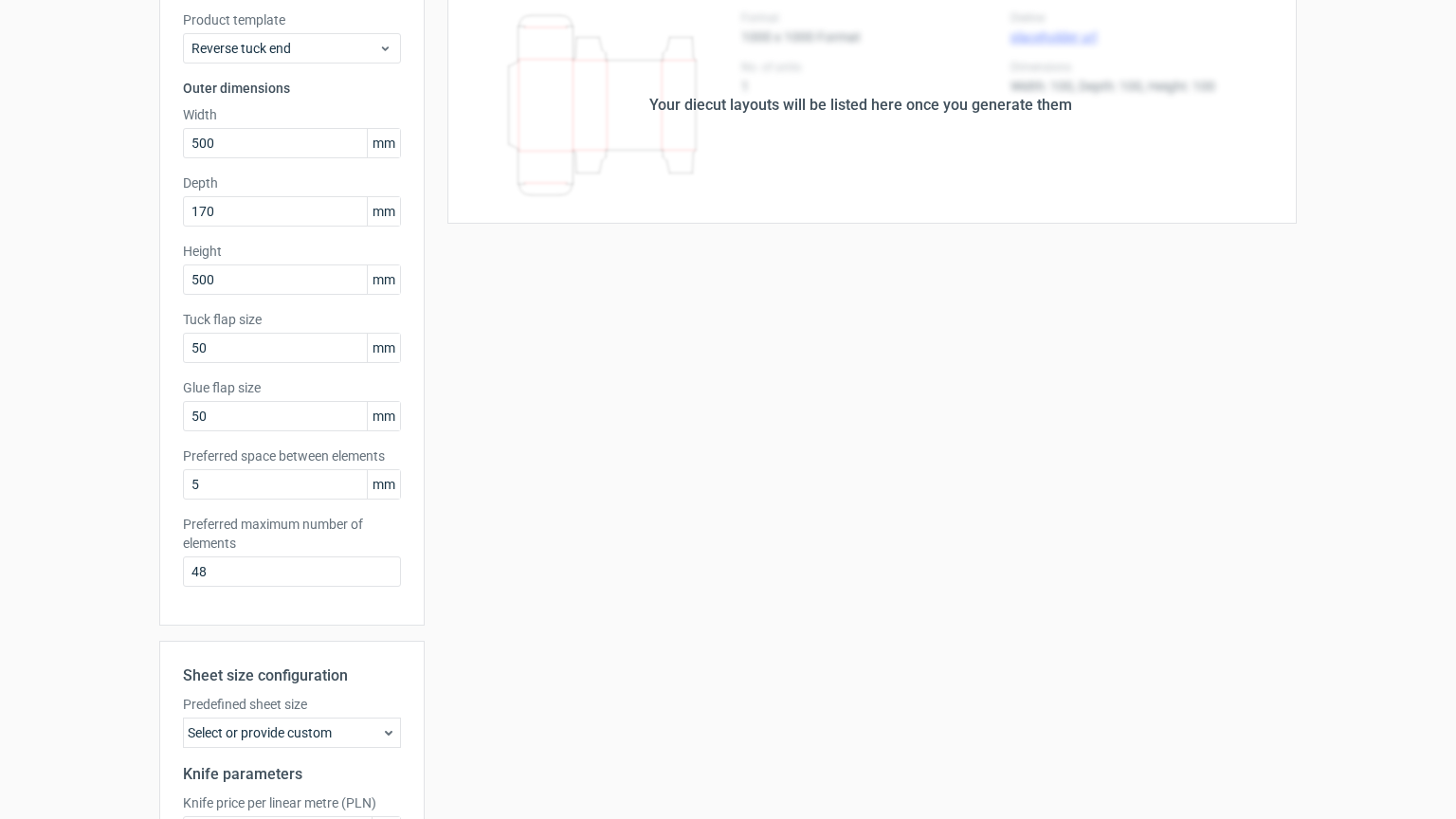scroll, scrollTop: 337, scrollLeft: 0, axis: vertical 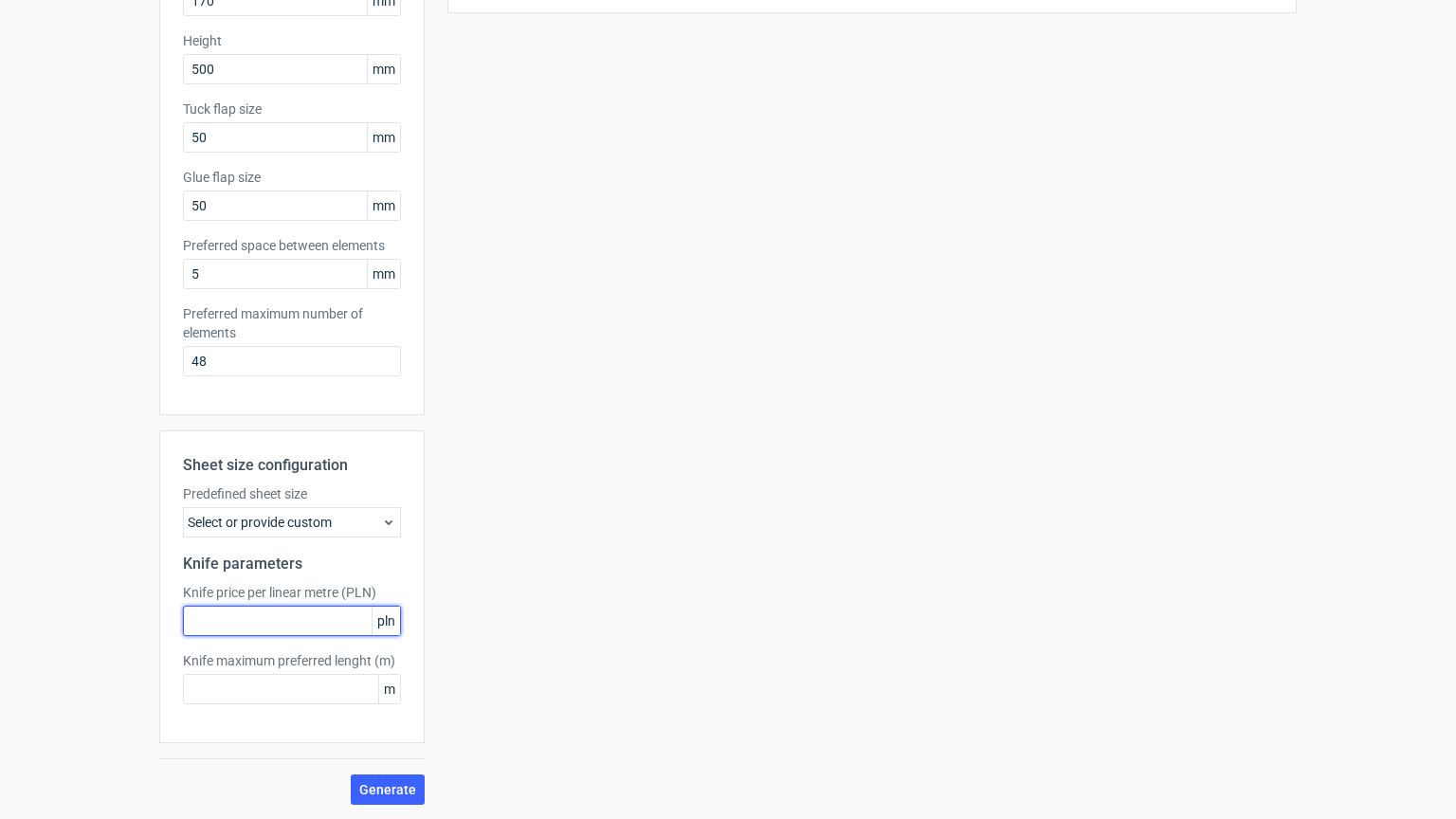click at bounding box center (292, 621) 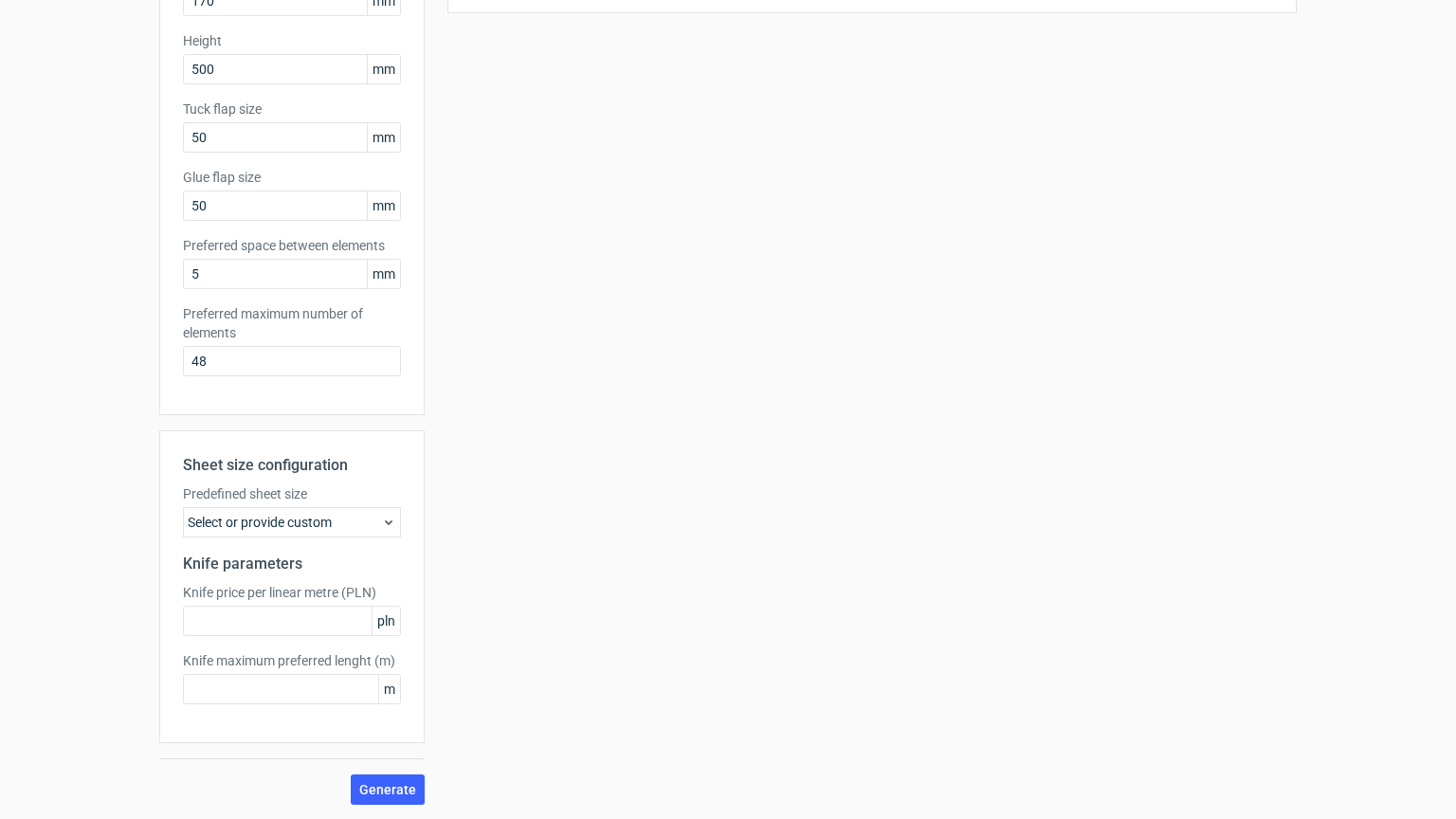 click on "Select or provide custom" at bounding box center (292, 522) 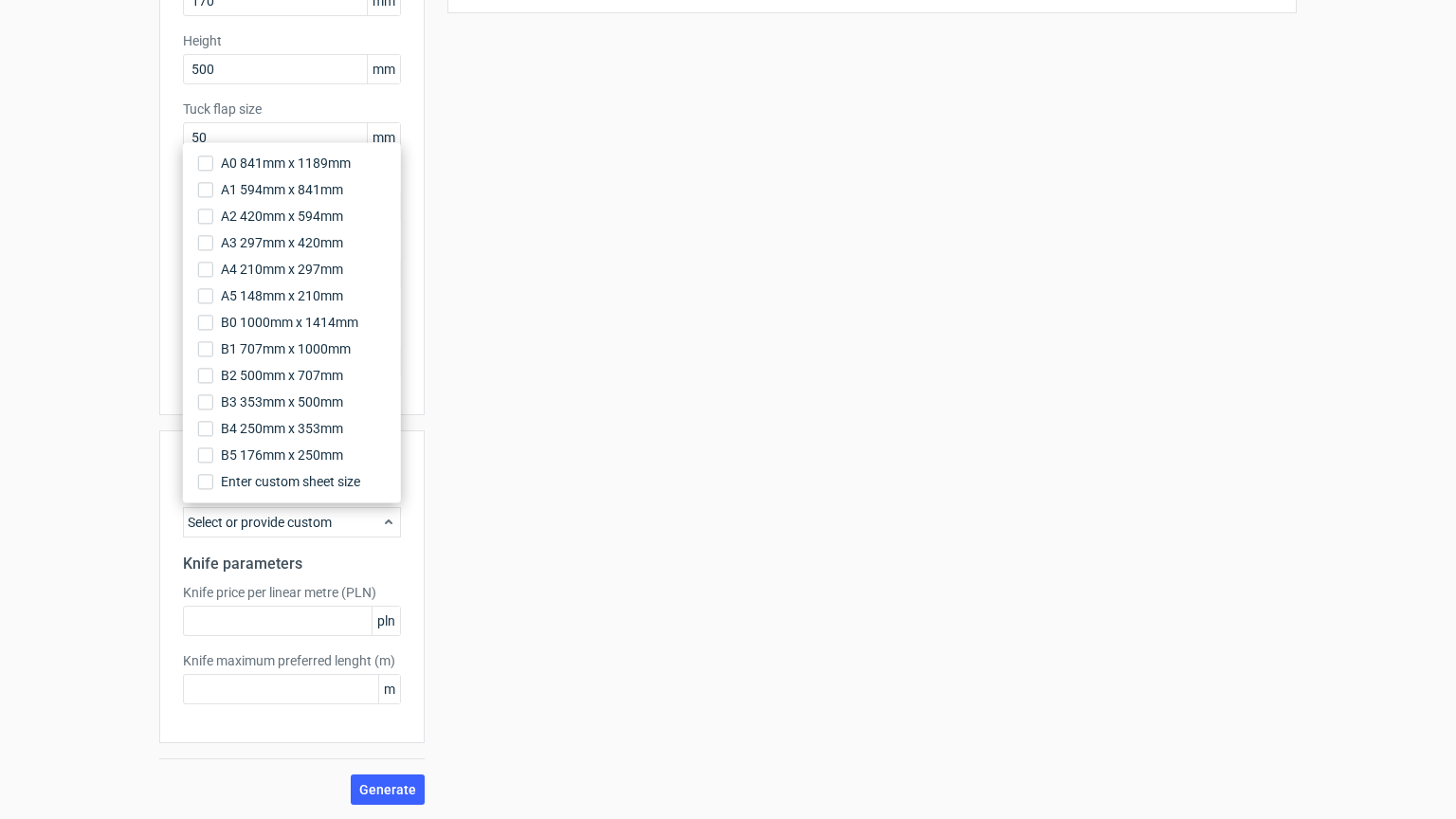 click on "Your diecut layouts will be listed here once you generate them  Height   Depth   Width  Format 1000 x 1000 Format No. of units 1 Dieline placeholder url Dimensions Width: 100, Depth: 100, Height: 100" at bounding box center [861, 290] 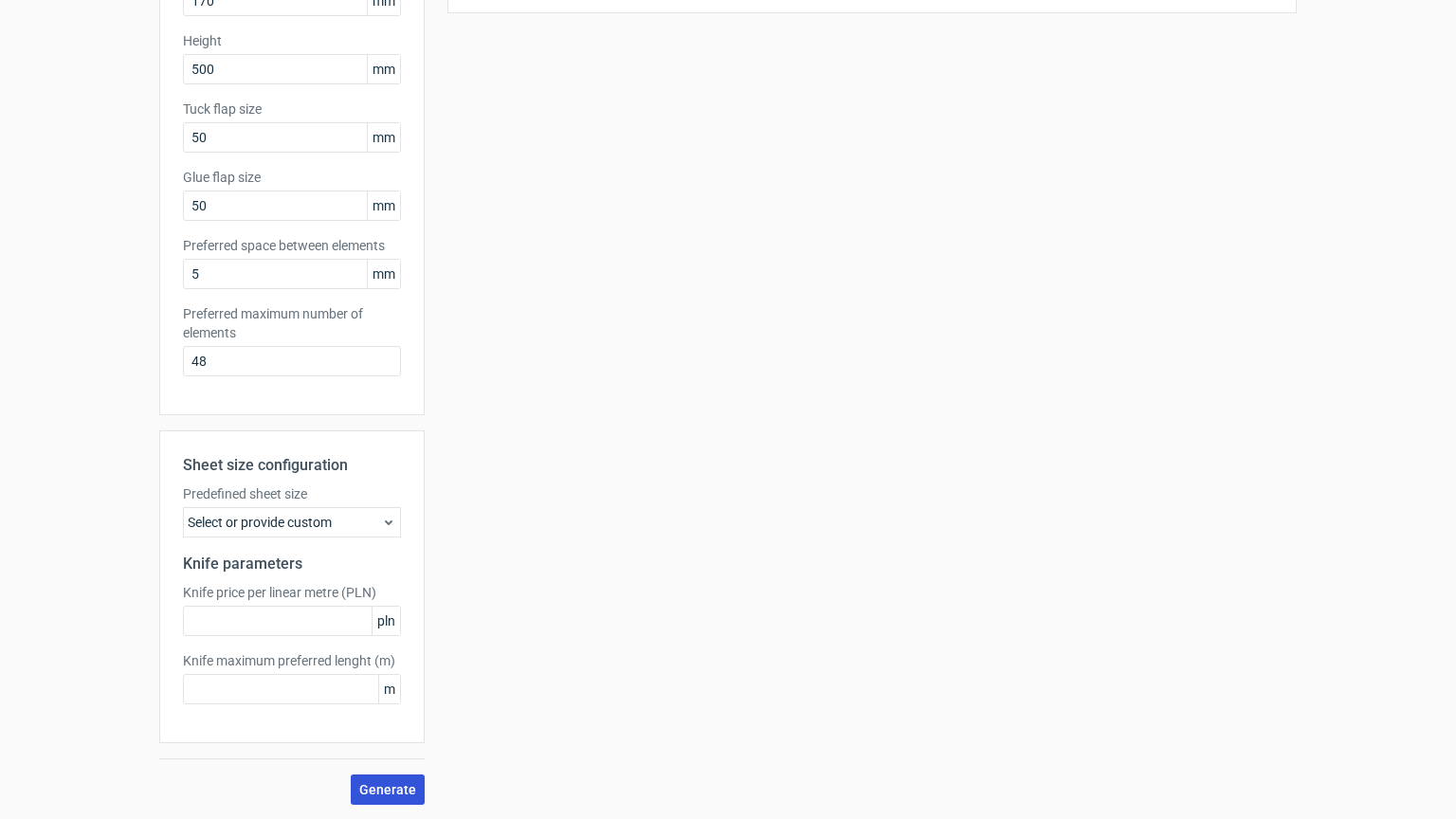 click on "Generate" at bounding box center (388, 790) 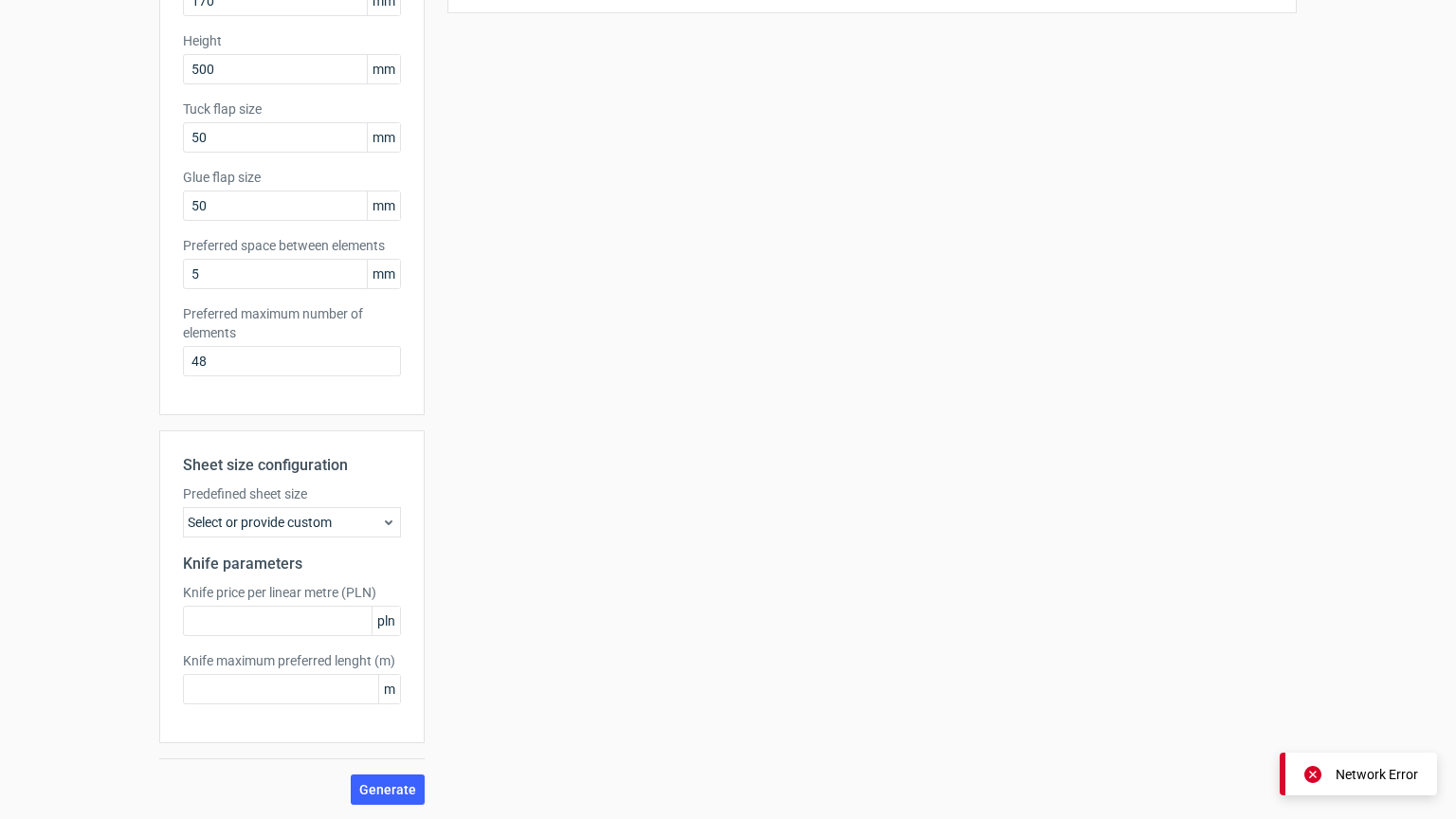 scroll, scrollTop: 0, scrollLeft: 0, axis: both 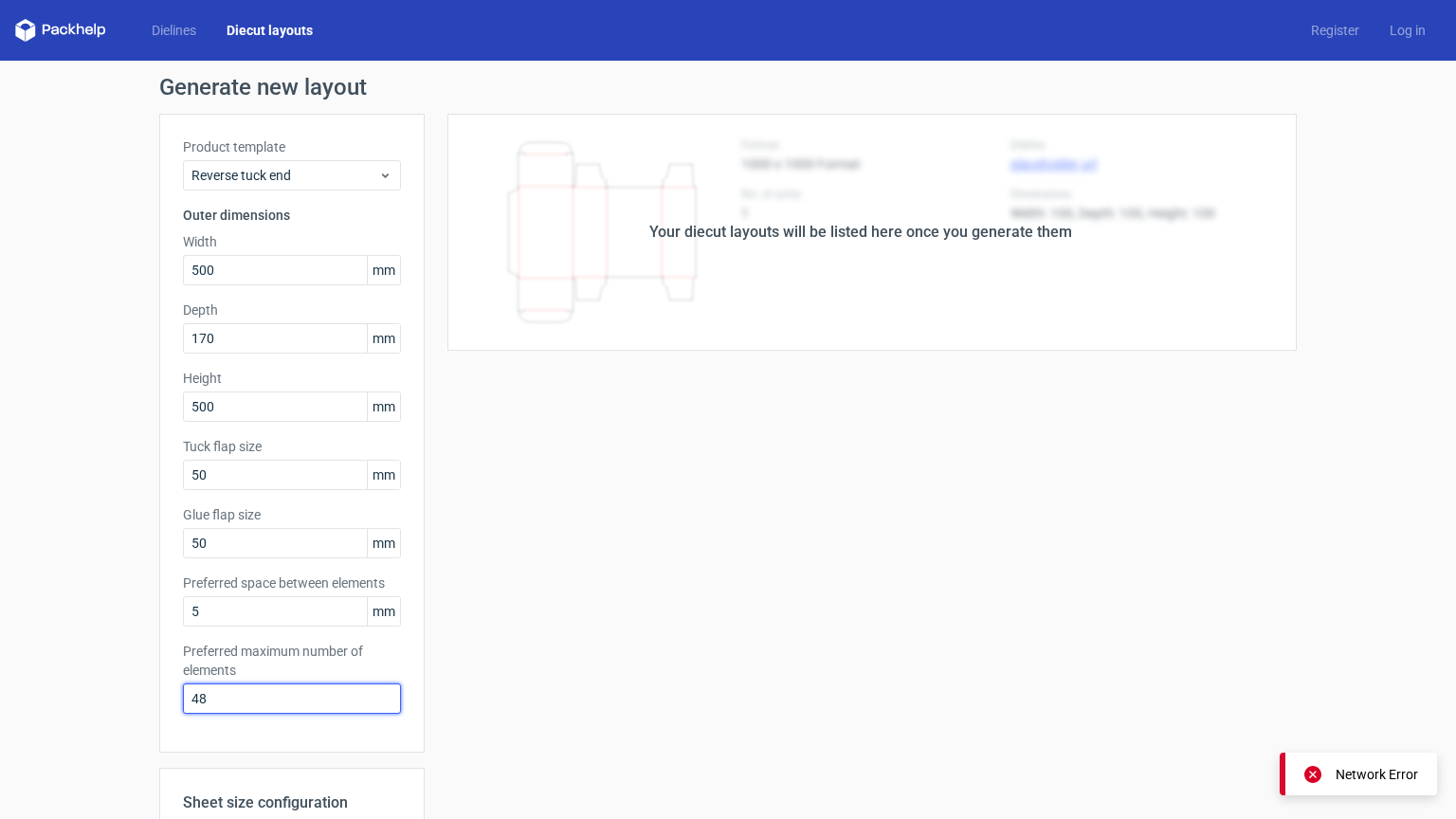 drag, startPoint x: 269, startPoint y: 688, endPoint x: 140, endPoint y: 692, distance: 129.062 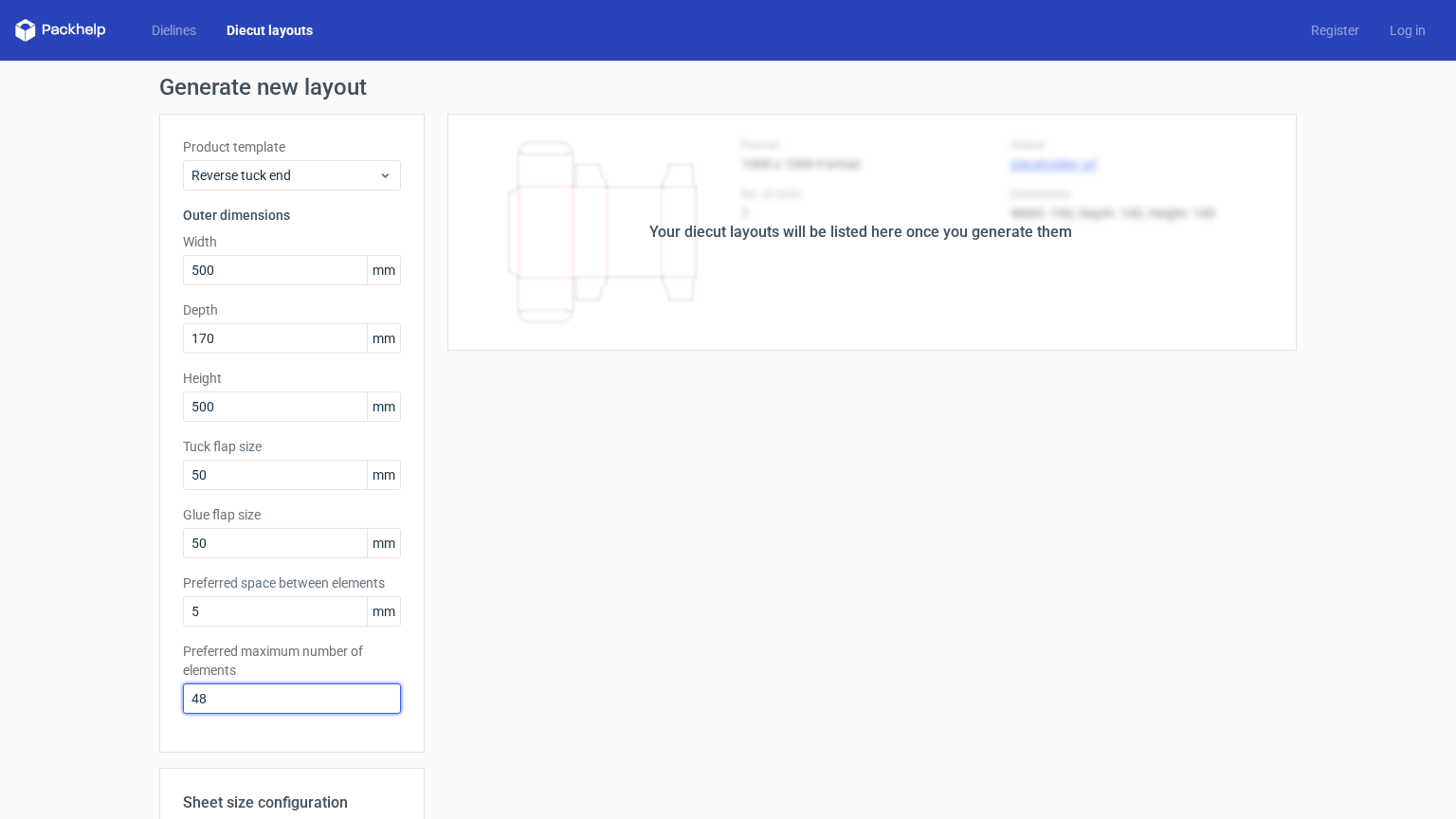 type on "1" 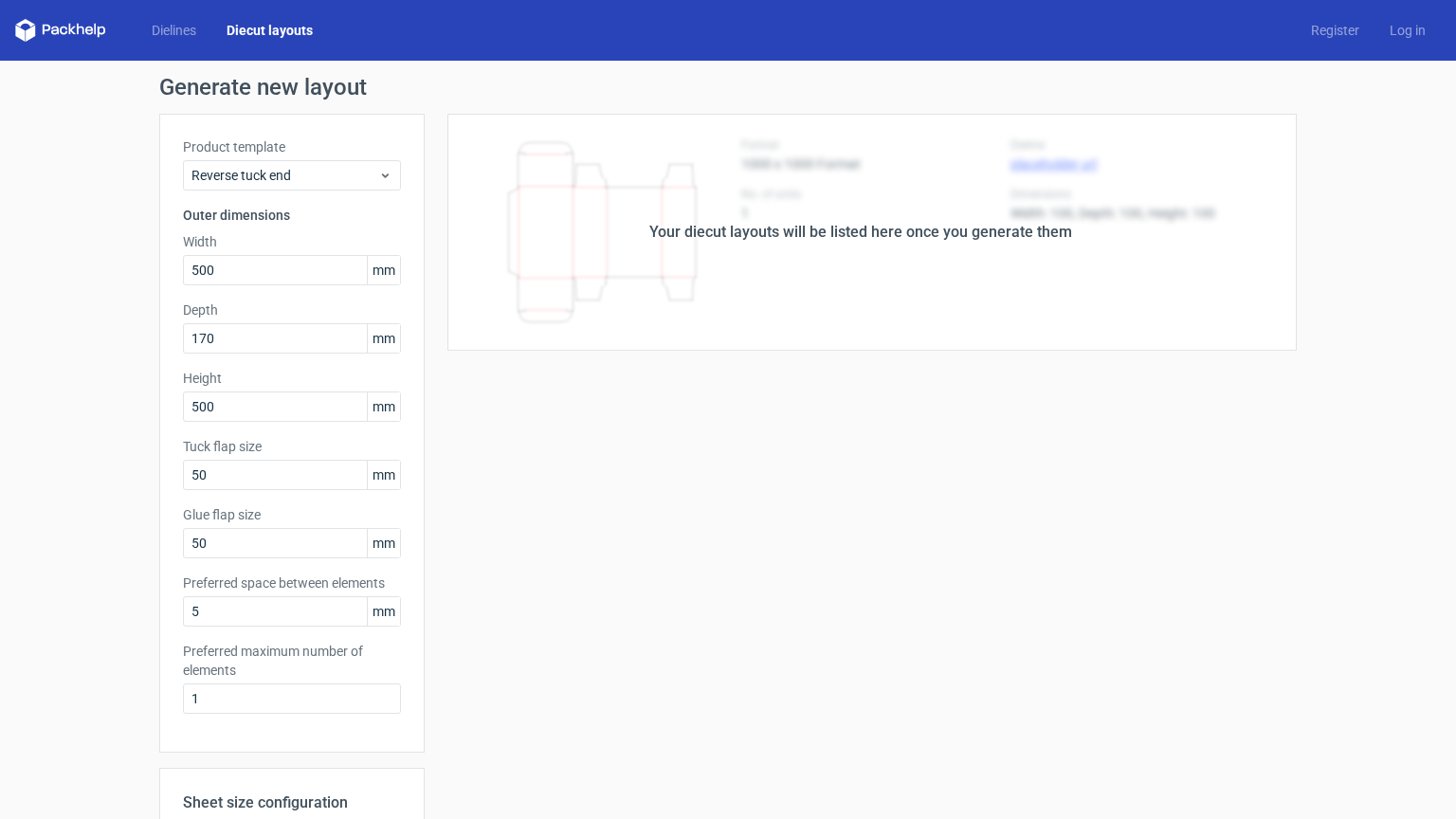 click on "Your diecut layouts will be listed here once you generate them  Height   Depth   Width  Format 1000 x 1000 Format No. of units 1 Dieline placeholder url Dimensions Width: 100, Depth: 100, Height: 100" at bounding box center [861, 628] 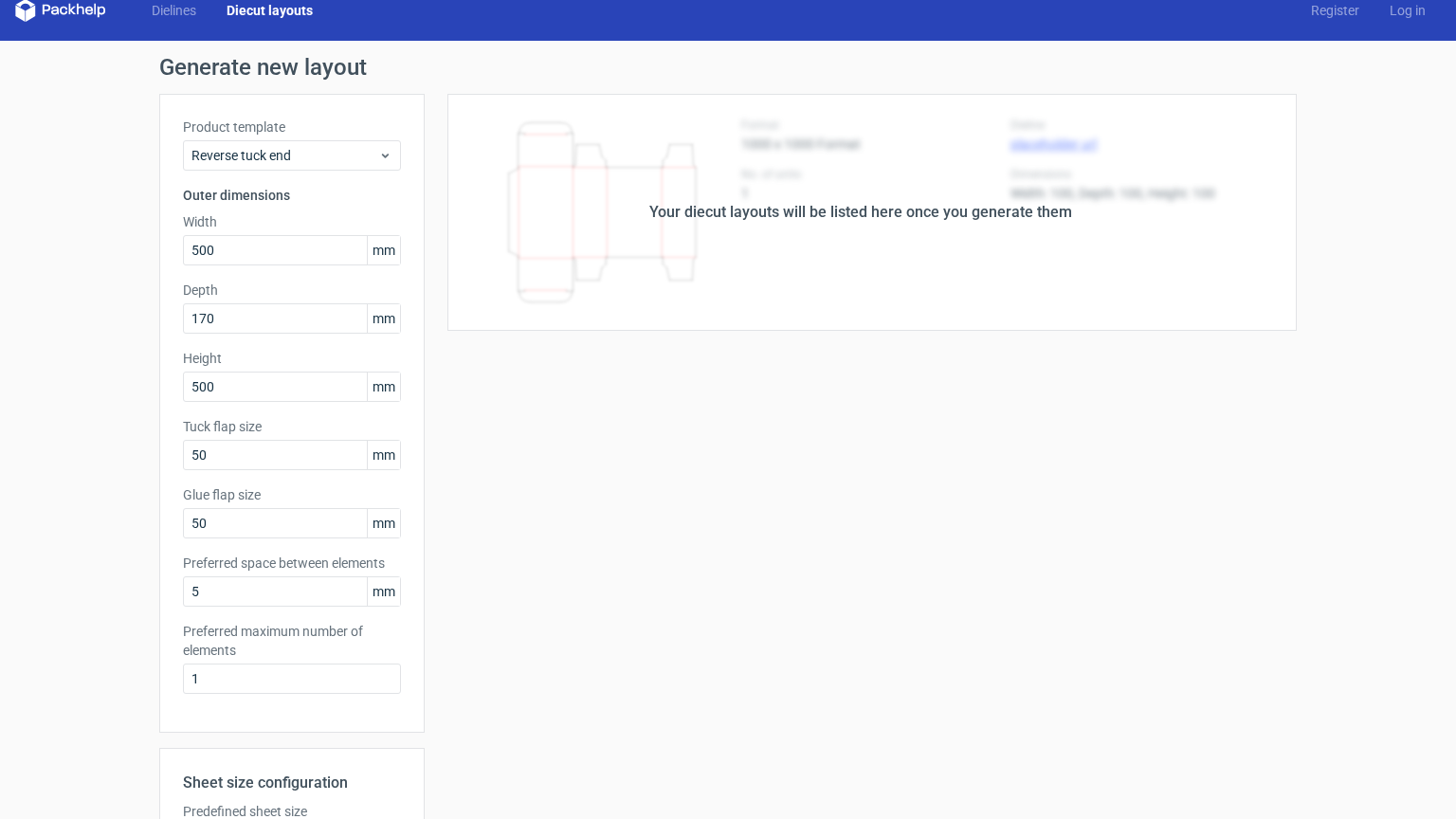 scroll, scrollTop: 22, scrollLeft: 0, axis: vertical 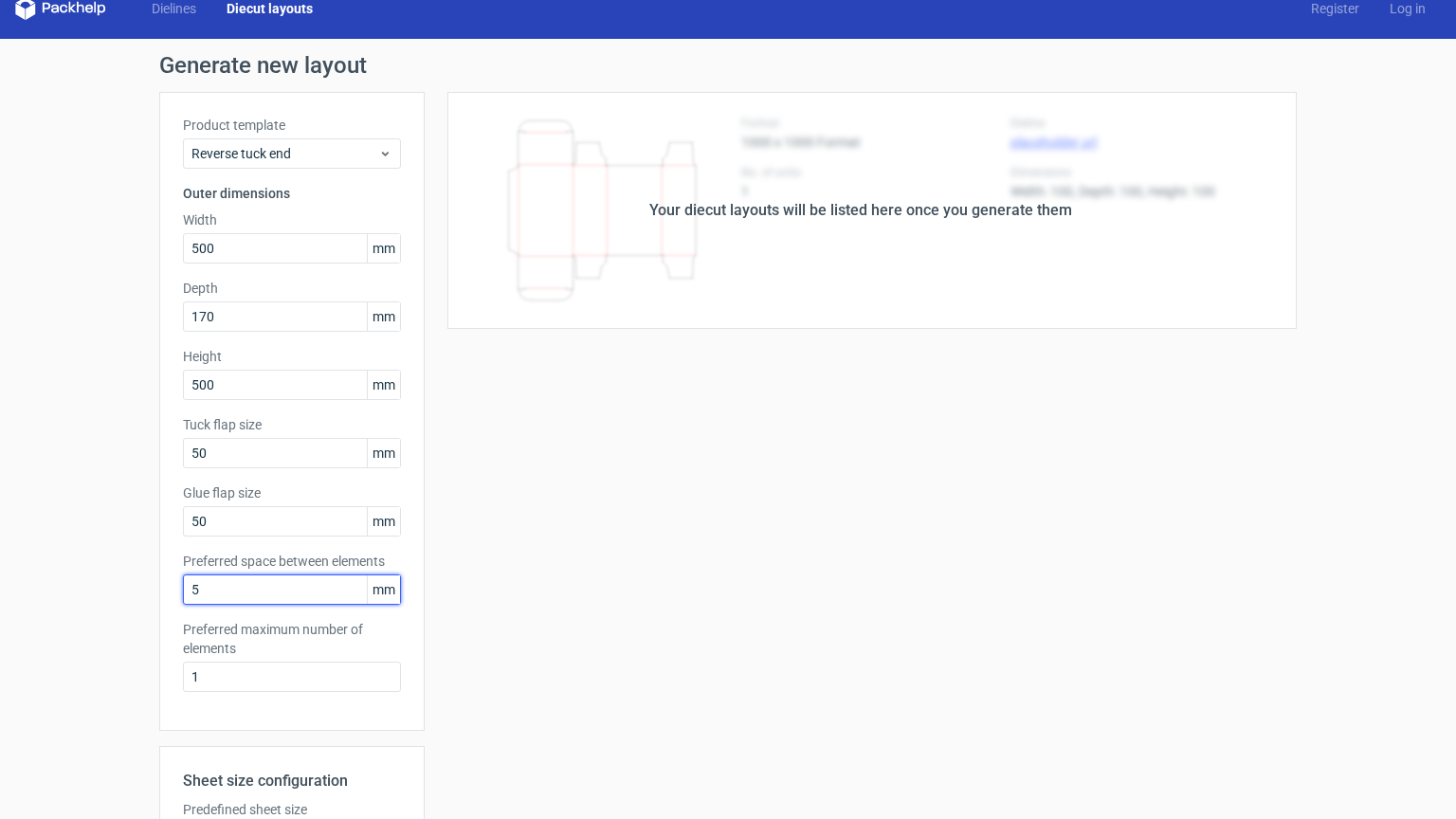drag, startPoint x: 264, startPoint y: 592, endPoint x: 109, endPoint y: 590, distance: 155.0129 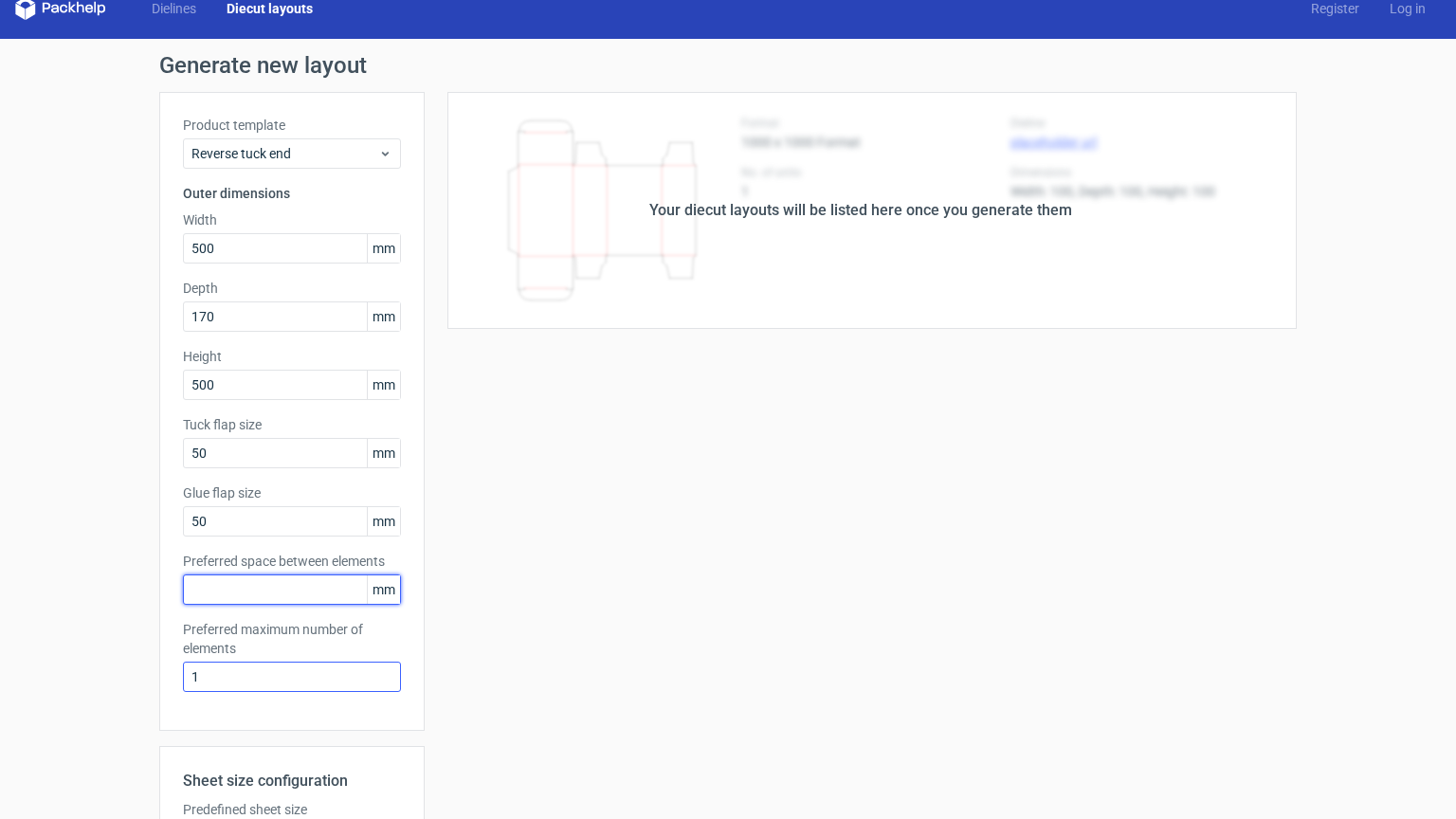 type on "0" 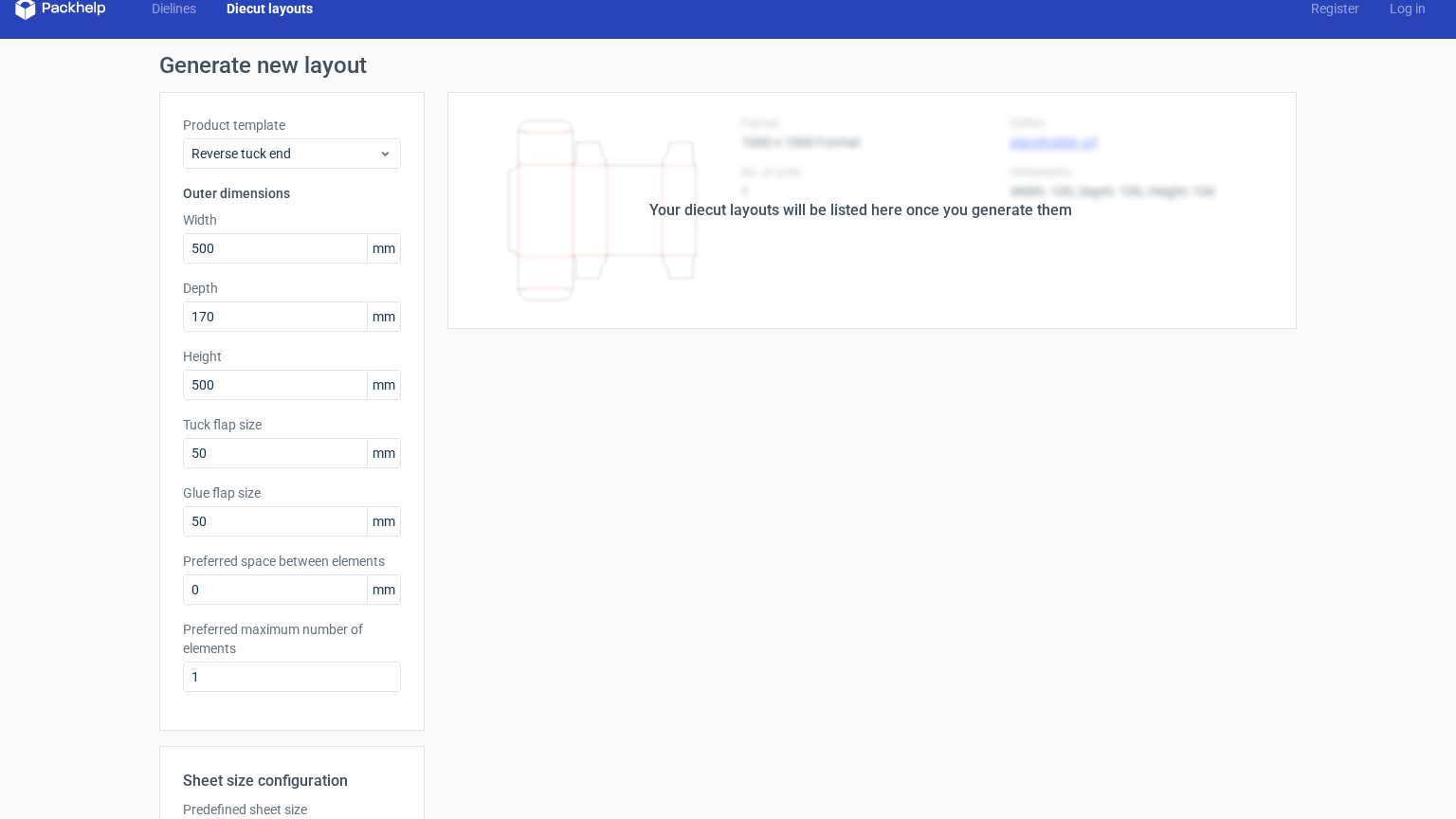 click on "Your diecut layouts will be listed here once you generate them  Height   Depth   Width  Format 1000 x 1000 Format No. of units 1 Dieline placeholder url Dimensions Width: 100, Depth: 100, Height: 100" at bounding box center [861, 606] 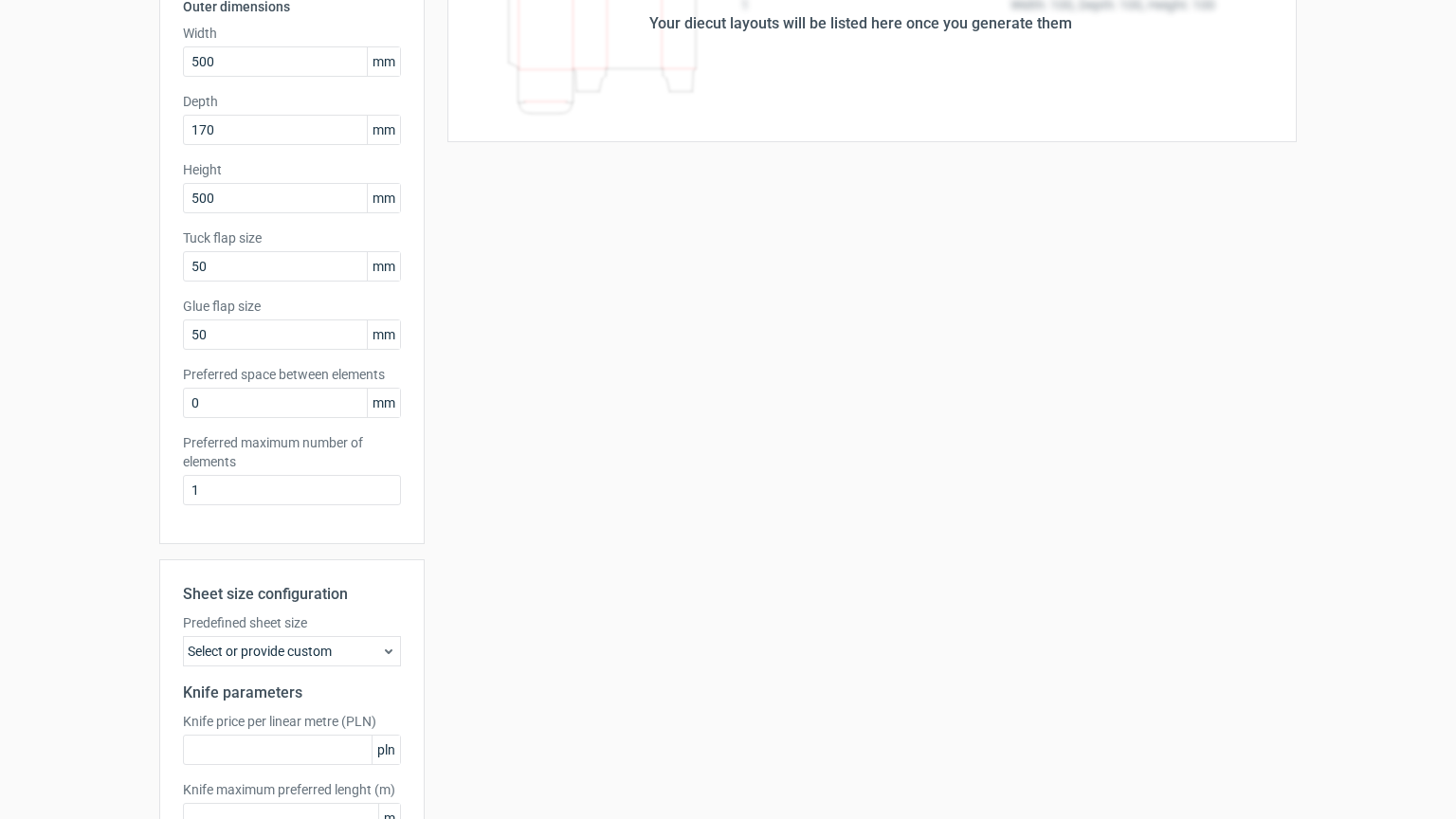 scroll, scrollTop: 337, scrollLeft: 0, axis: vertical 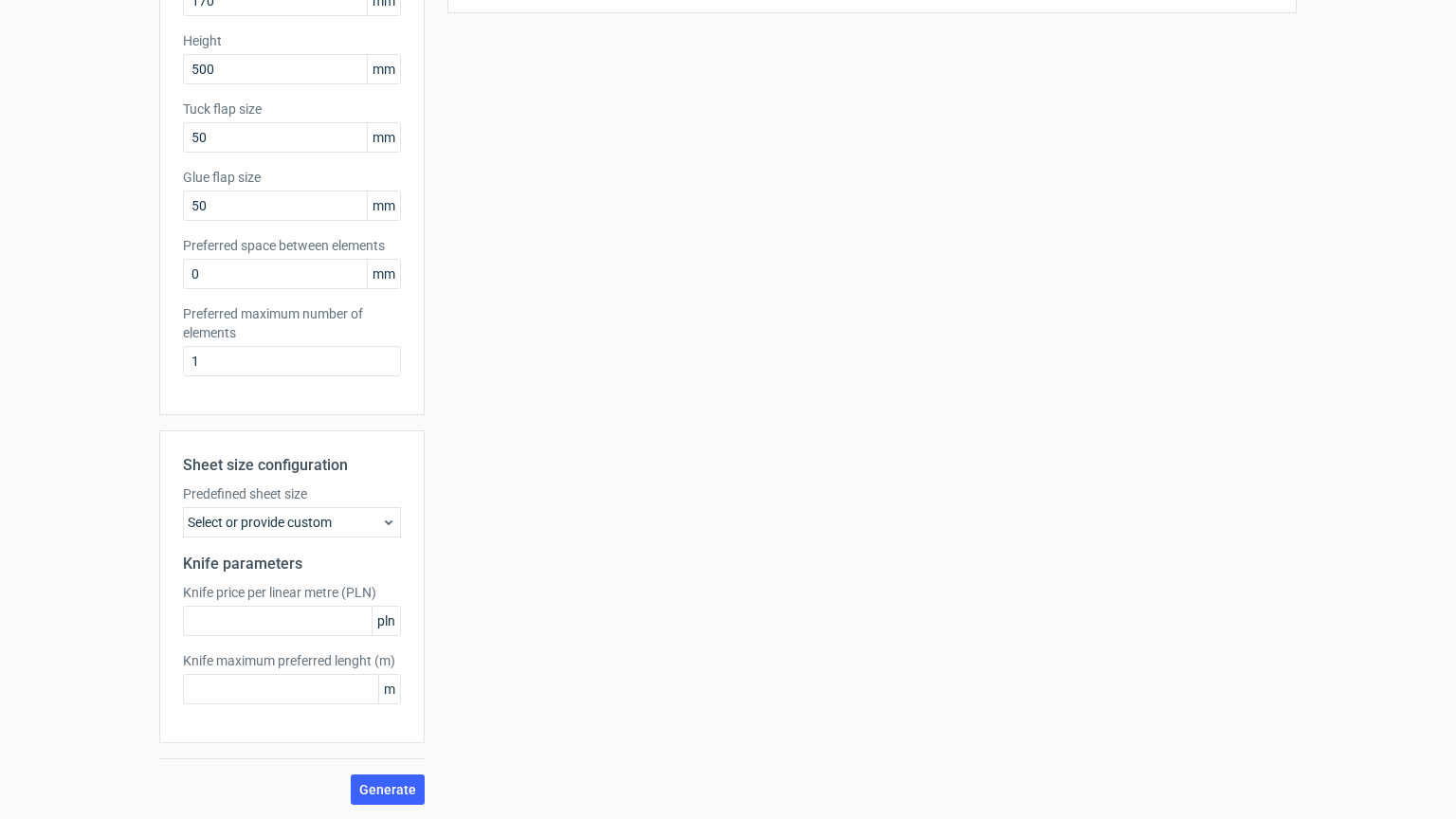 click 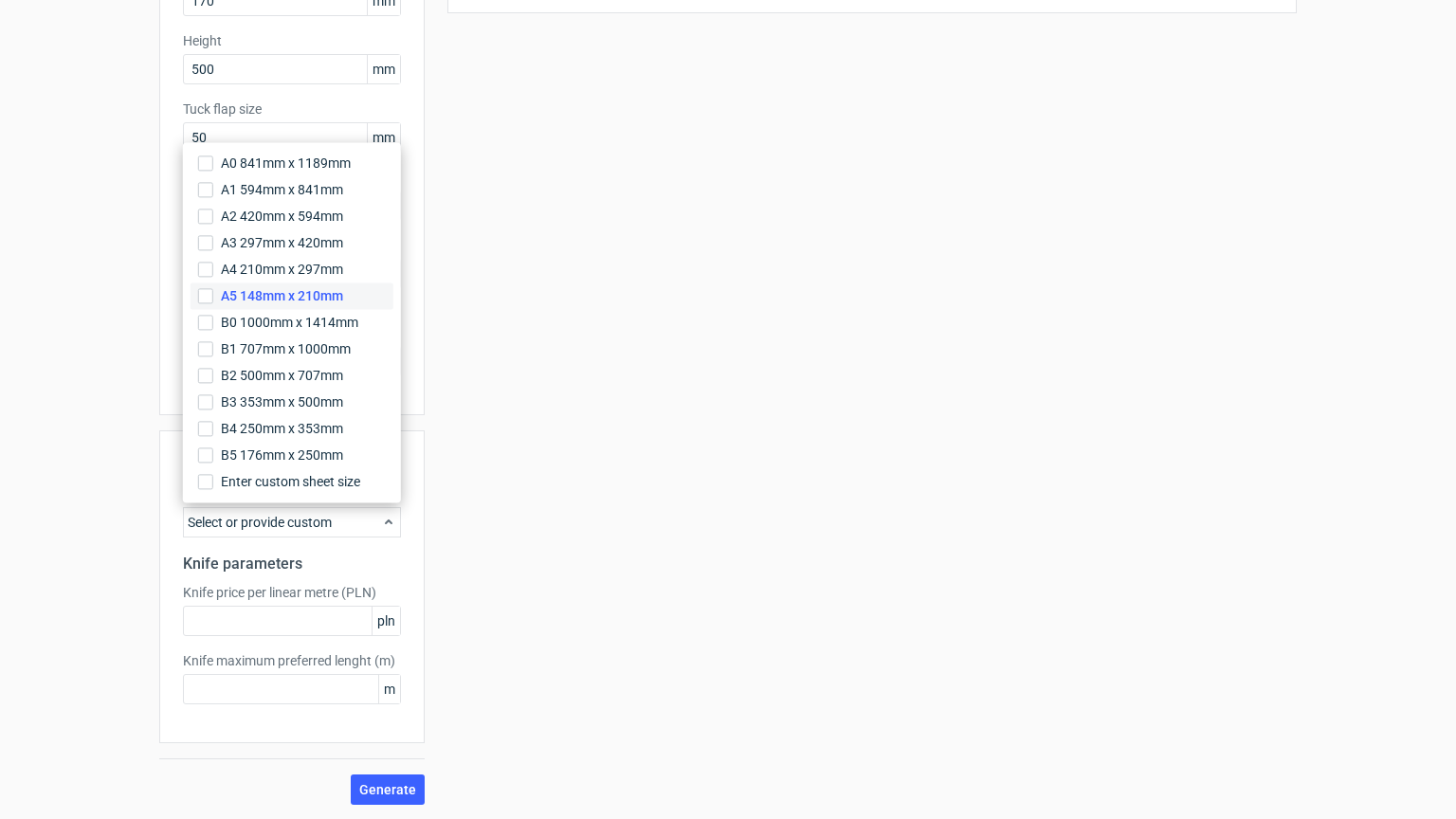 click on "A5 148mm x 210mm" at bounding box center (282, 296) 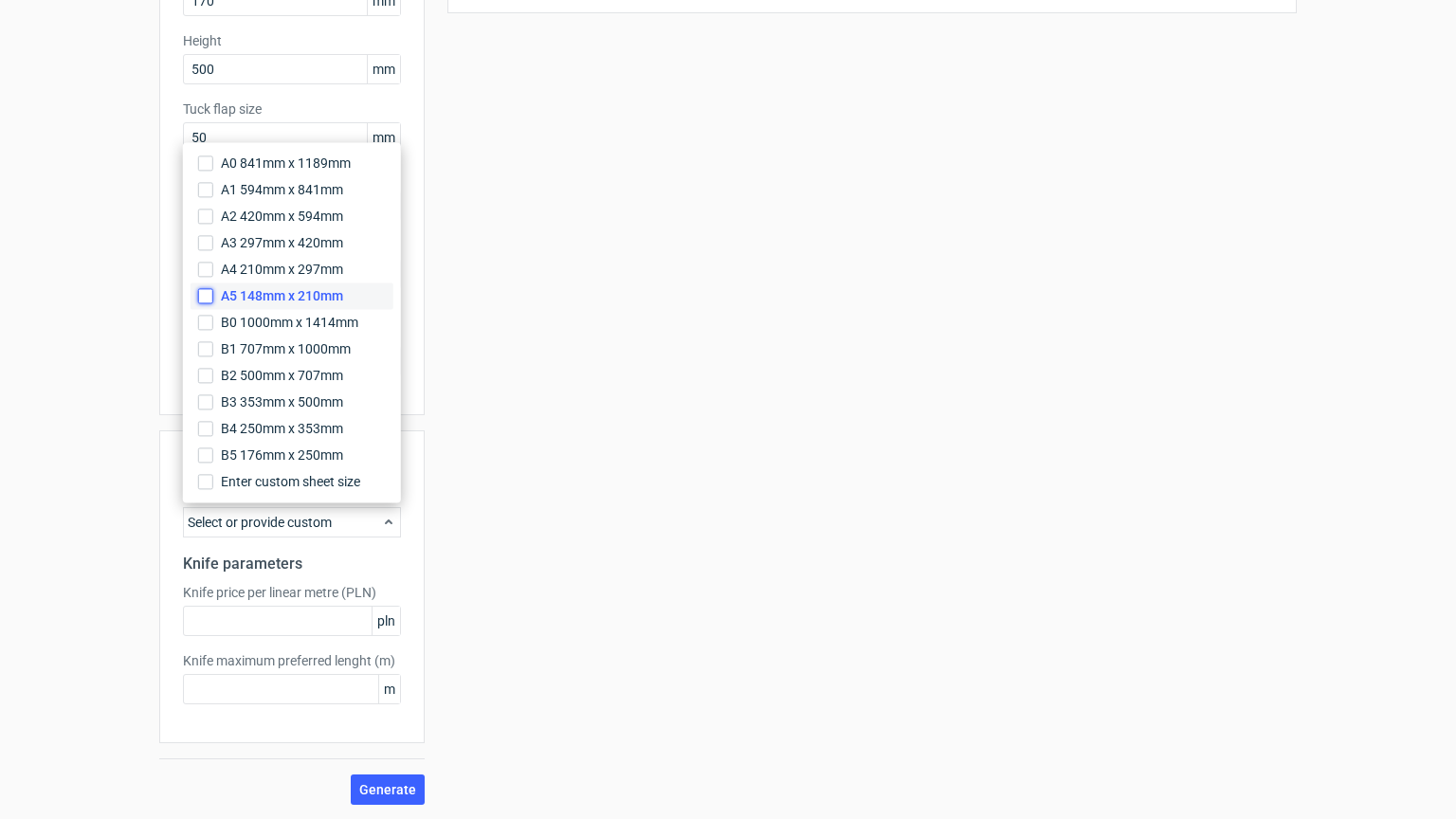 click on "A5 148mm x 210mm" at bounding box center (206, 296) 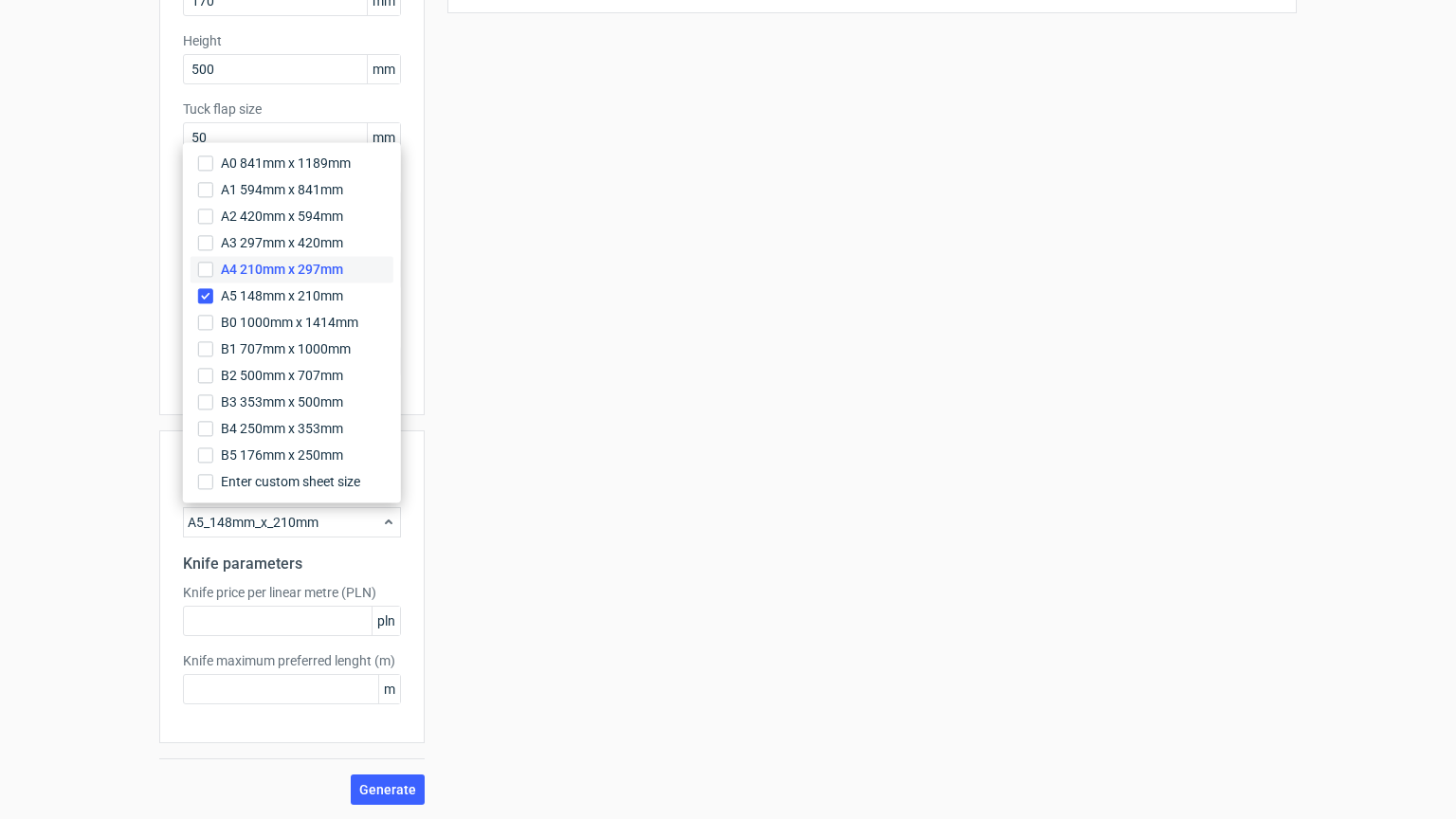 click on "A4 210mm x 297mm" at bounding box center (282, 269) 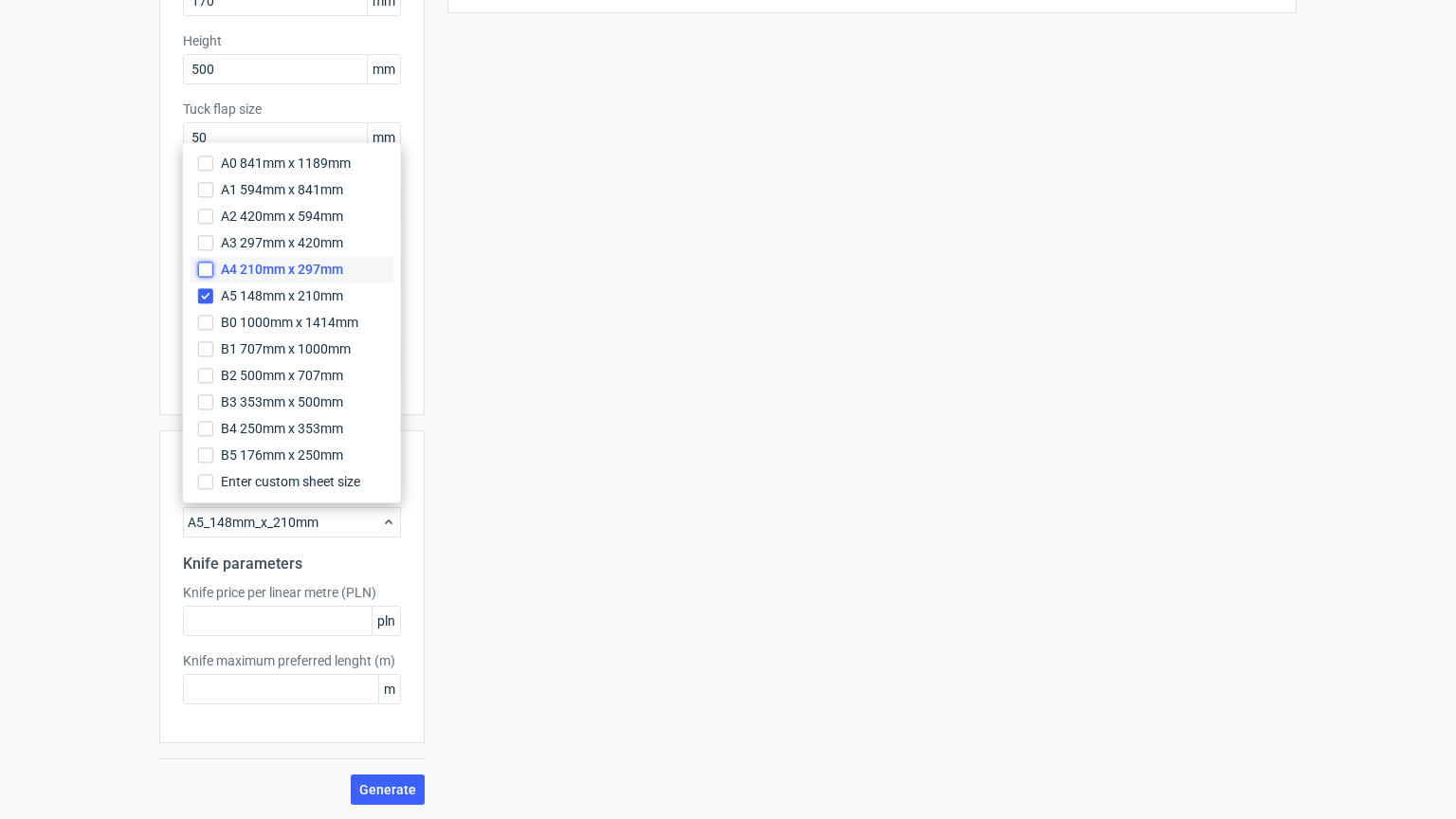 click on "A4 210mm x 297mm" at bounding box center [206, 269] 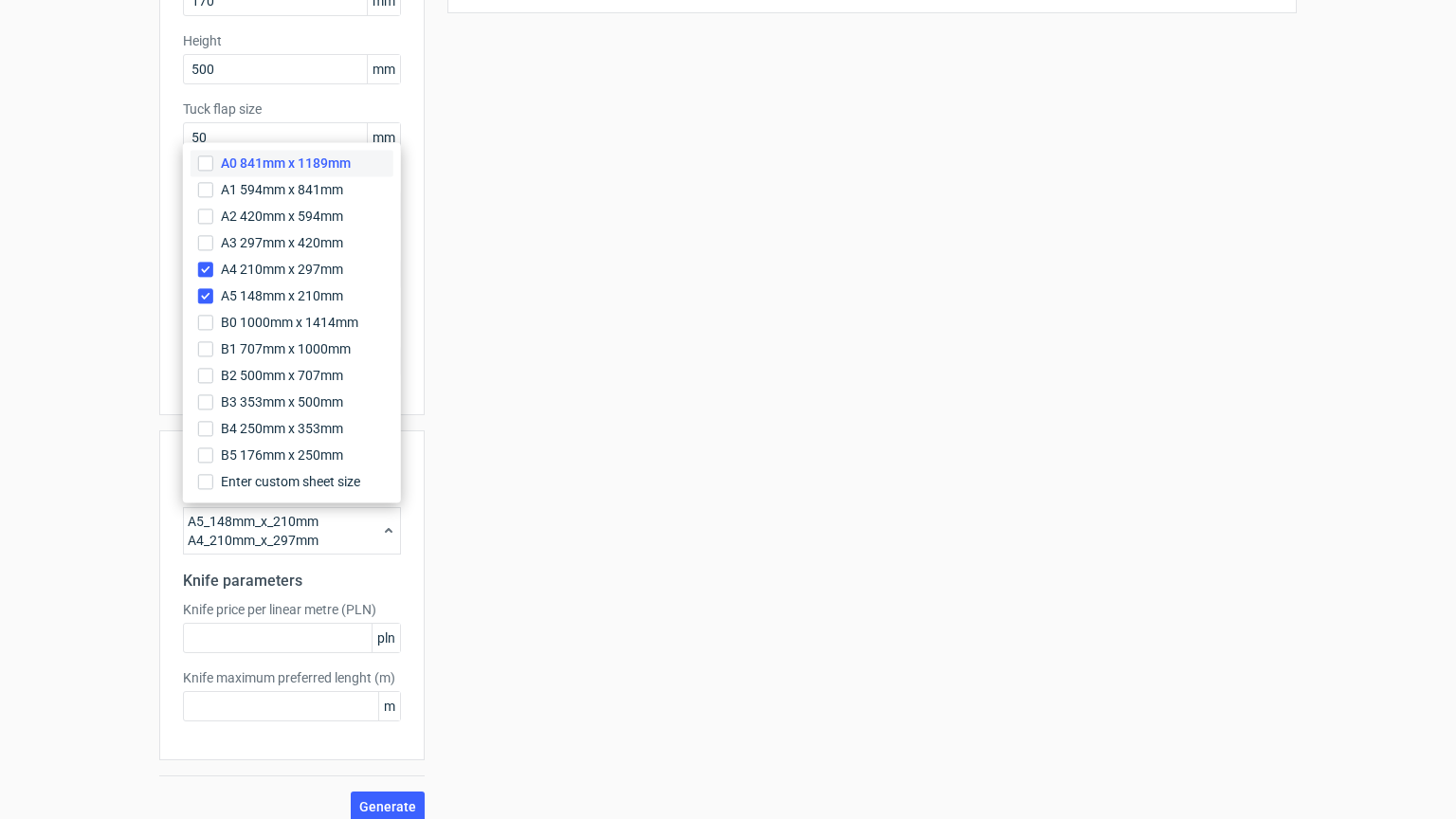 click on "A0 841mm x 1189mm" at bounding box center (285, 163) 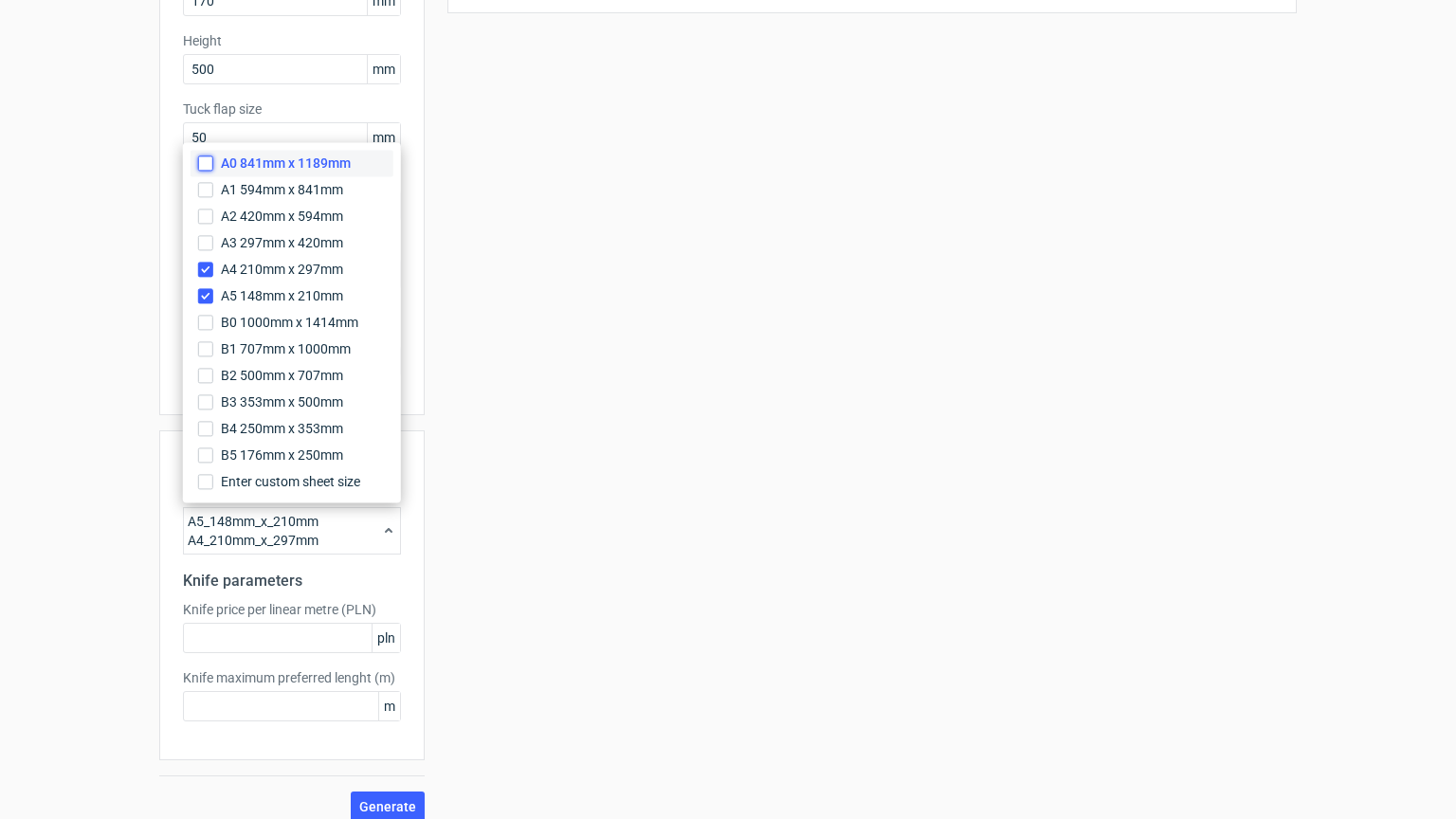 click on "A0 841mm x 1189mm" at bounding box center [206, 163] 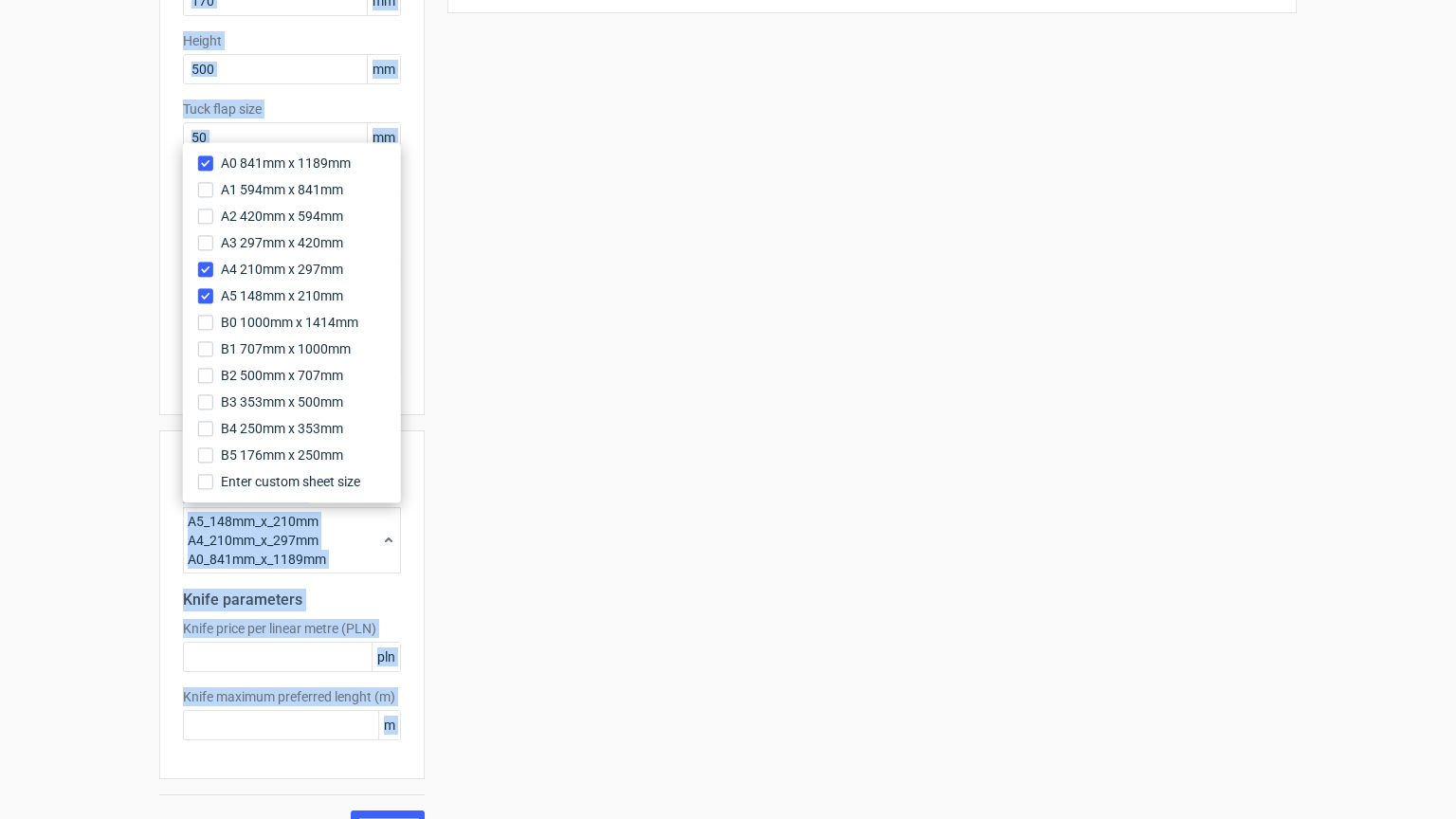 drag, startPoint x: 399, startPoint y: 809, endPoint x: 482, endPoint y: 700, distance: 137.00365 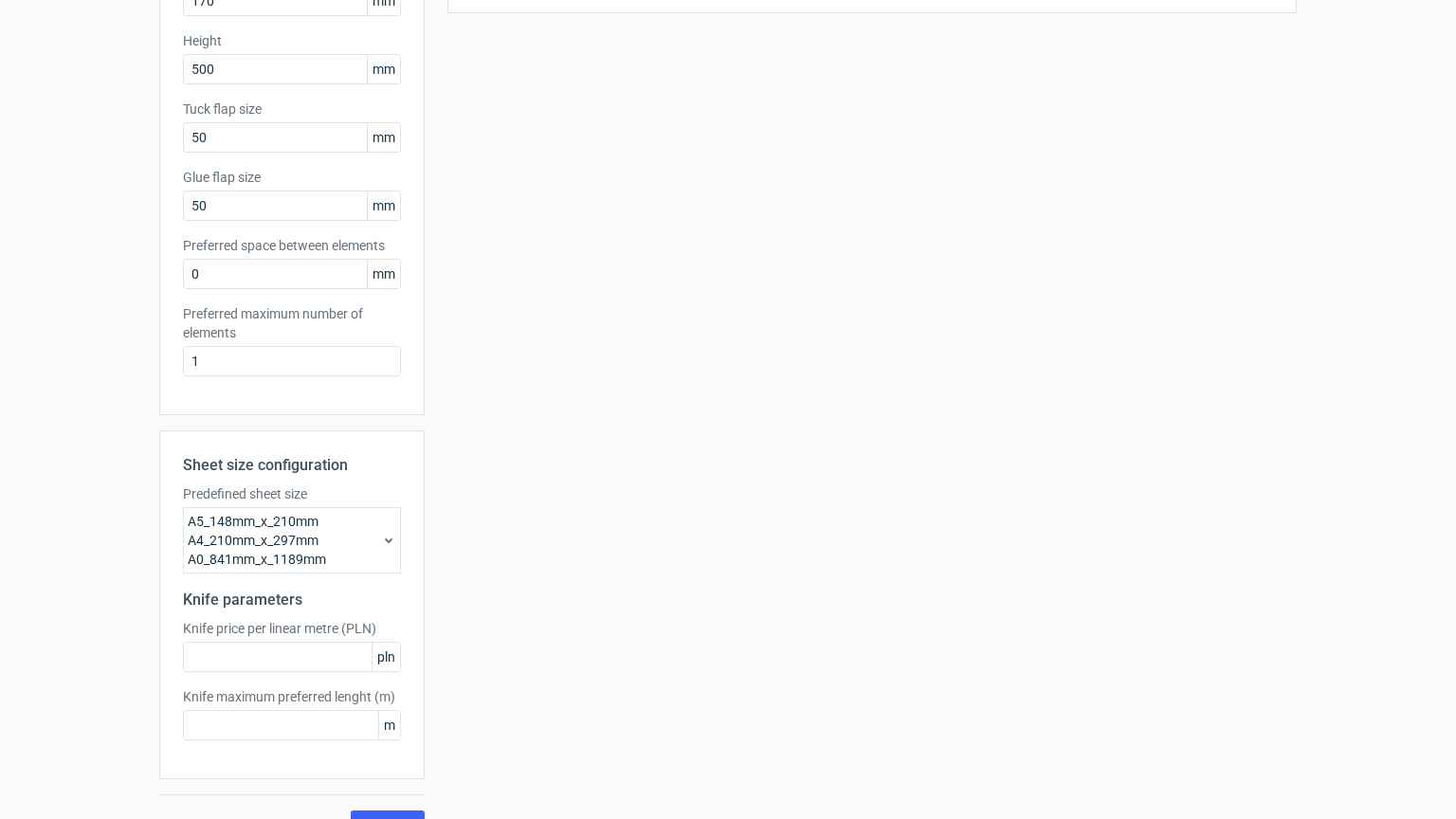 click on "Your diecut layouts will be listed here once you generate them  Height   Depth   Width  Format 1000 x 1000 Format No. of units 1 Dieline placeholder url Dimensions Width: 100, Depth: 100, Height: 100" at bounding box center [861, 308] 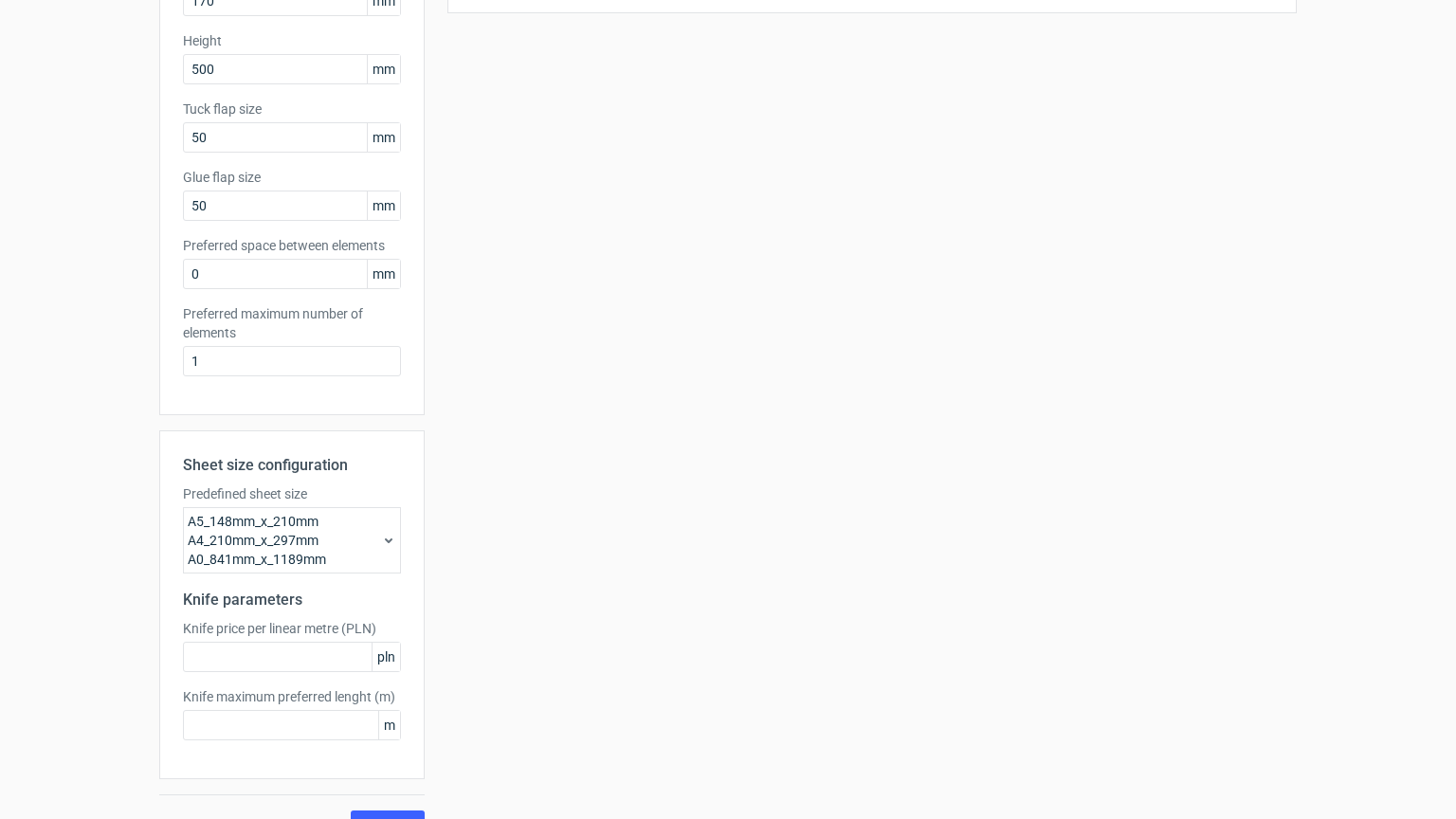 click on "A5_148mm_x_210mm A4_210mm_x_297mm A0_841mm_x_1189mm" at bounding box center [292, 540] 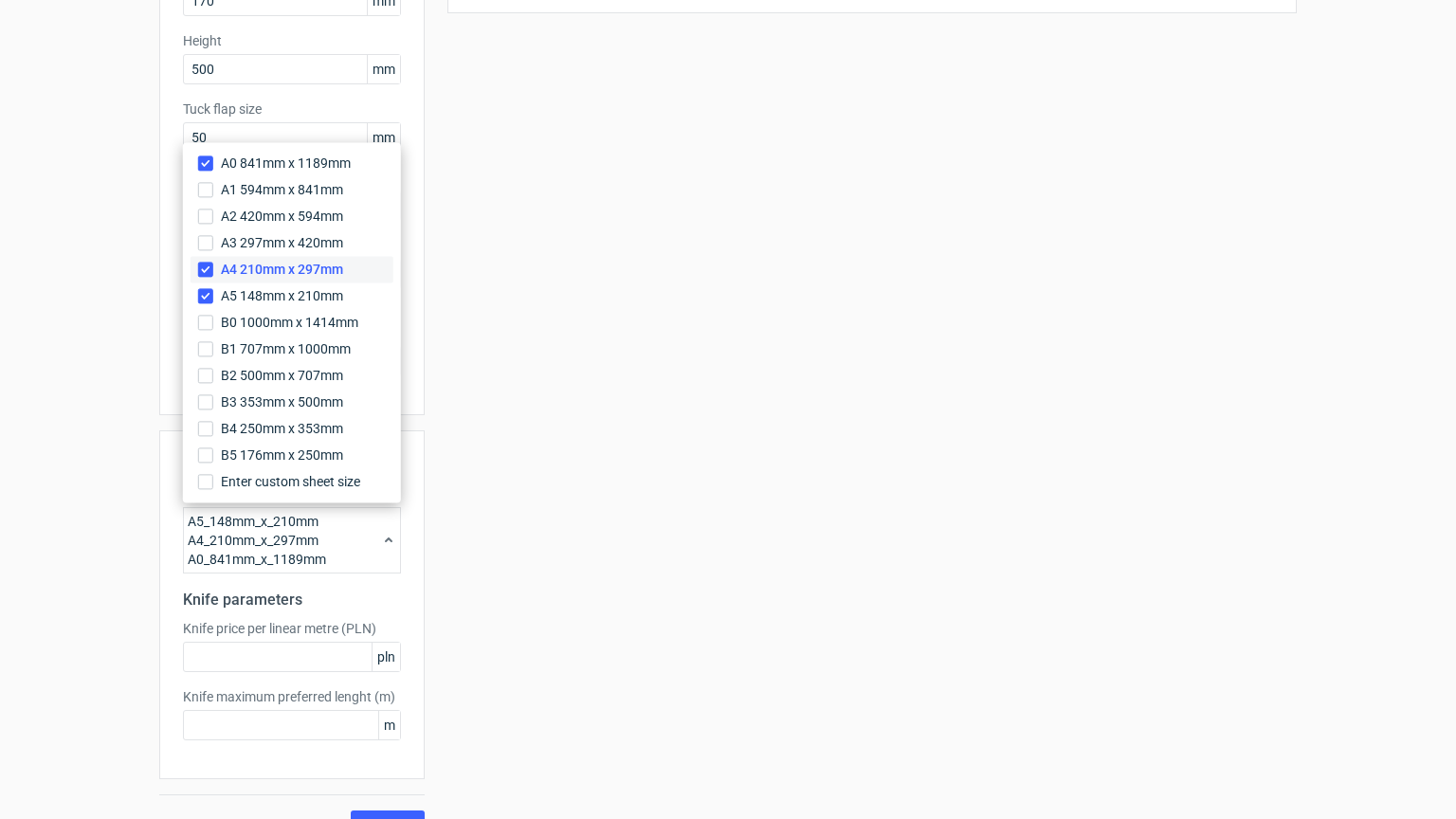 click on "A4 210mm x 297mm" at bounding box center (282, 269) 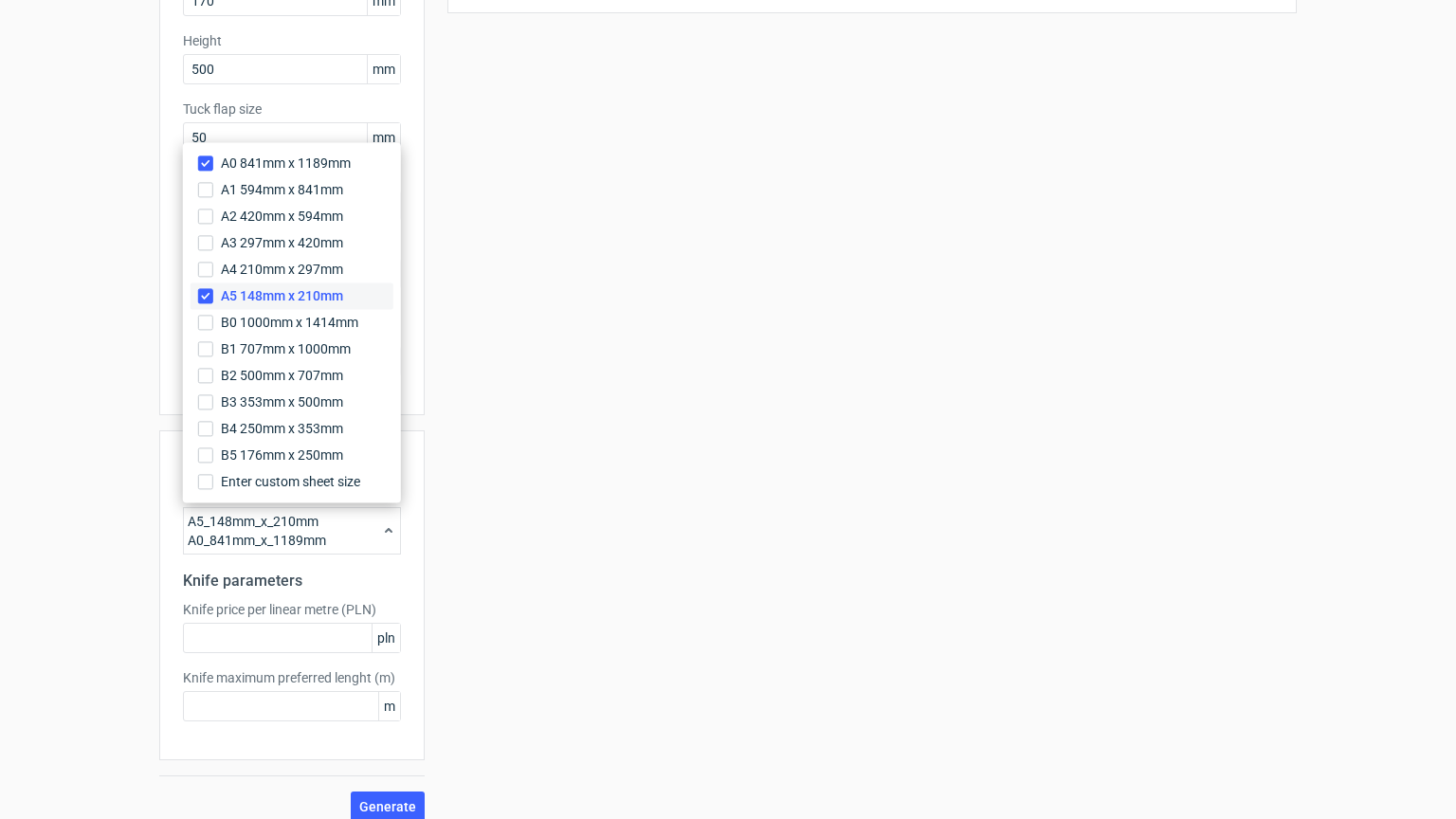 click on "A5 148mm x 210mm" at bounding box center [282, 296] 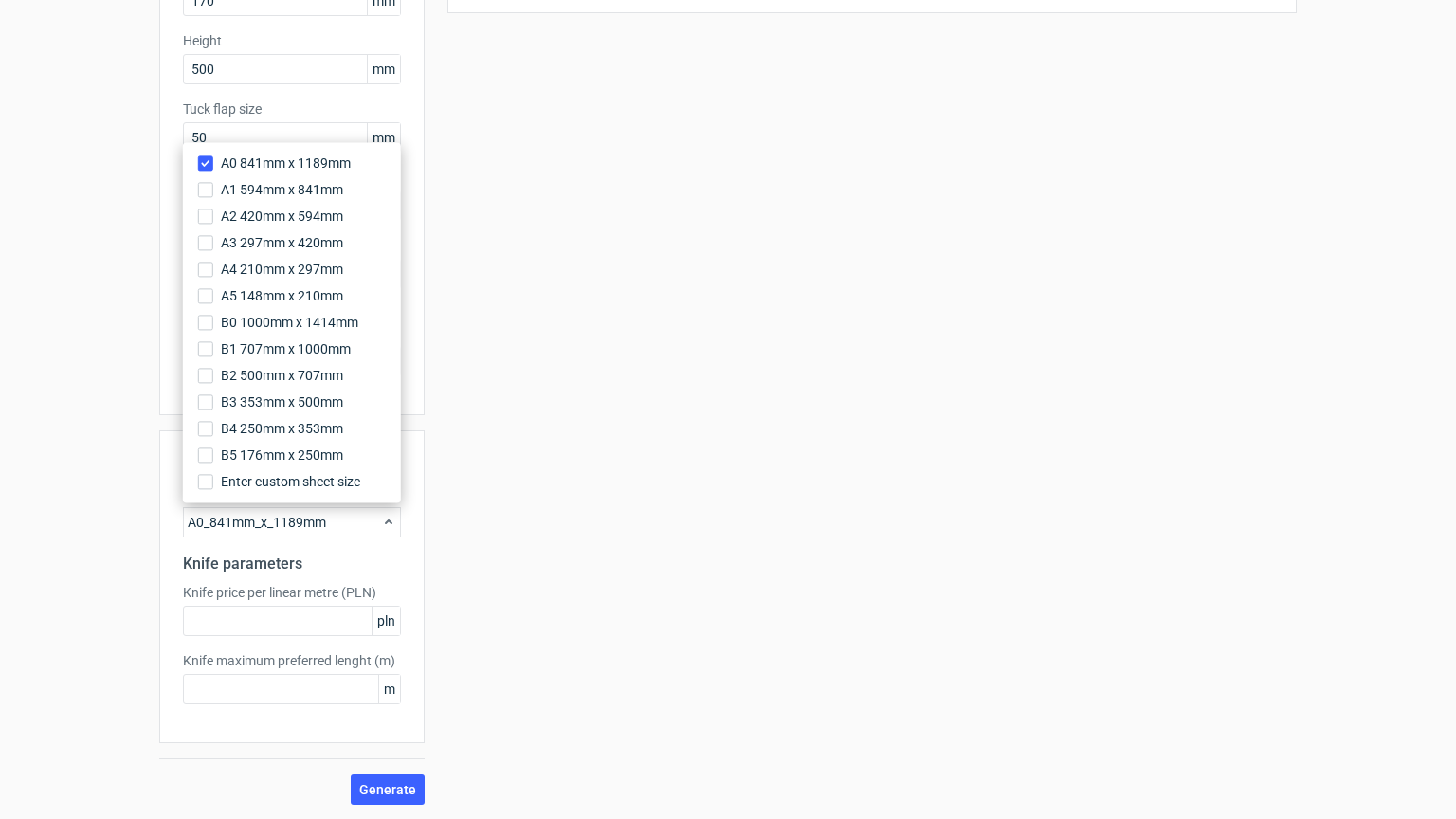click on "Your diecut layouts will be listed here once you generate them  Height   Depth   Width  Format 1000 x 1000 Format No. of units 1 Dieline placeholder url Dimensions Width: 100, Depth: 100, Height: 100" at bounding box center (861, 290) 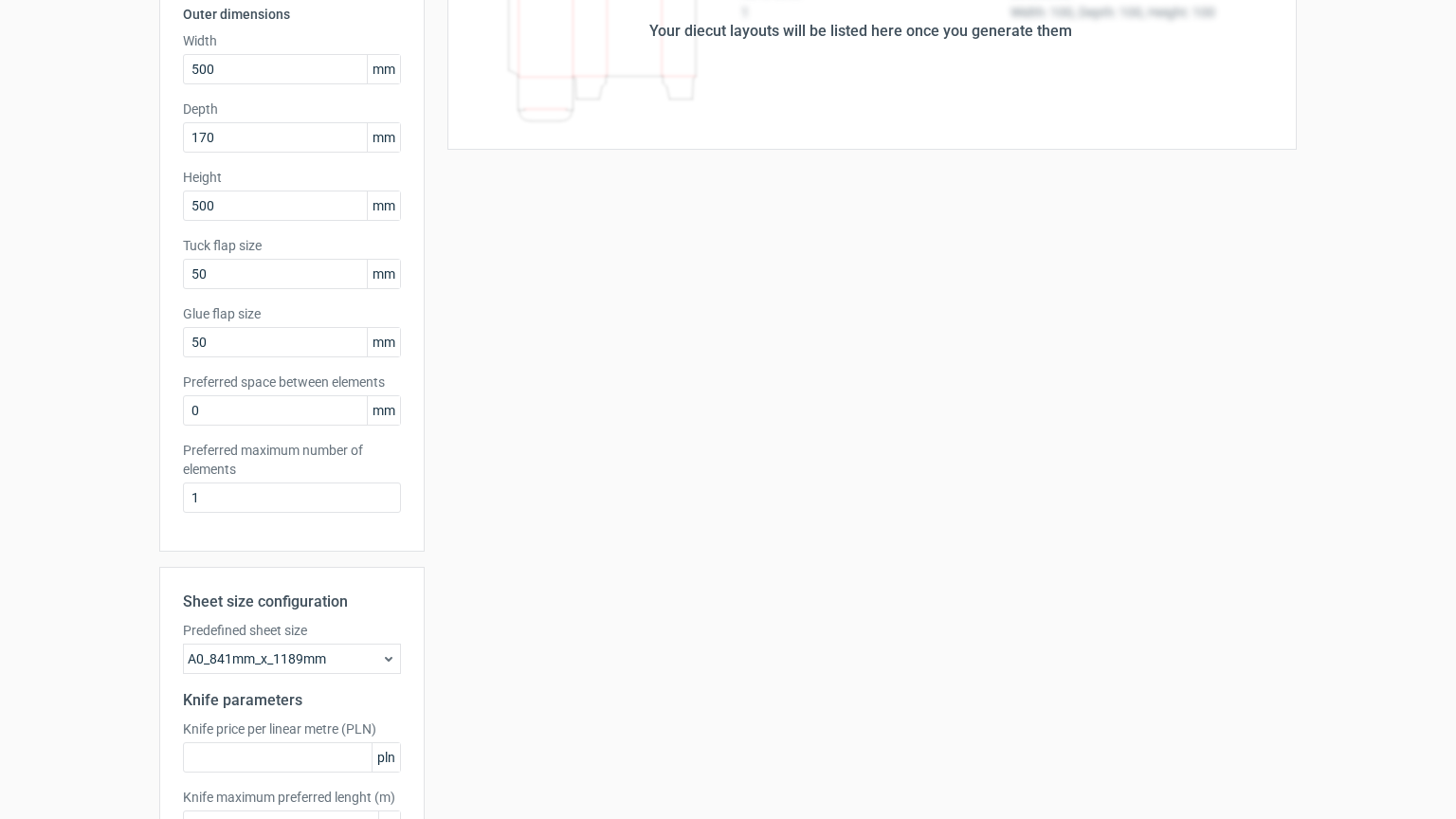 scroll, scrollTop: 0, scrollLeft: 0, axis: both 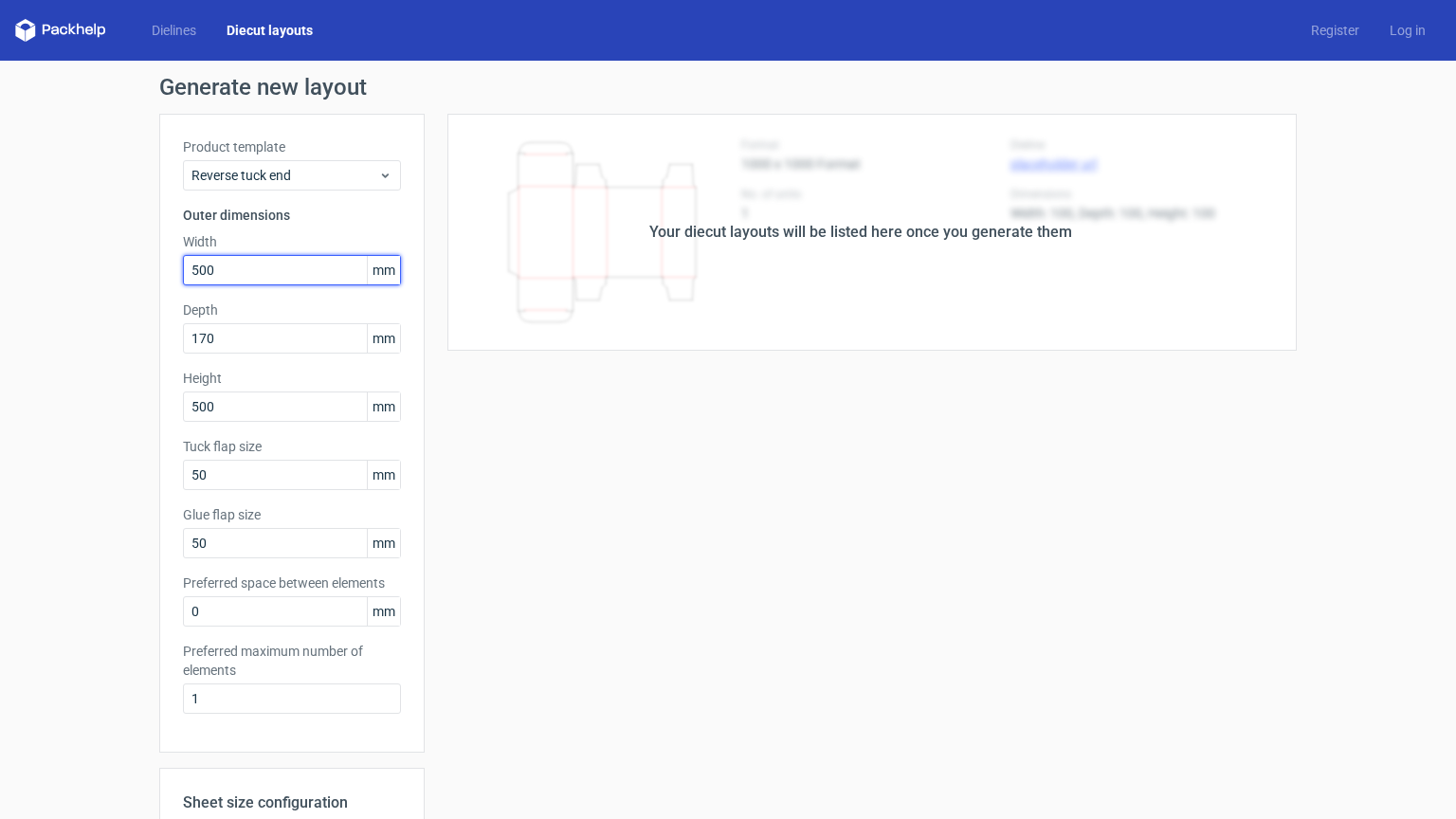 click on "500" at bounding box center [292, 270] 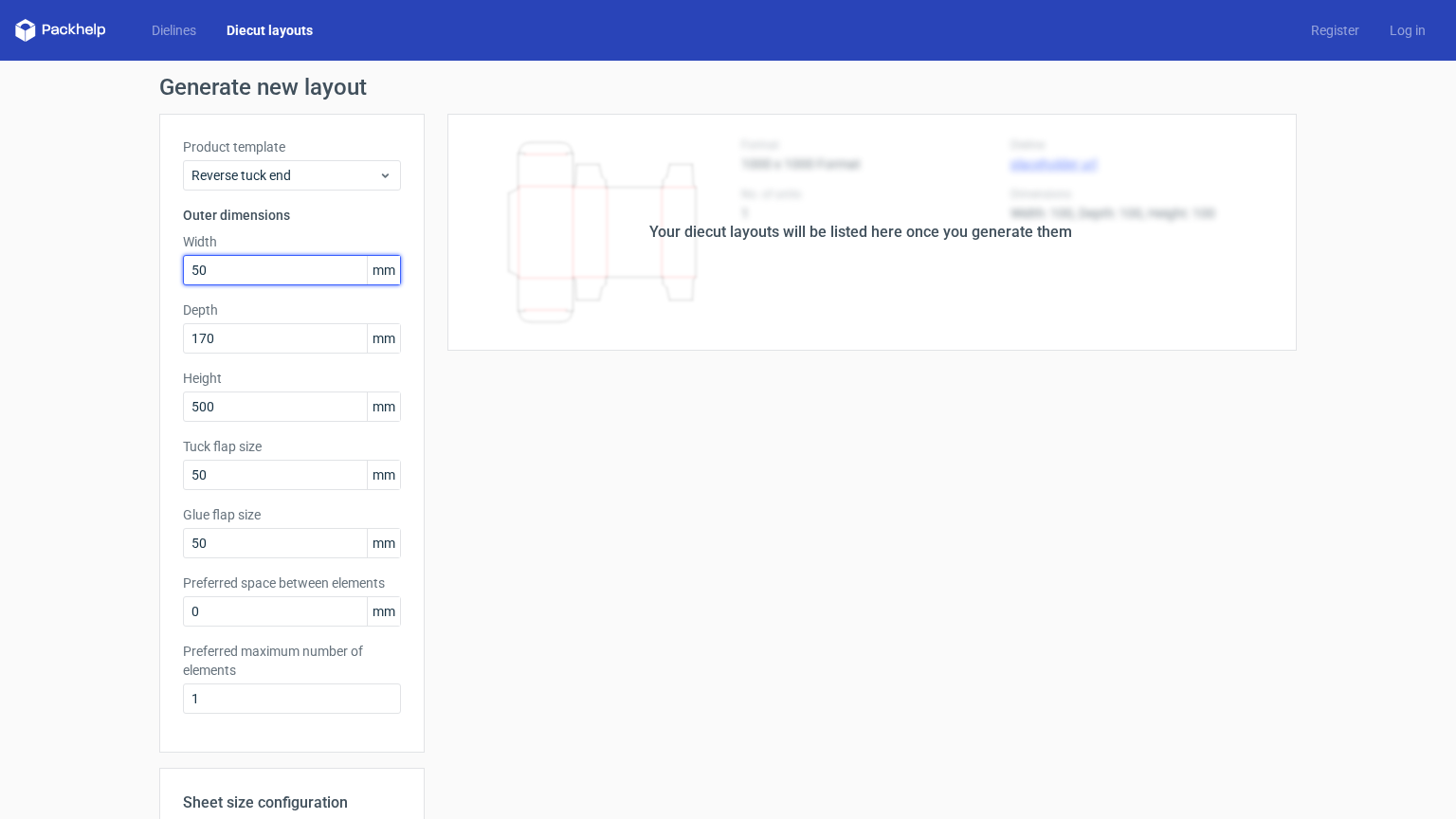 drag, startPoint x: 223, startPoint y: 268, endPoint x: 142, endPoint y: 262, distance: 81.22192 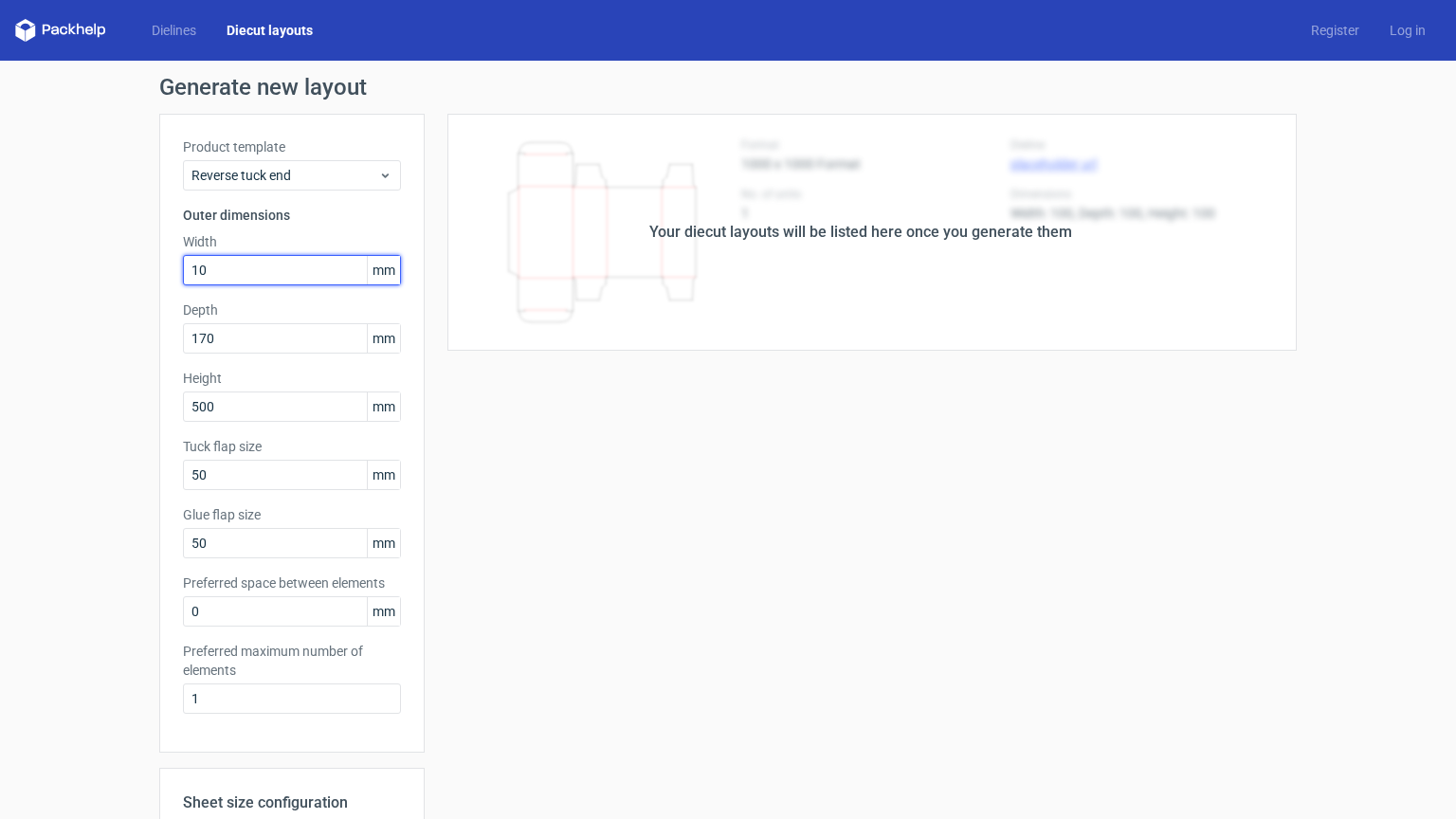 type on "100" 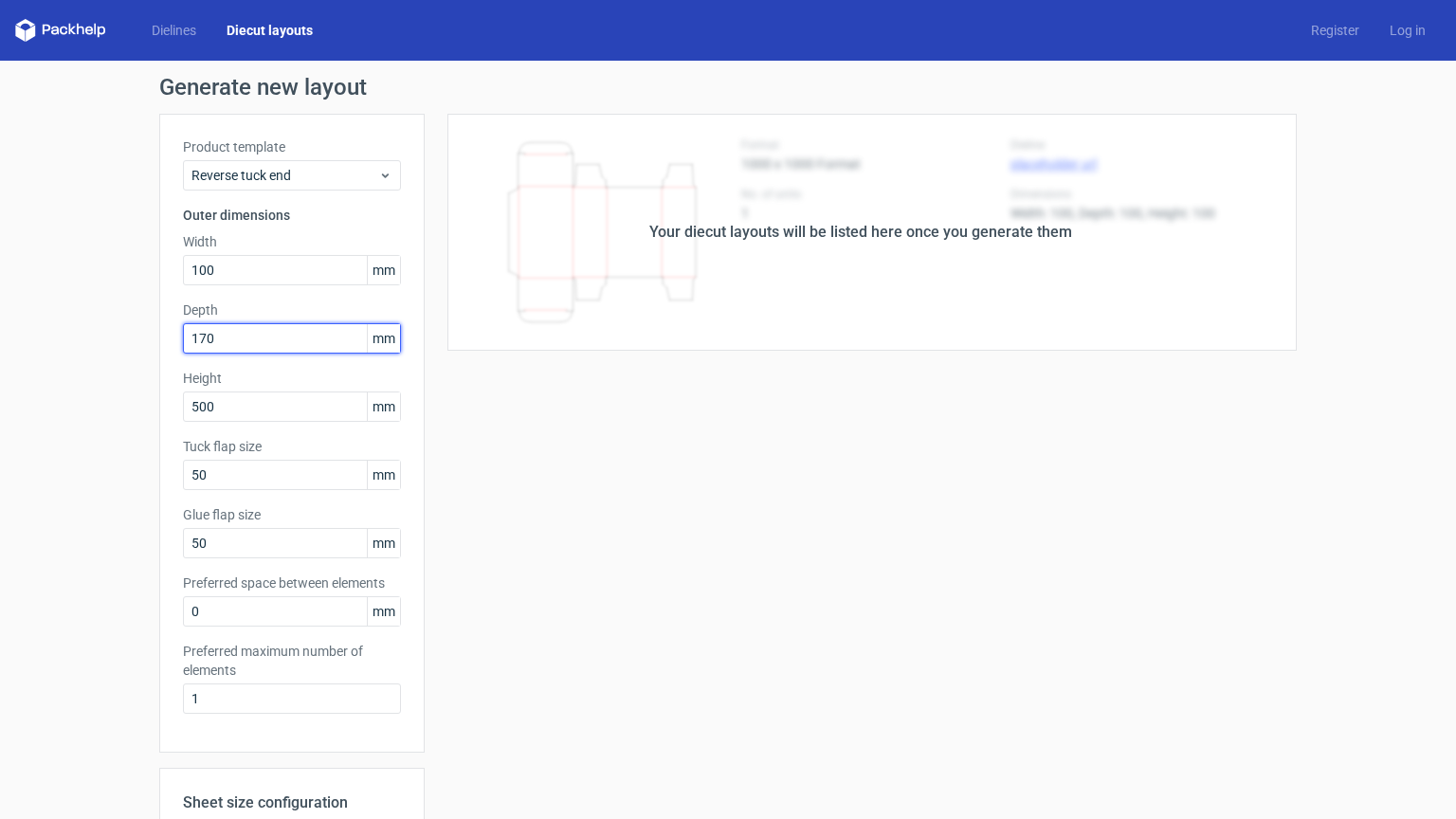 drag, startPoint x: 244, startPoint y: 337, endPoint x: 74, endPoint y: 327, distance: 170.29386 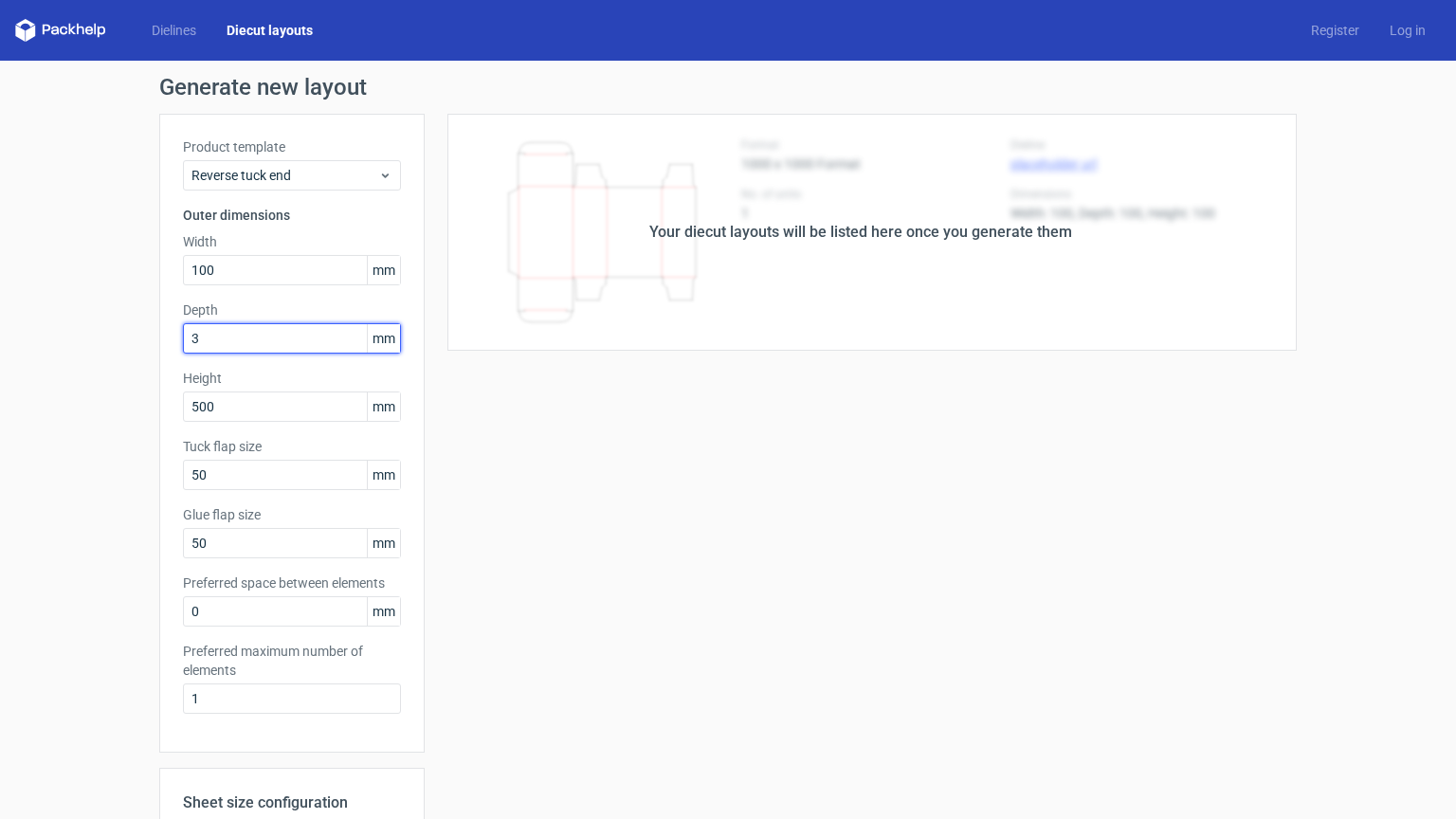 type on "34" 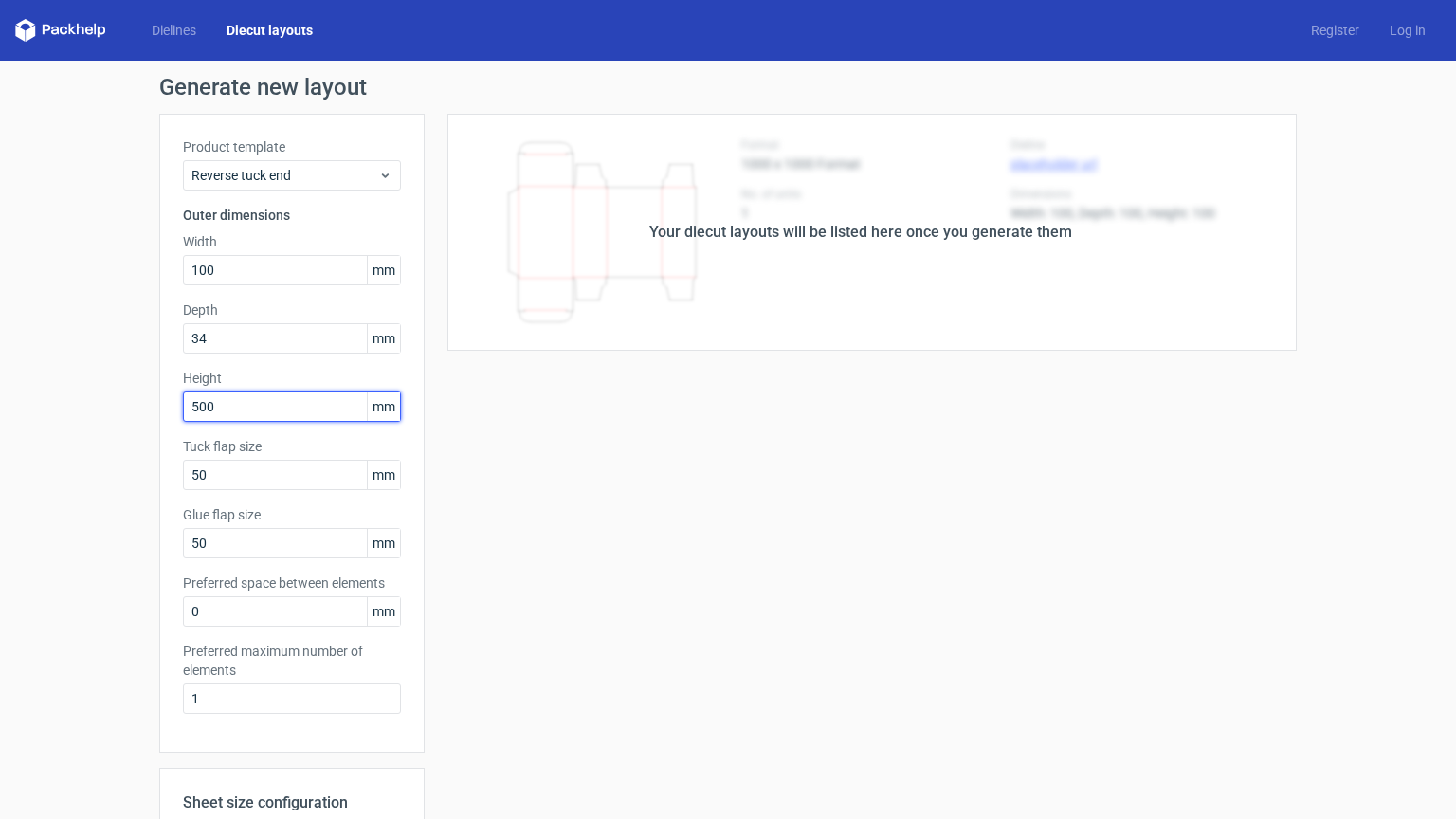 drag, startPoint x: 228, startPoint y: 419, endPoint x: 57, endPoint y: 393, distance: 172.96531 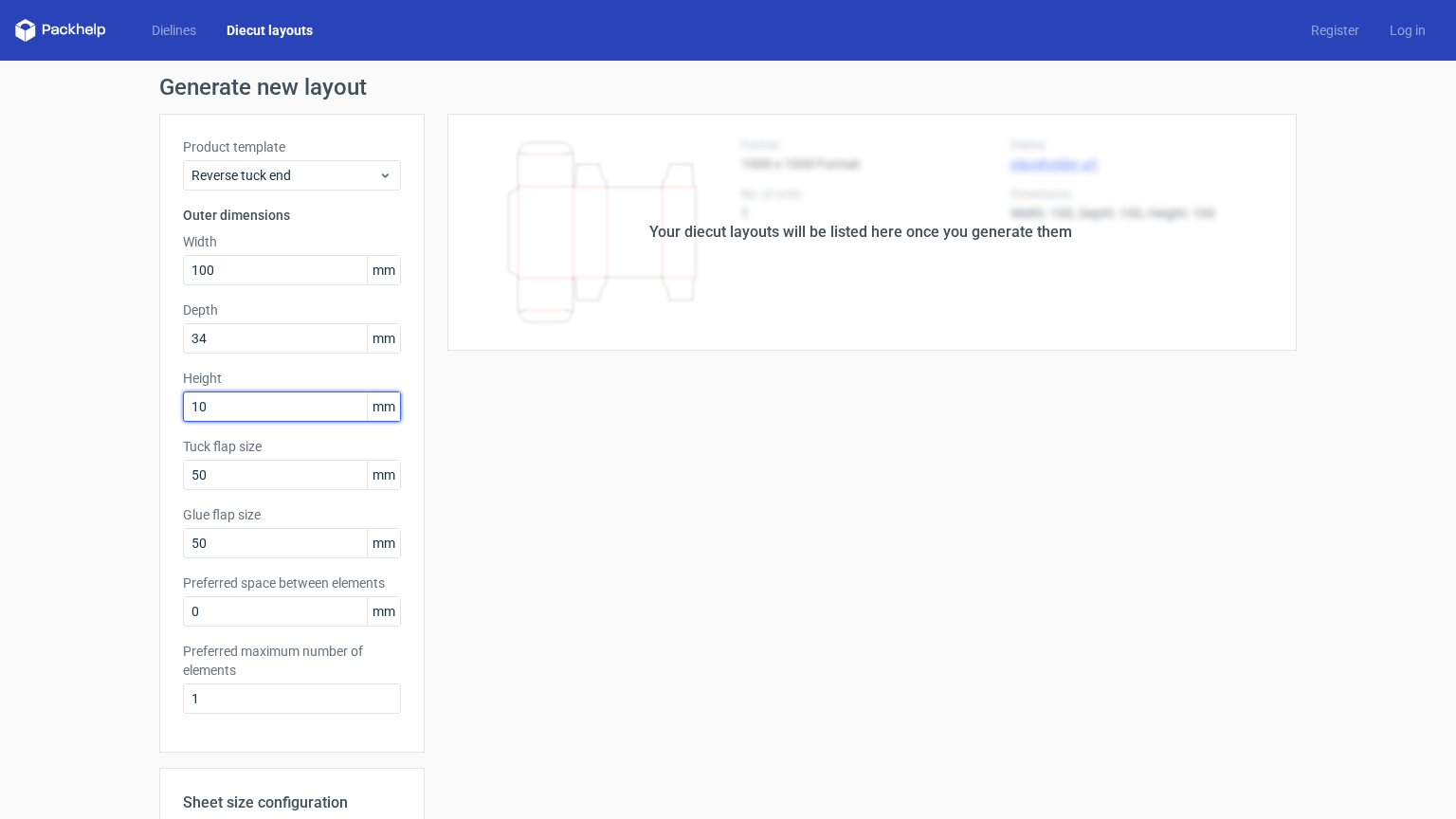 type on "100" 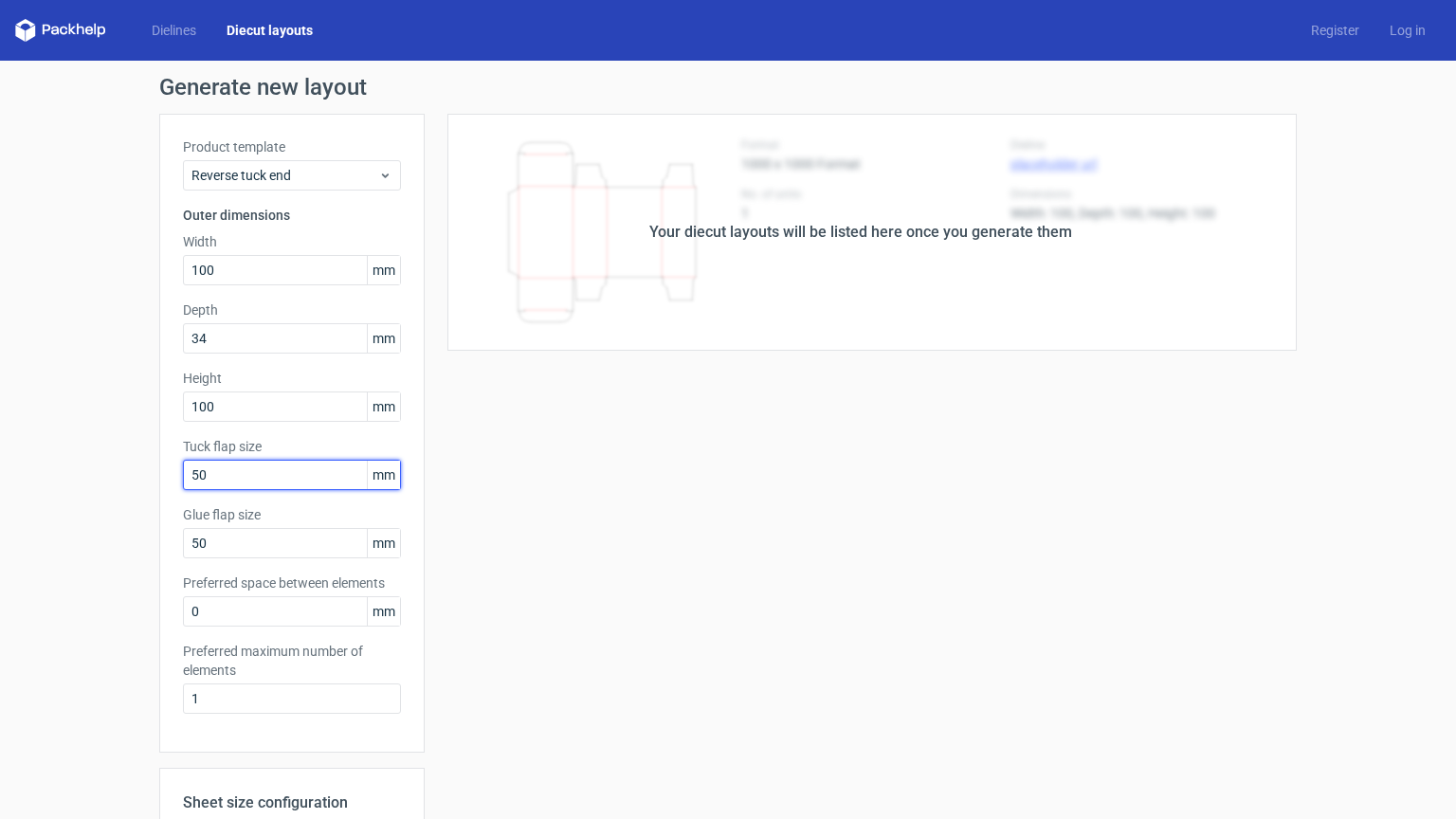 drag, startPoint x: 216, startPoint y: 480, endPoint x: 135, endPoint y: 483, distance: 81.05554 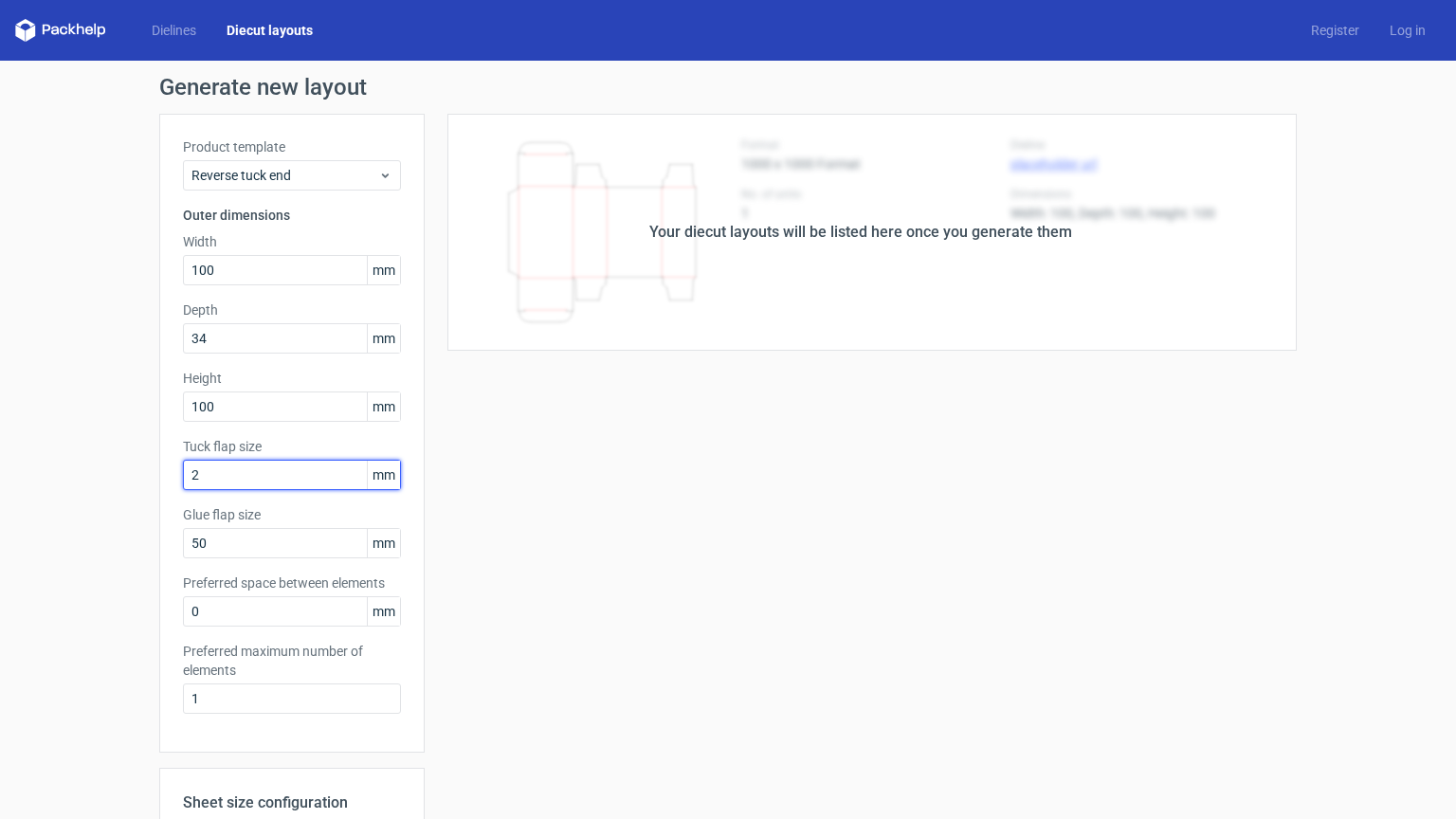 type on "20" 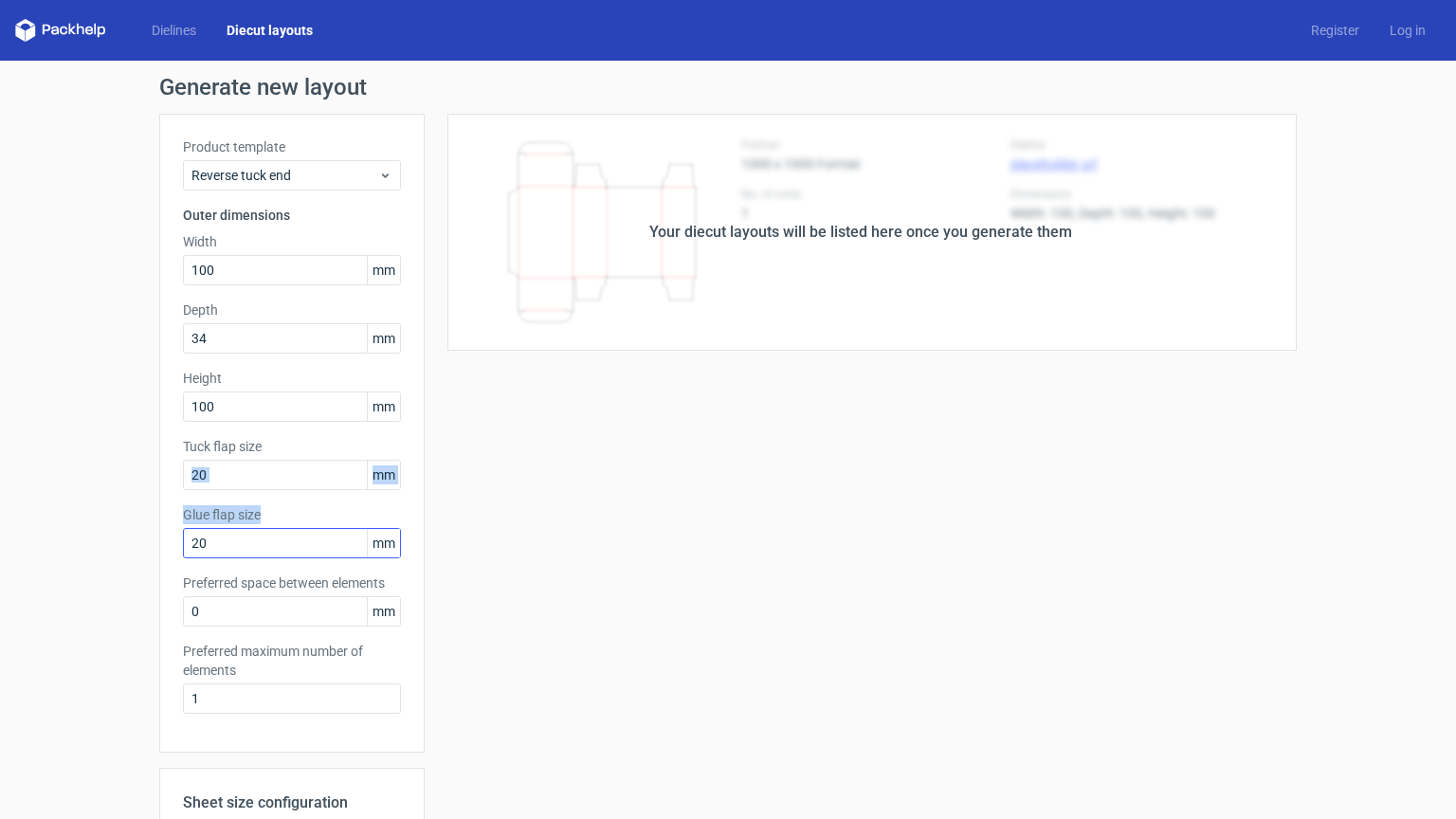 drag, startPoint x: 135, startPoint y: 483, endPoint x: 221, endPoint y: 552, distance: 110.25879 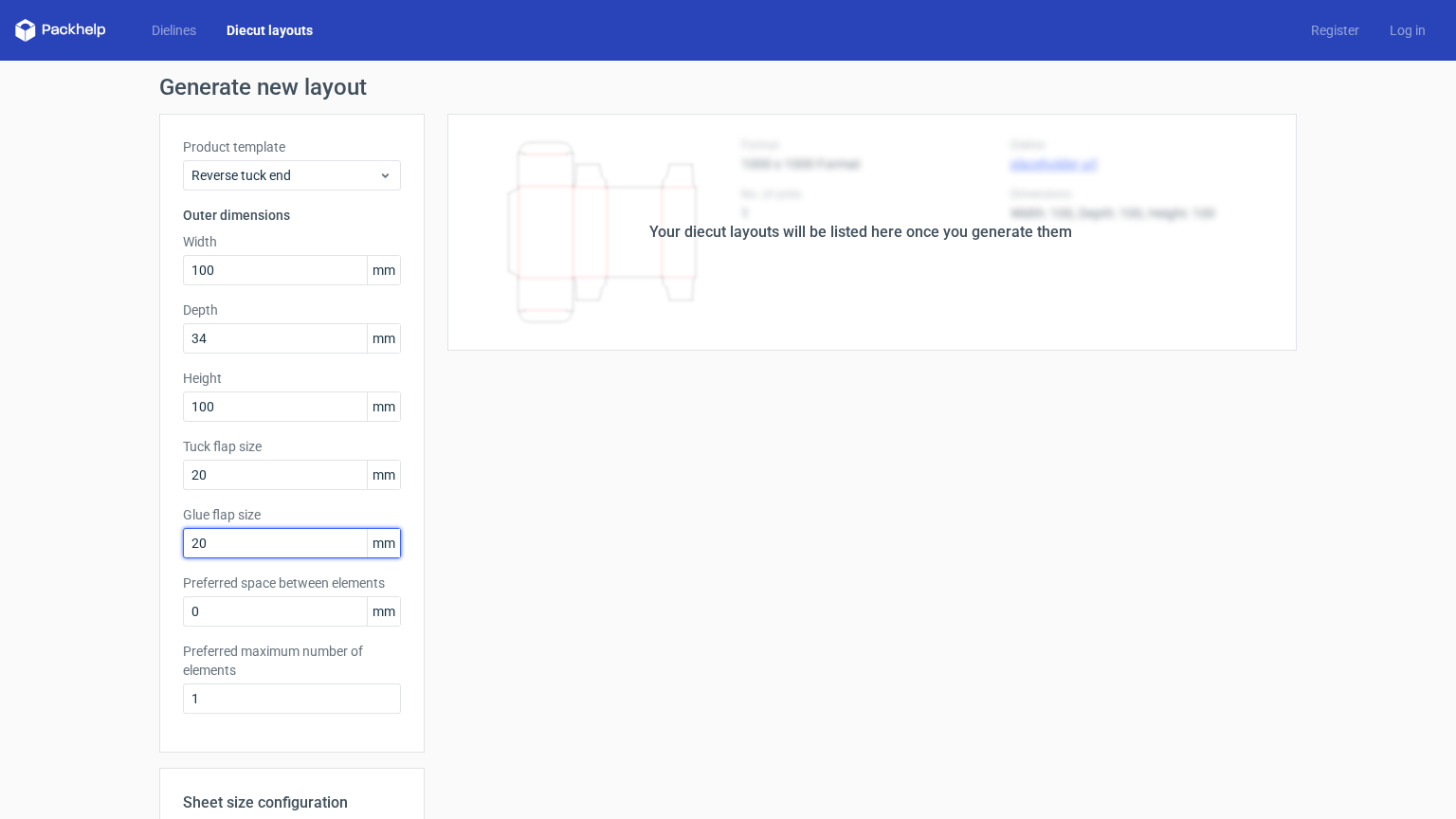 drag, startPoint x: 221, startPoint y: 552, endPoint x: 74, endPoint y: 563, distance: 147.41099 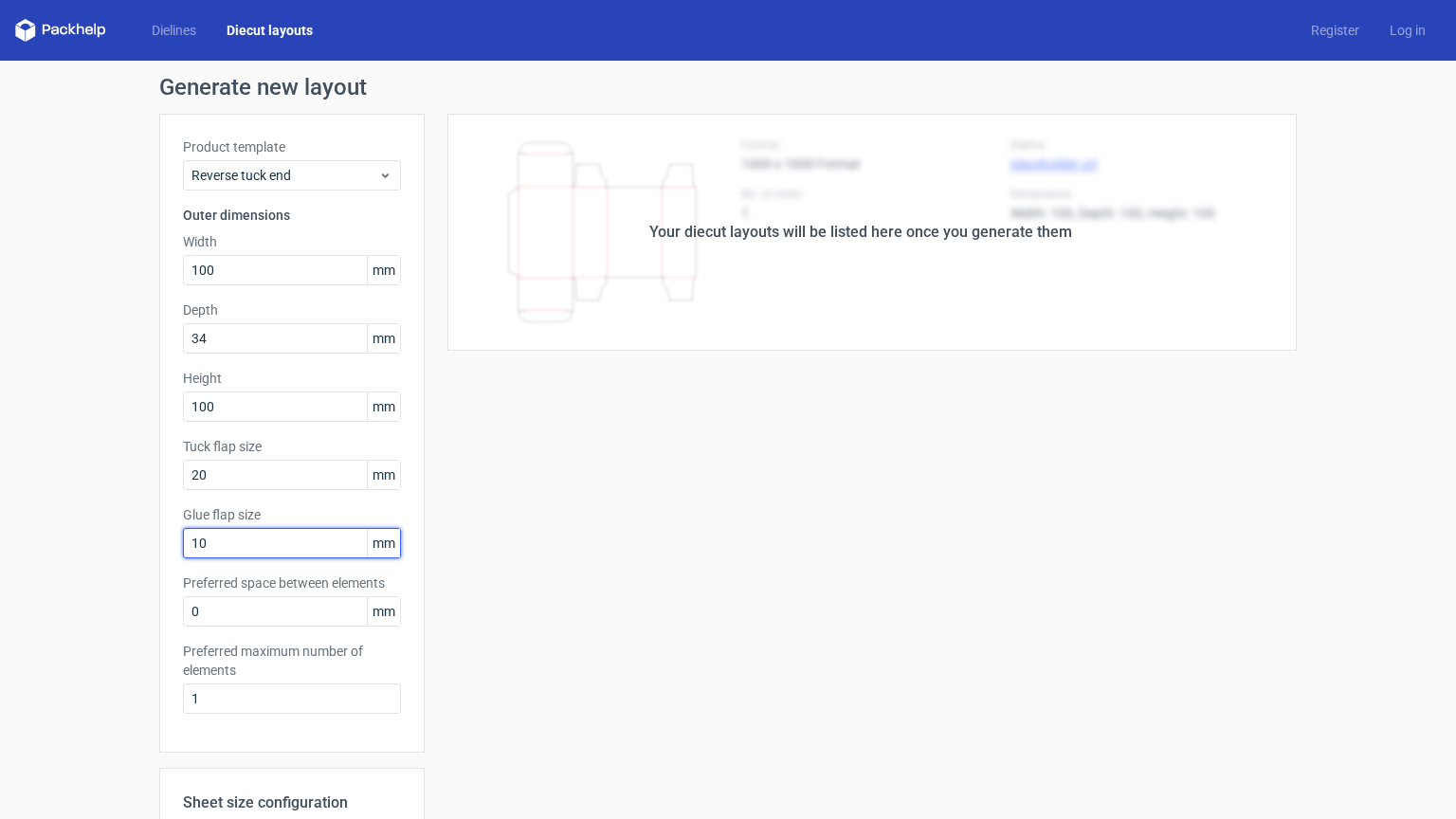 type on "1" 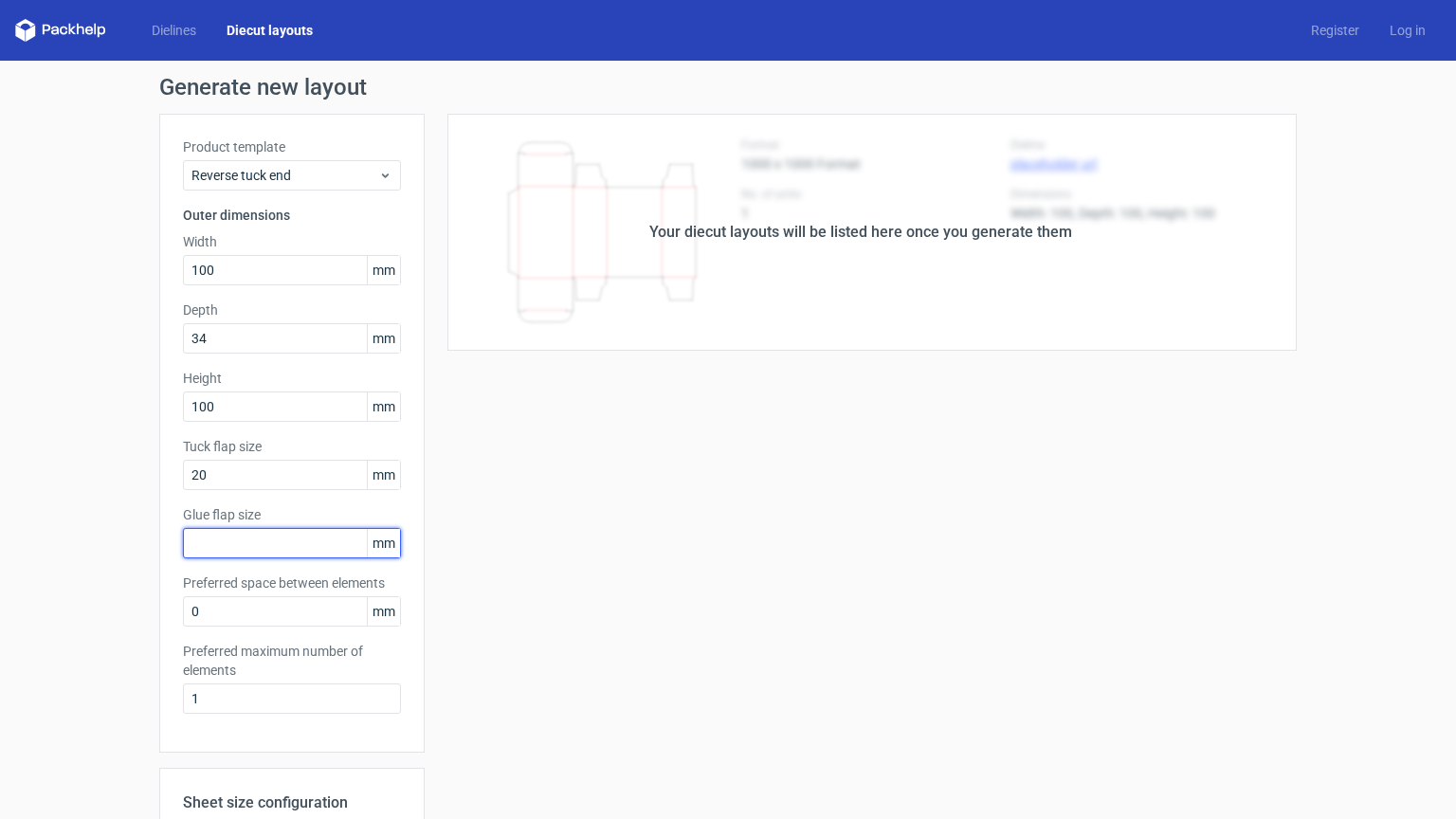 type on "5" 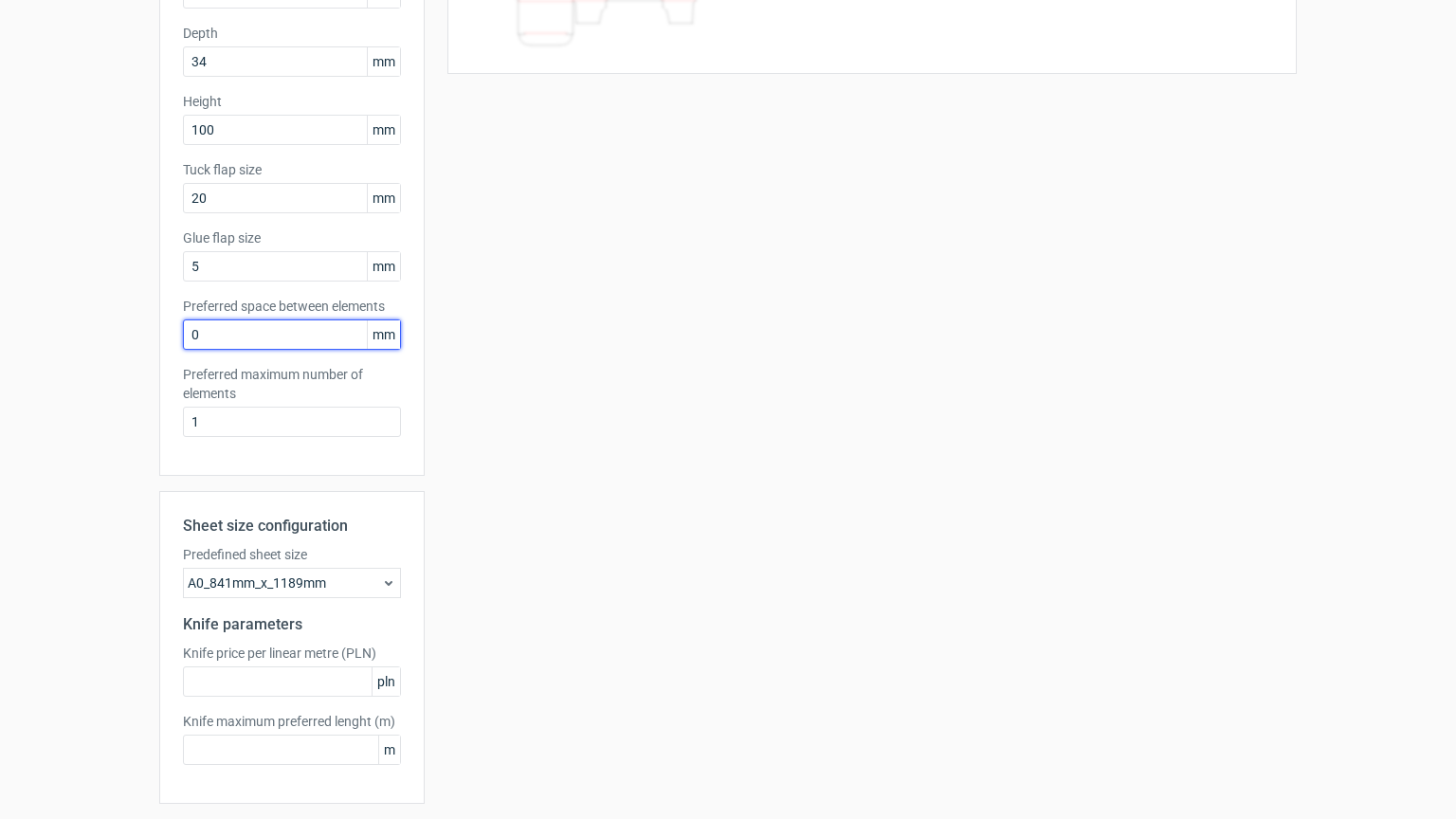 scroll, scrollTop: 337, scrollLeft: 0, axis: vertical 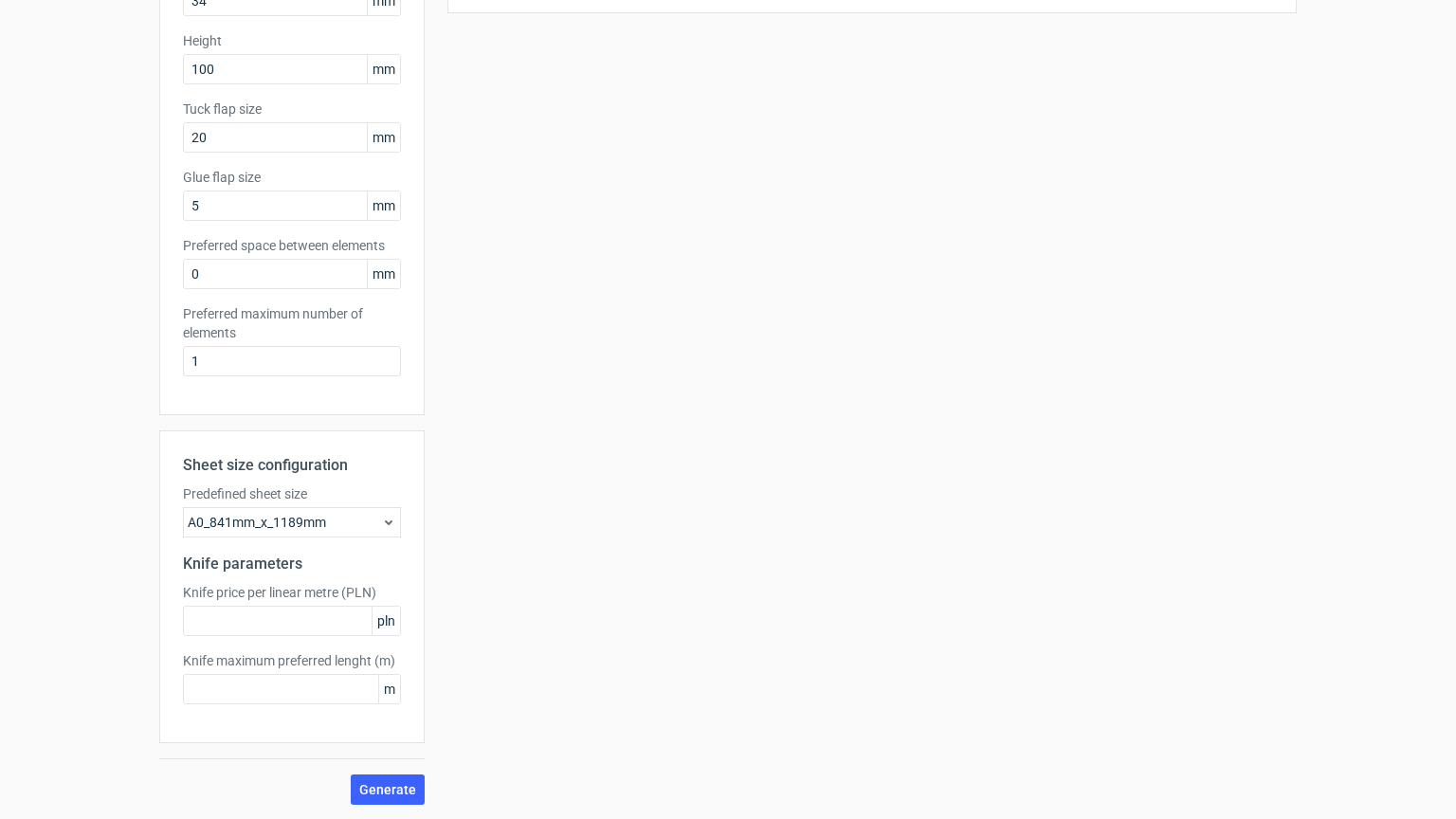 click 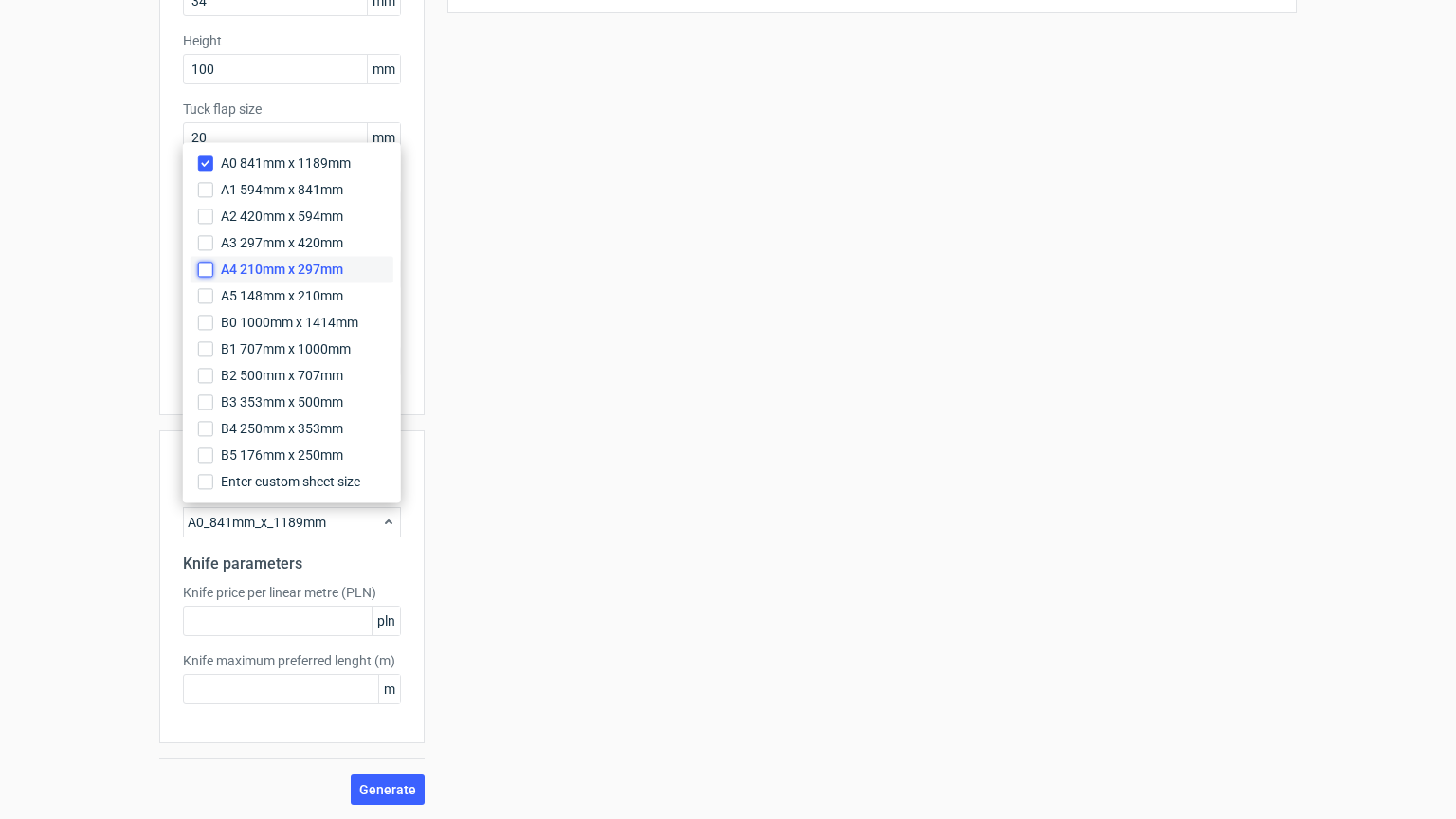 click on "A4 210mm x 297mm" at bounding box center [206, 269] 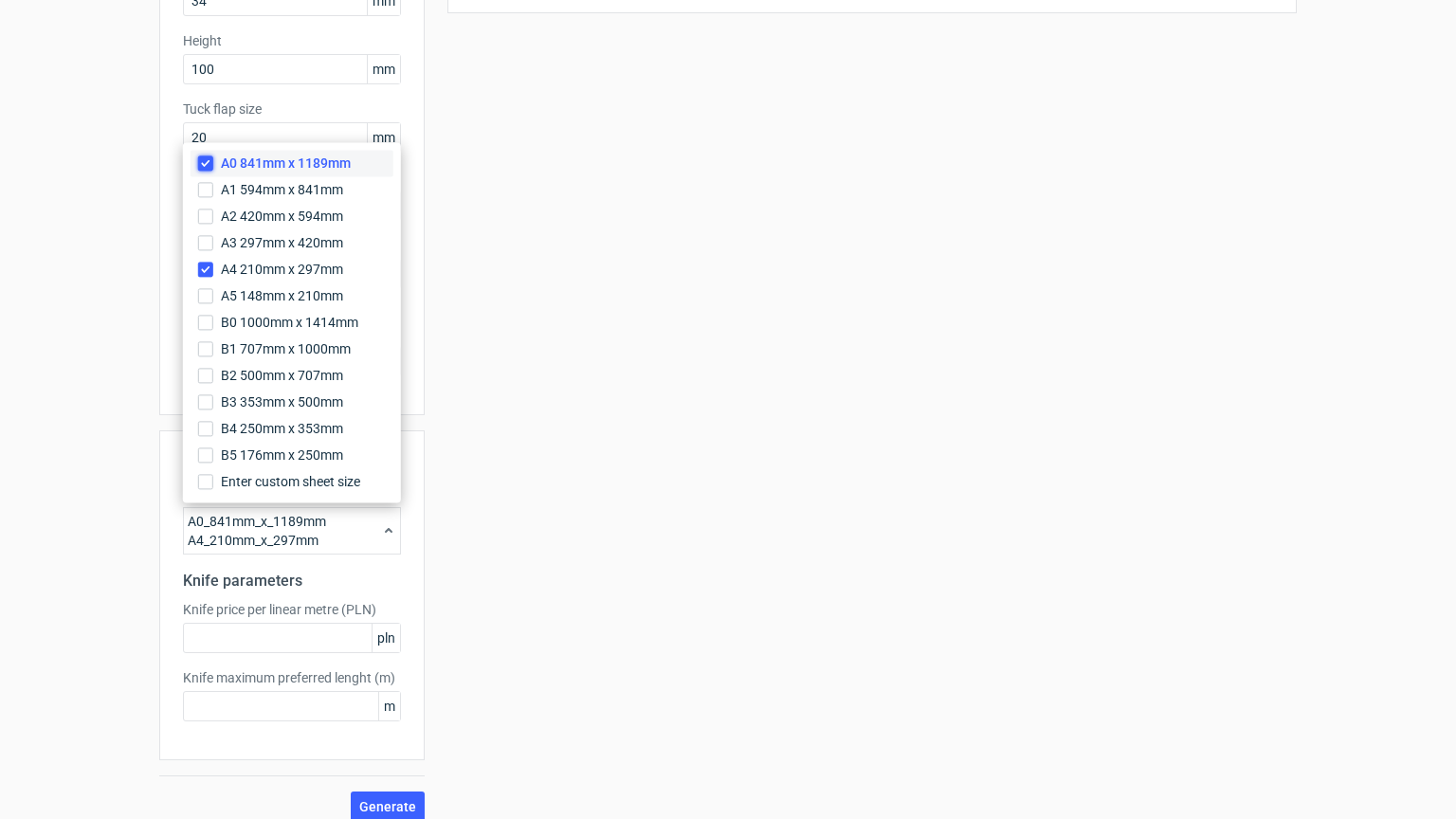 click on "A0 841mm x 1189mm" at bounding box center (206, 163) 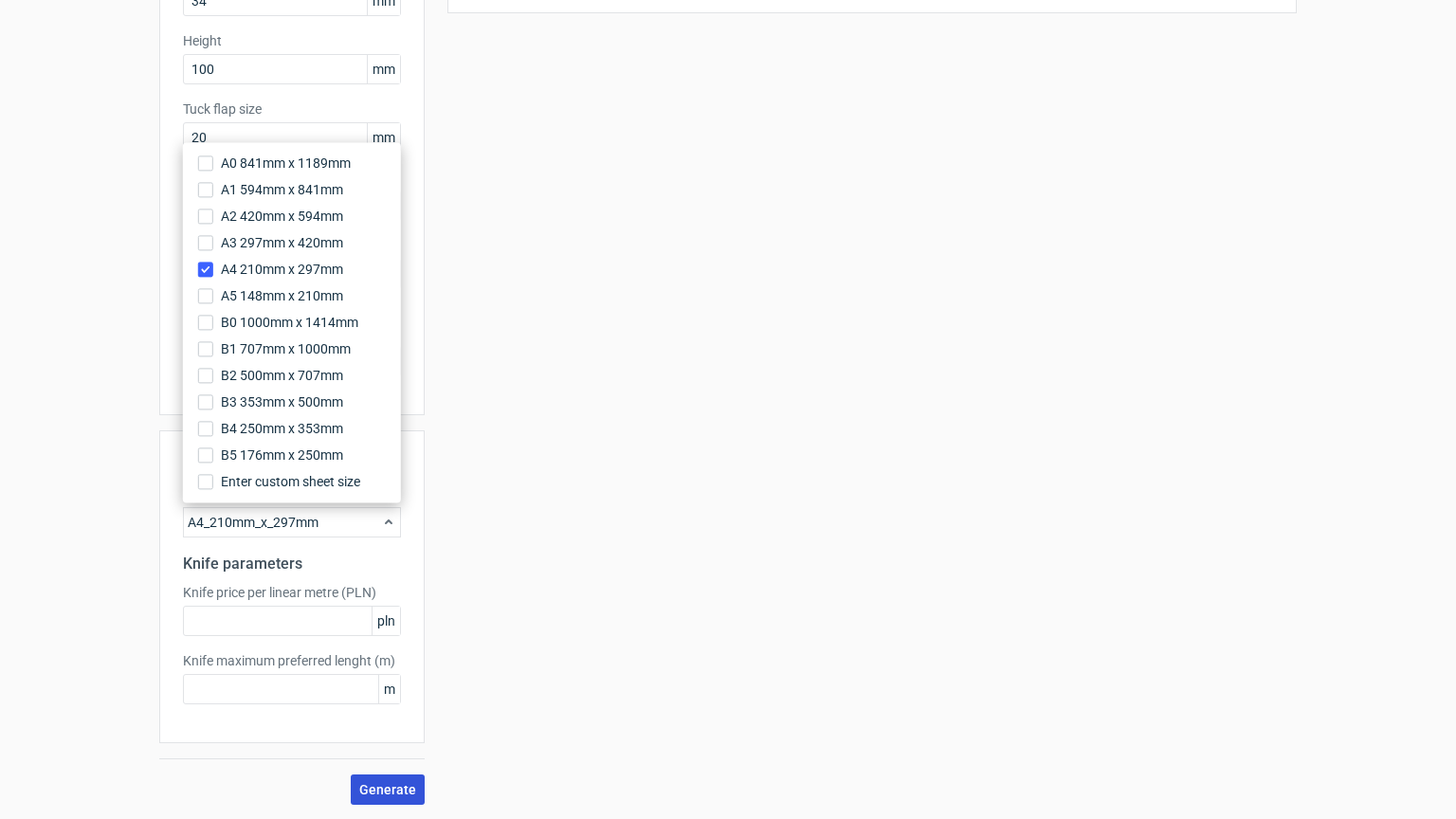 click on "Generate" at bounding box center (388, 790) 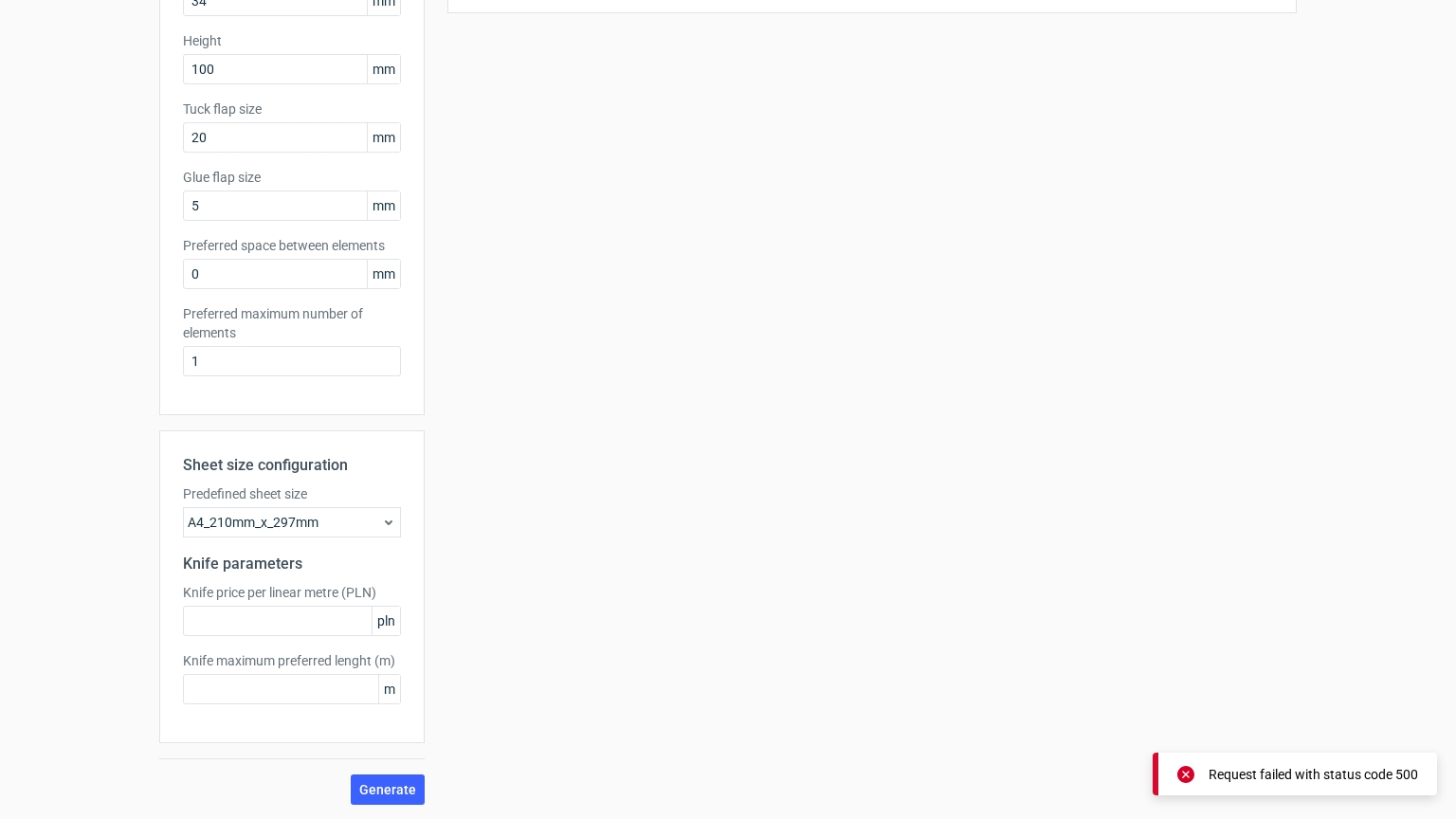 scroll, scrollTop: 0, scrollLeft: 0, axis: both 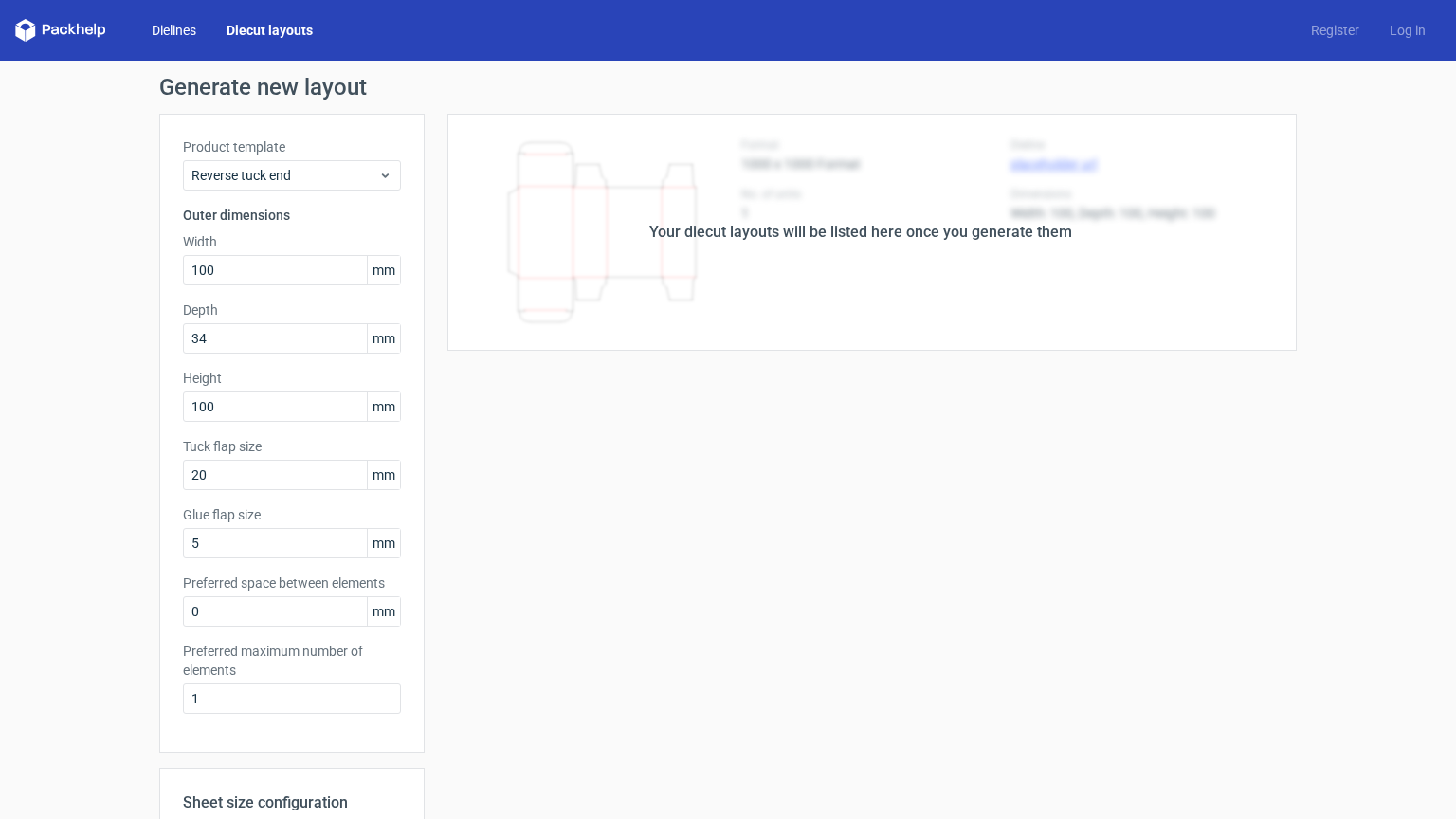 click on "Dielines" at bounding box center [173, 30] 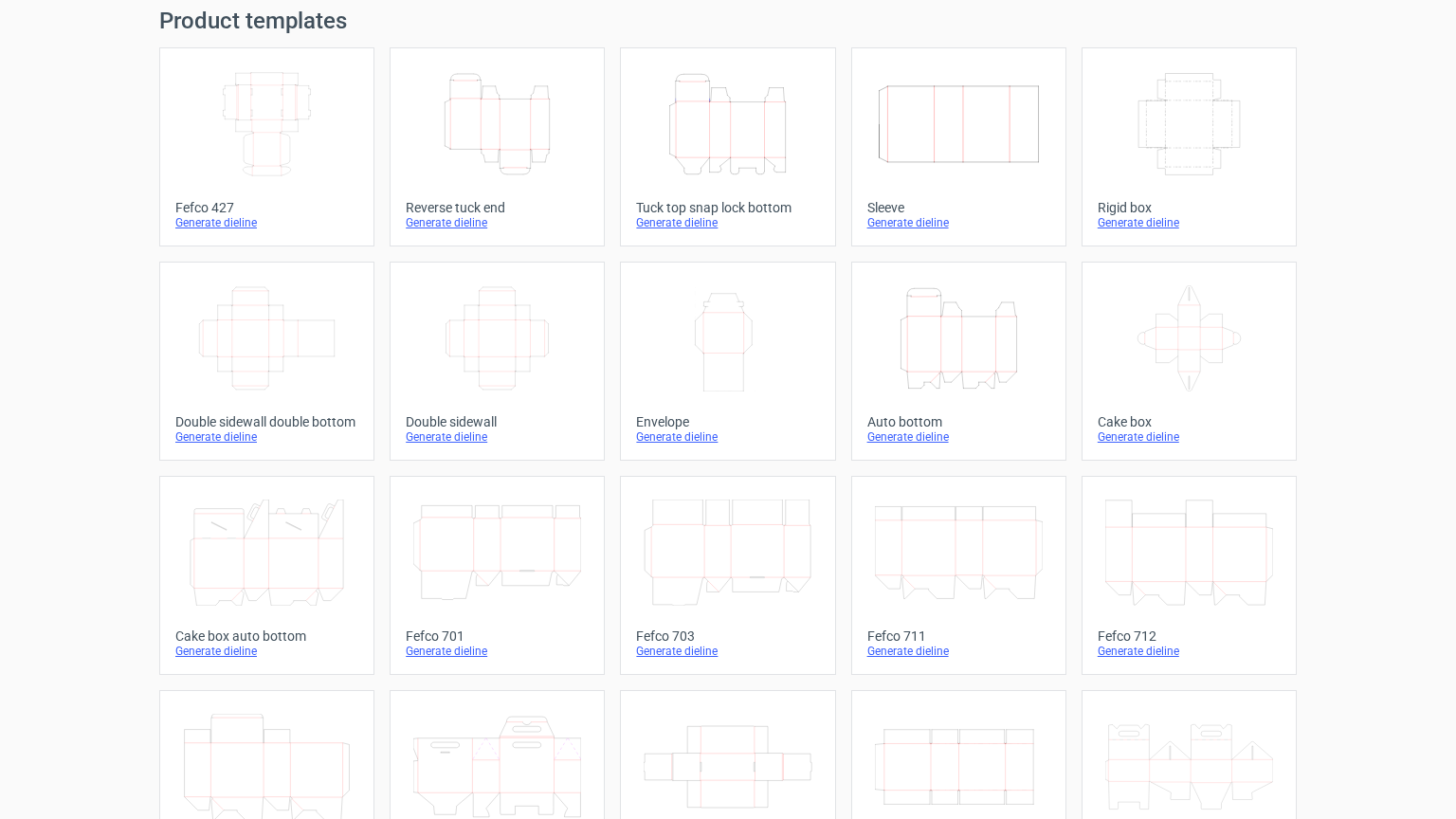 scroll, scrollTop: 0, scrollLeft: 0, axis: both 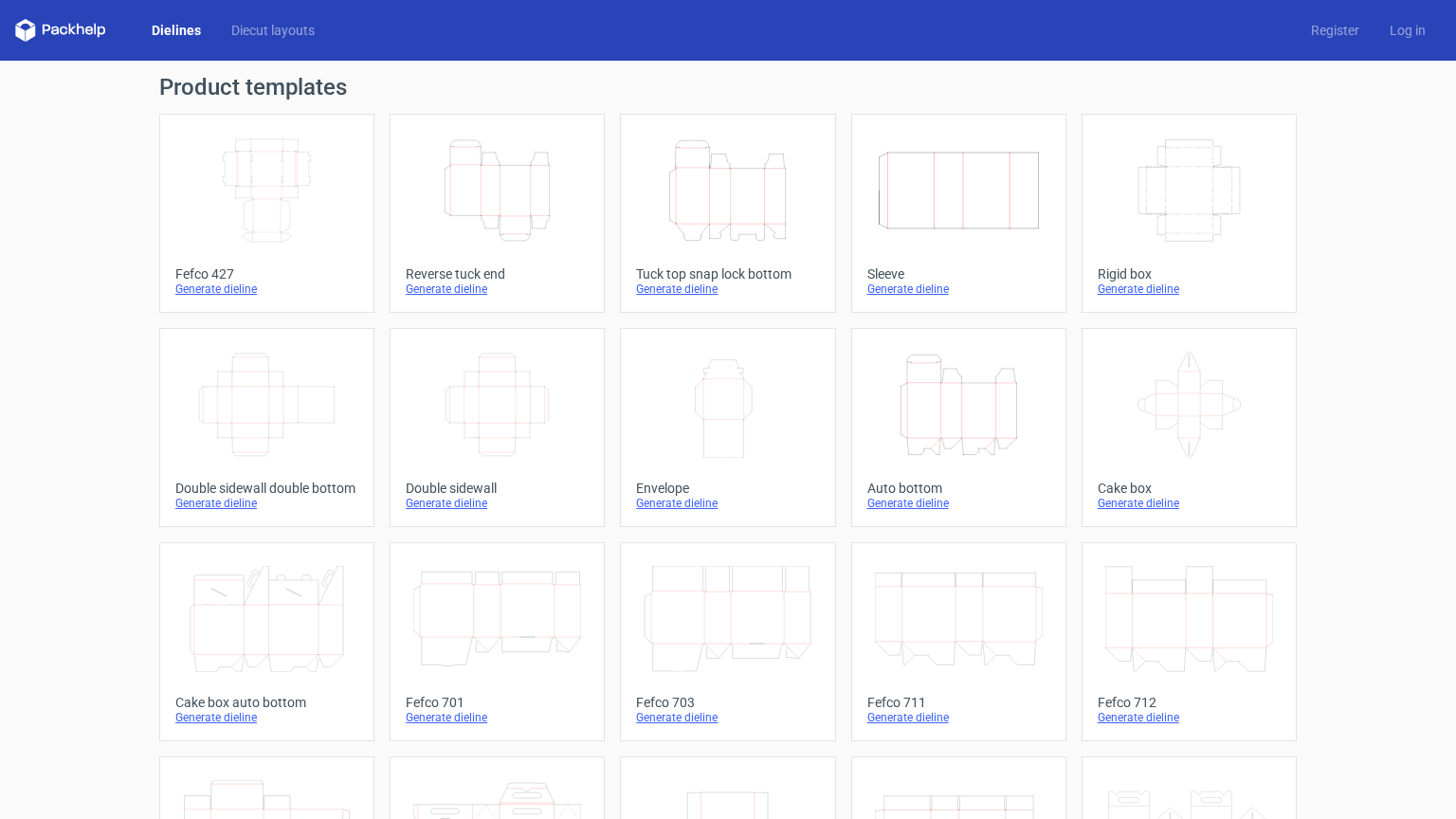 click on "Height   Depth   Width" 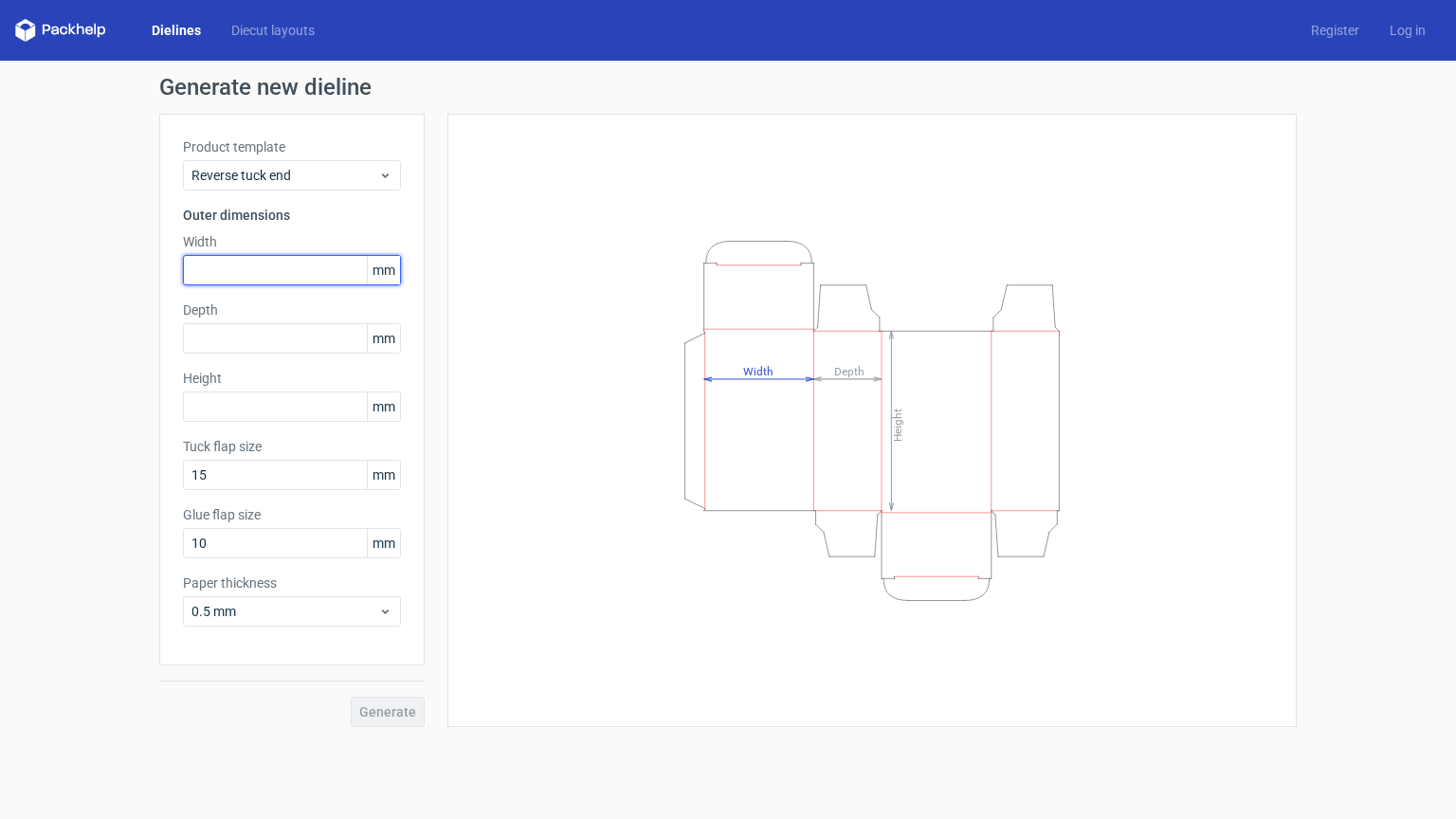 click at bounding box center [292, 270] 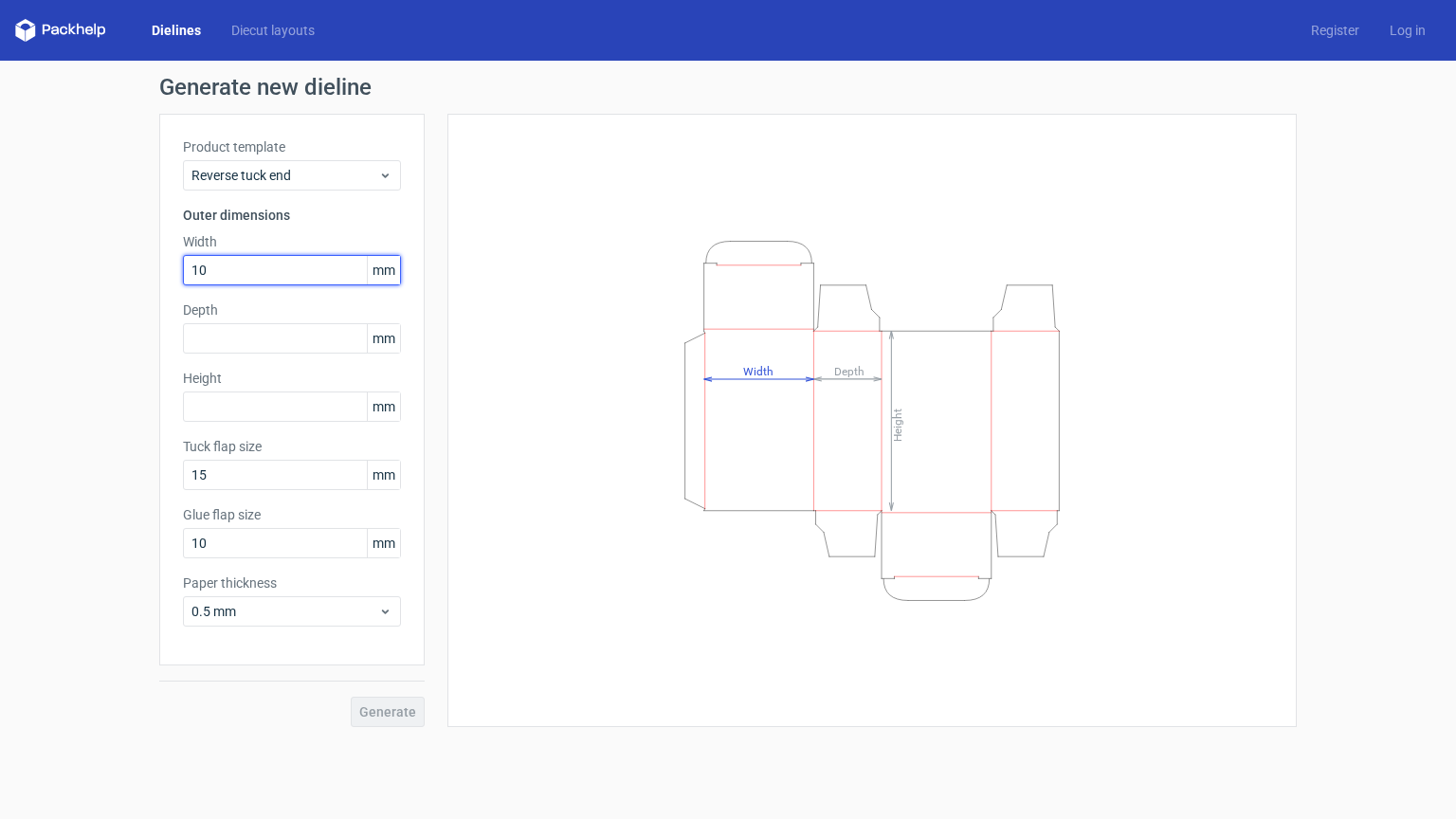 type on "100" 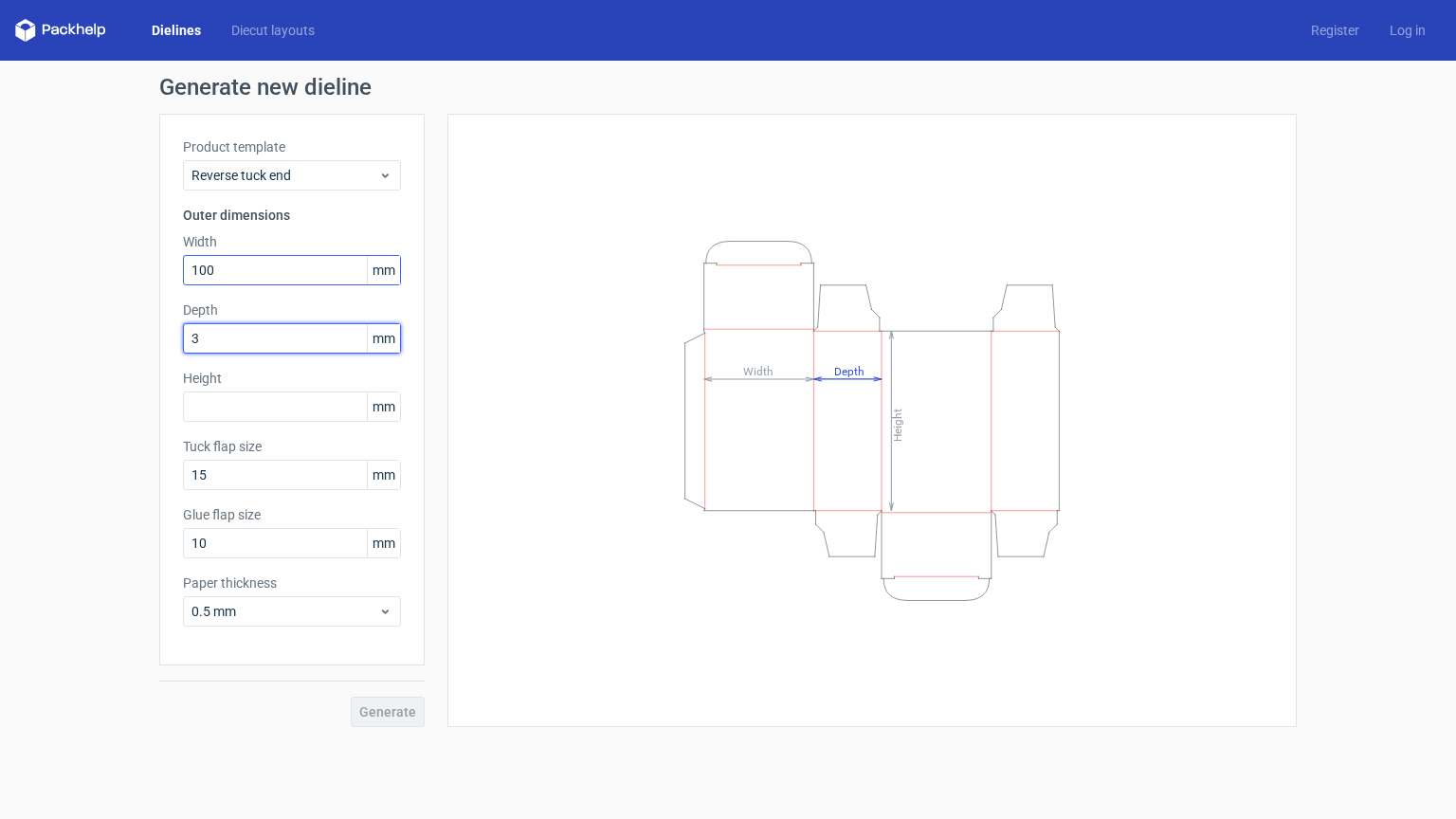 type on "34" 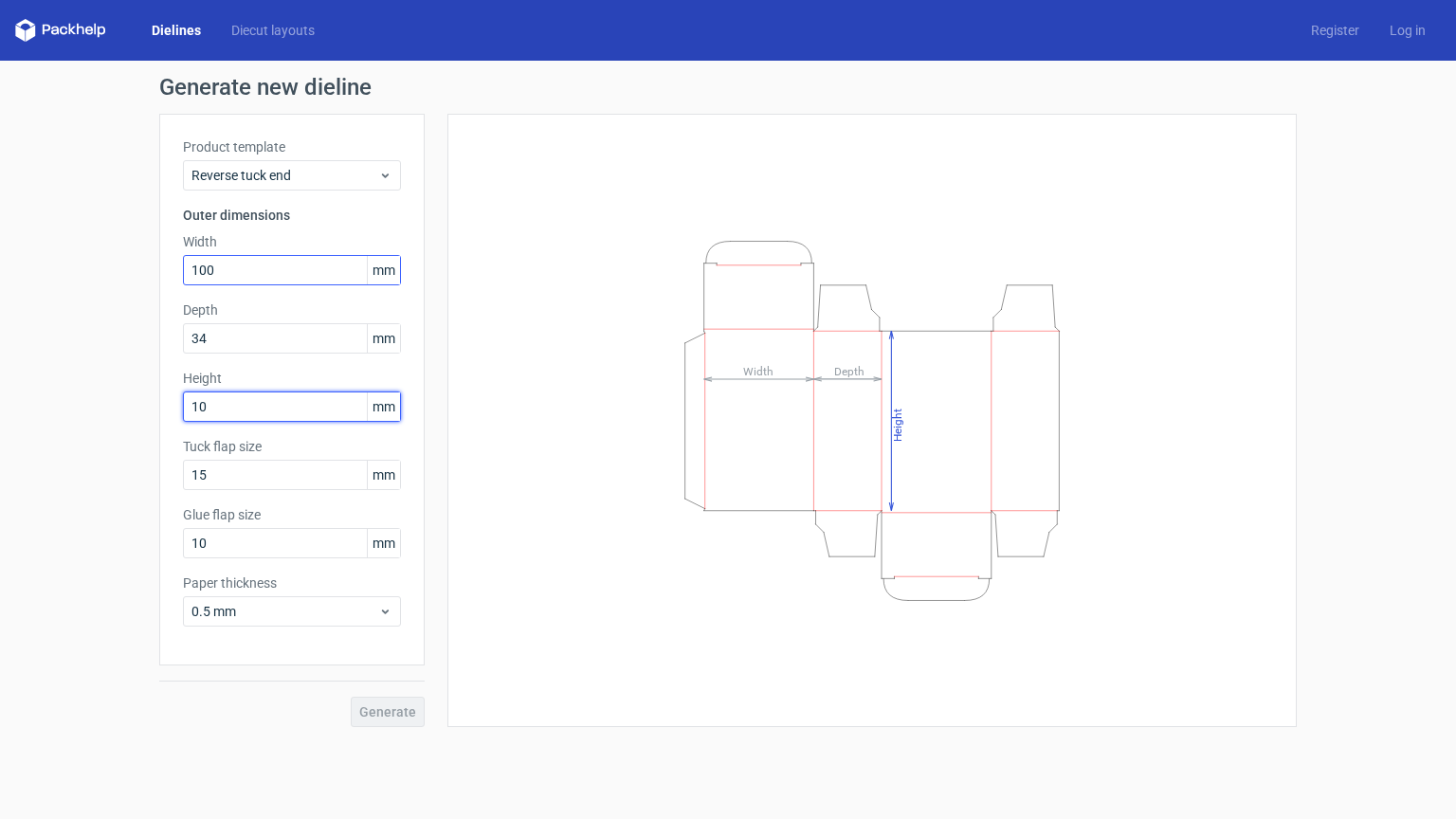 type on "100" 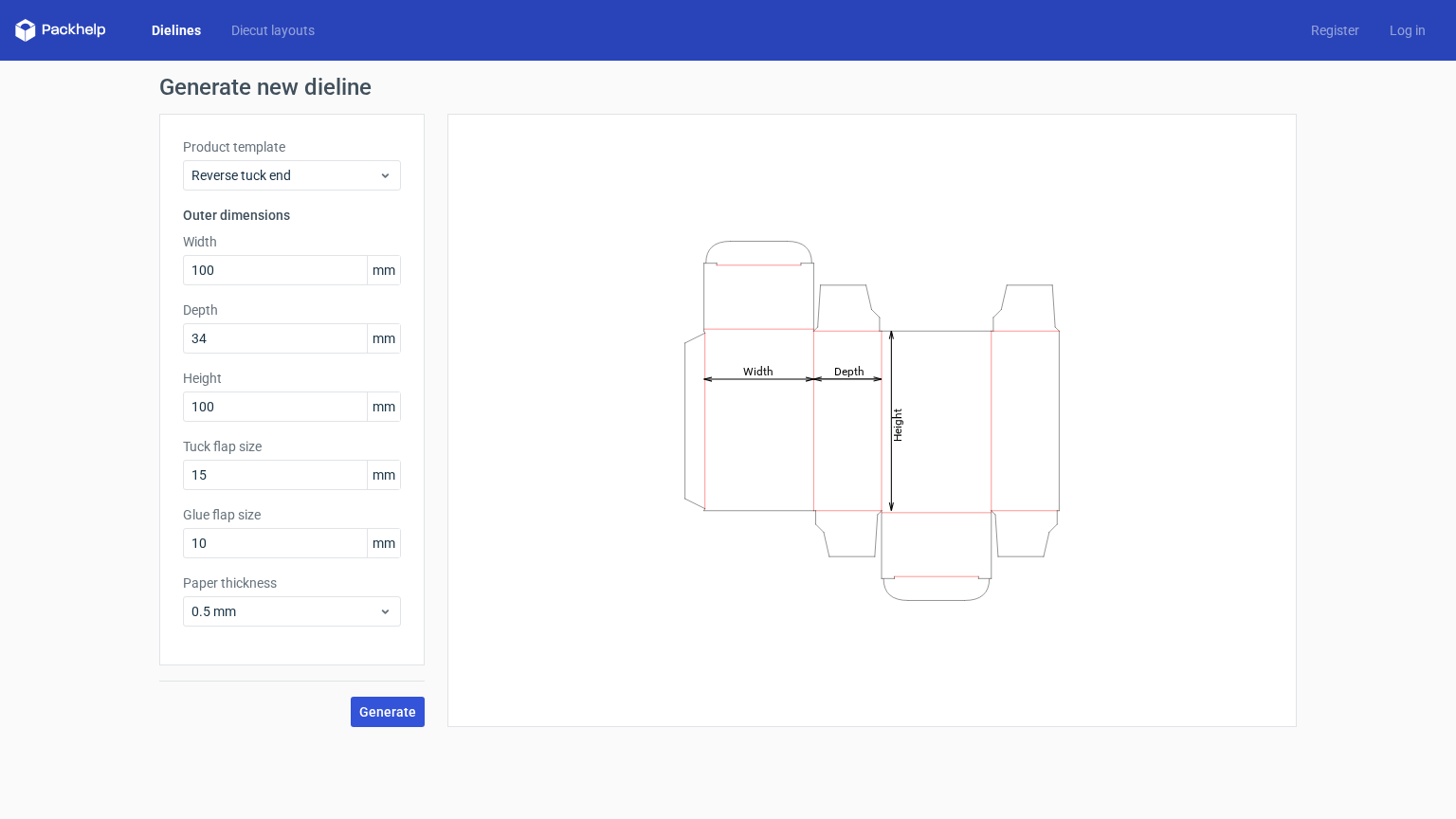 click on "Generate" at bounding box center [388, 712] 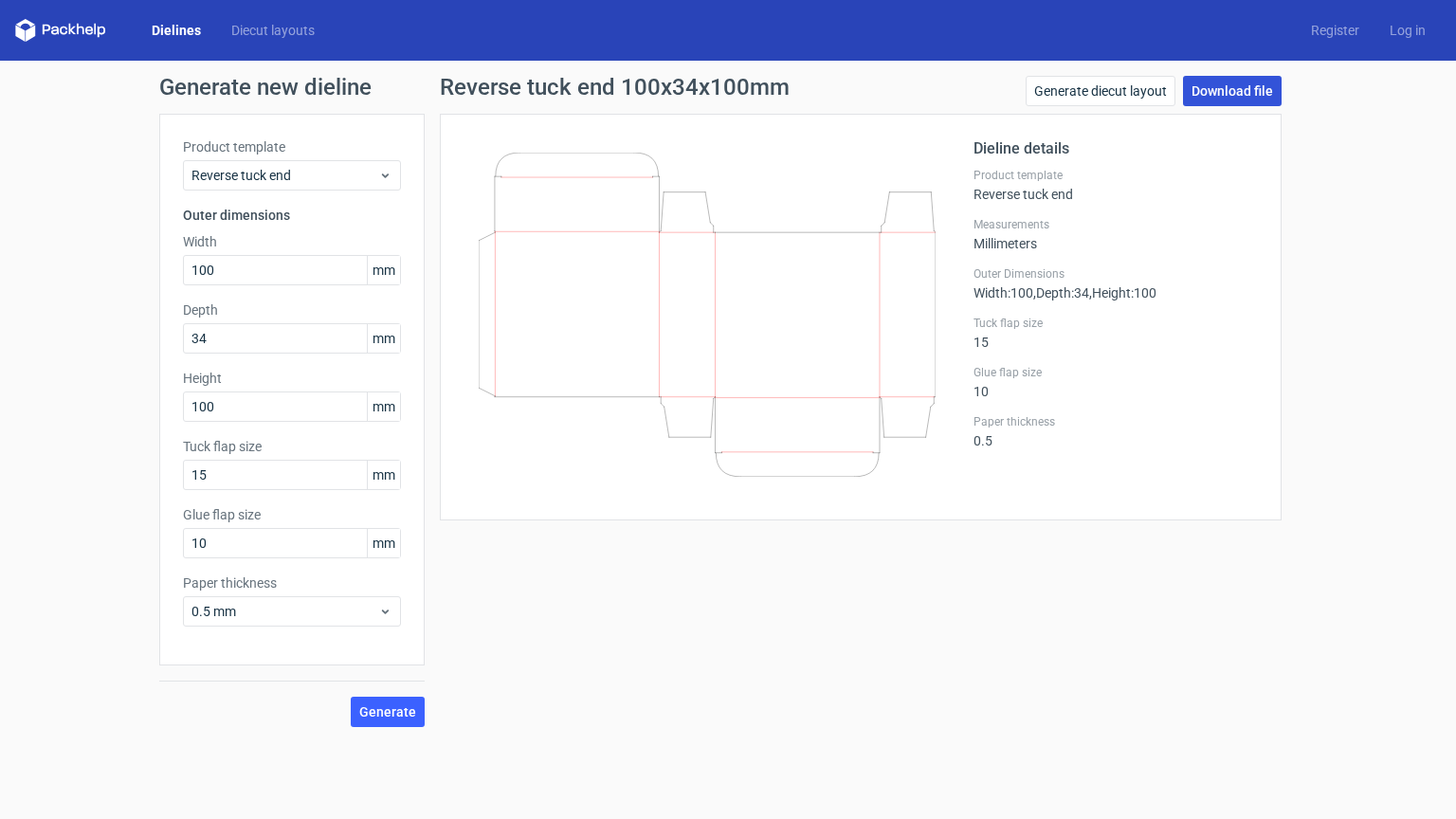 click on "Download file" at bounding box center [1232, 91] 